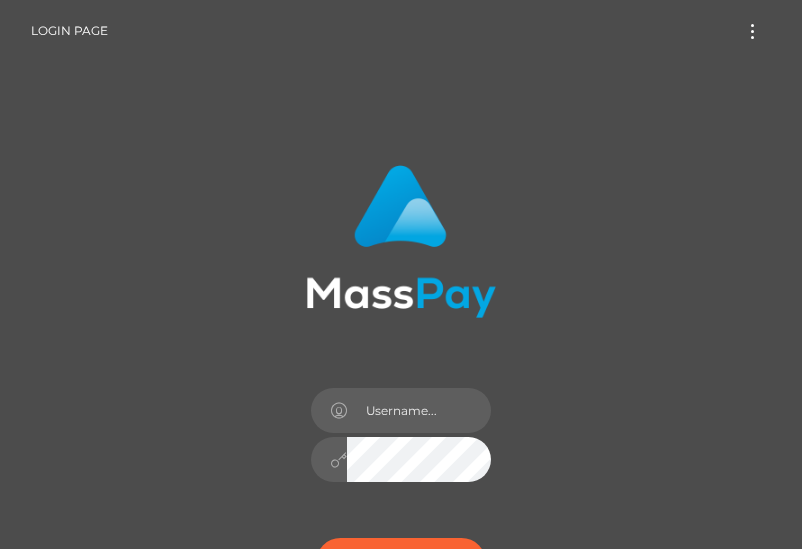 scroll, scrollTop: 0, scrollLeft: 0, axis: both 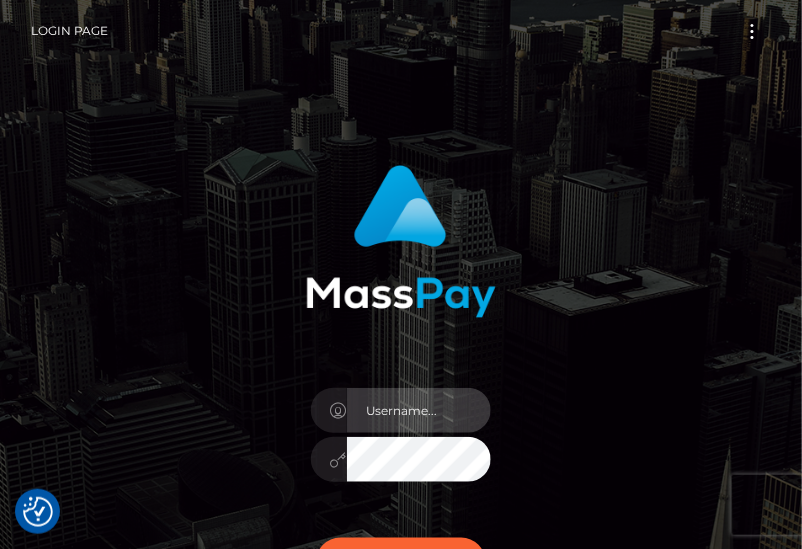 type on "aluasupport" 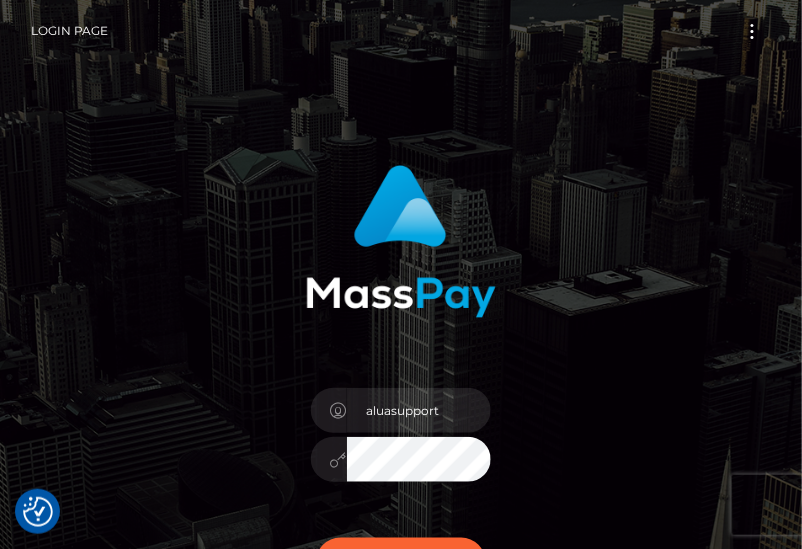 drag, startPoint x: 696, startPoint y: 1, endPoint x: 631, endPoint y: 312, distance: 317.72 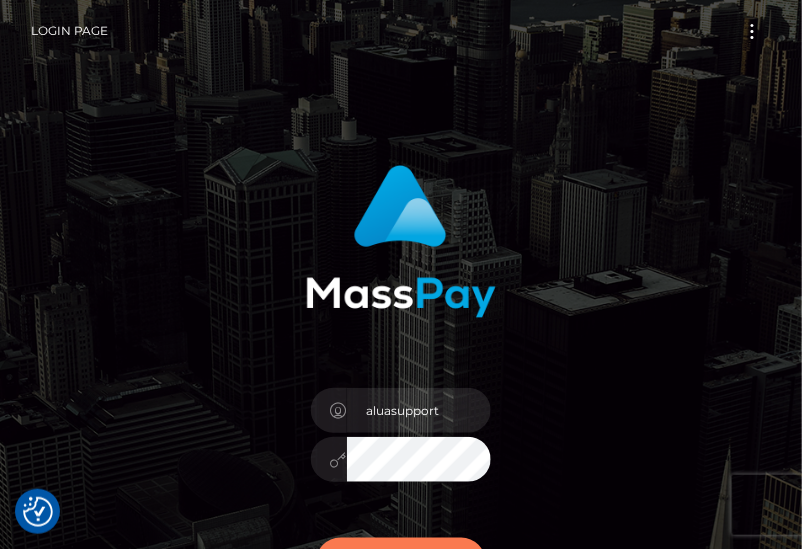 click on "Sign in" at bounding box center [401, 562] 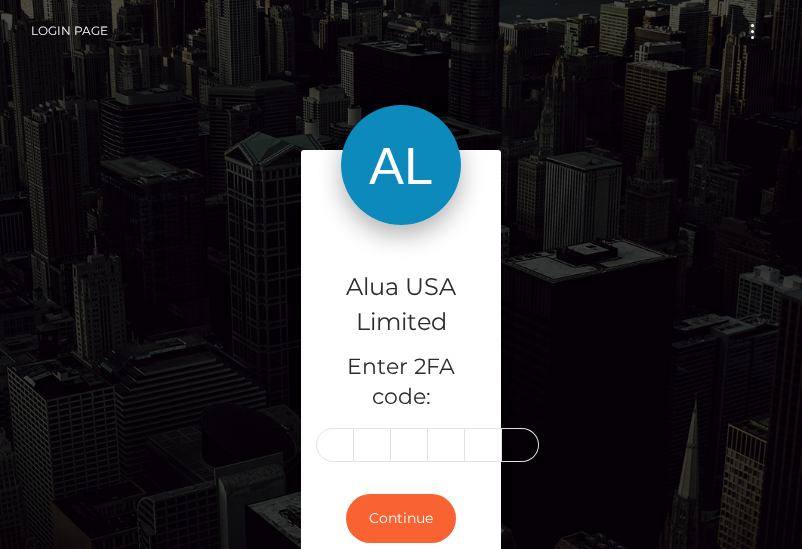 scroll, scrollTop: 0, scrollLeft: 0, axis: both 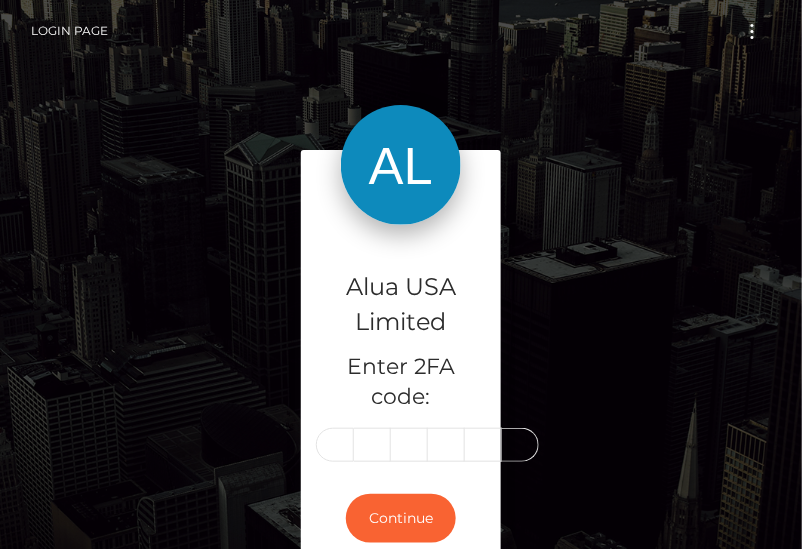 click at bounding box center [335, 445] 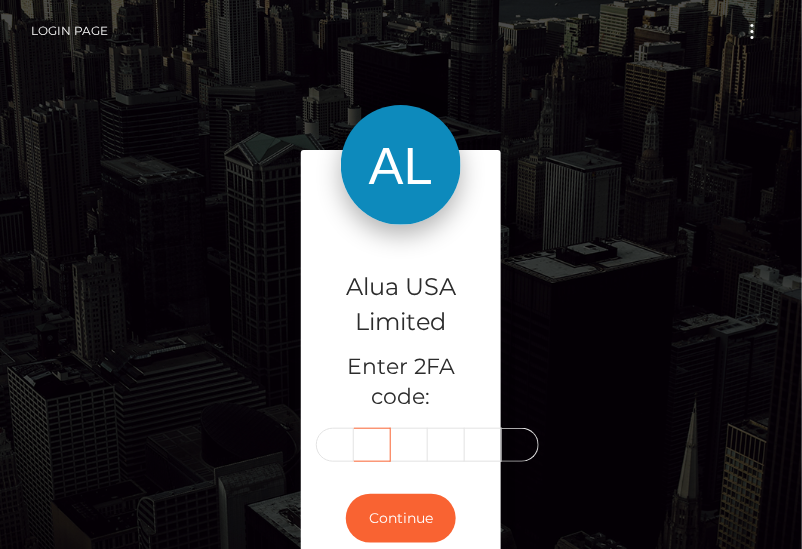 scroll, scrollTop: 0, scrollLeft: 0, axis: both 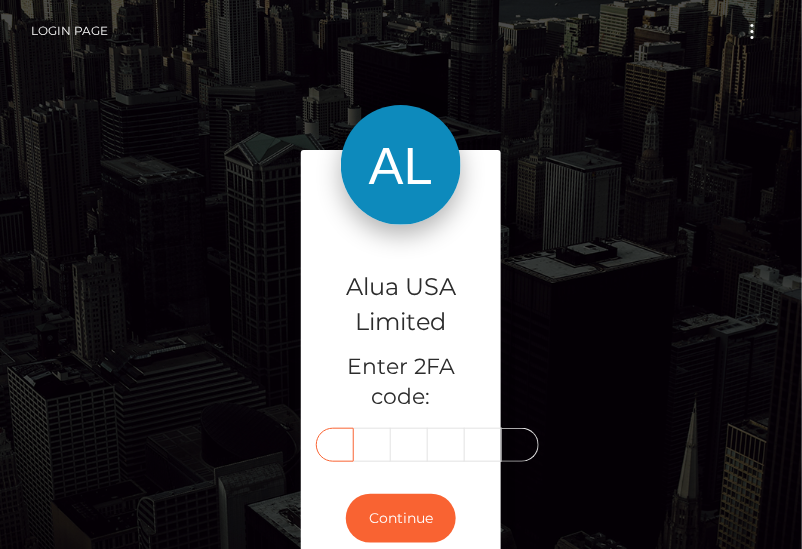 click at bounding box center (335, 445) 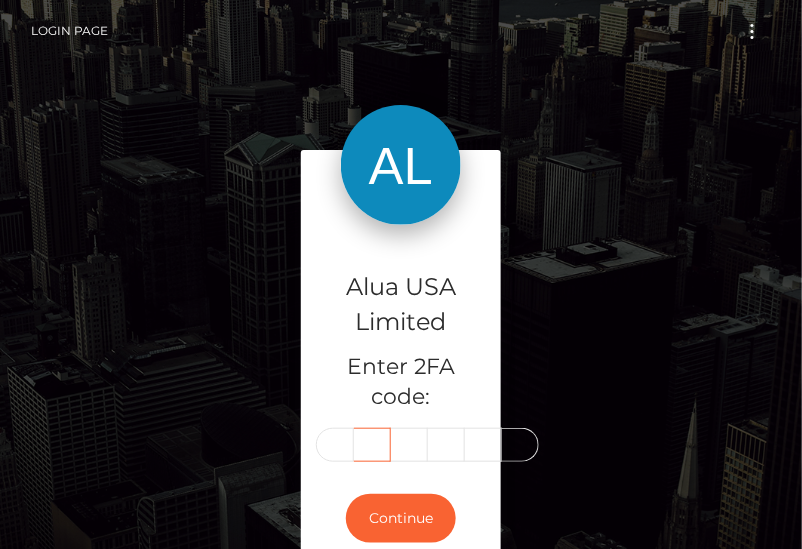 scroll, scrollTop: 0, scrollLeft: 0, axis: both 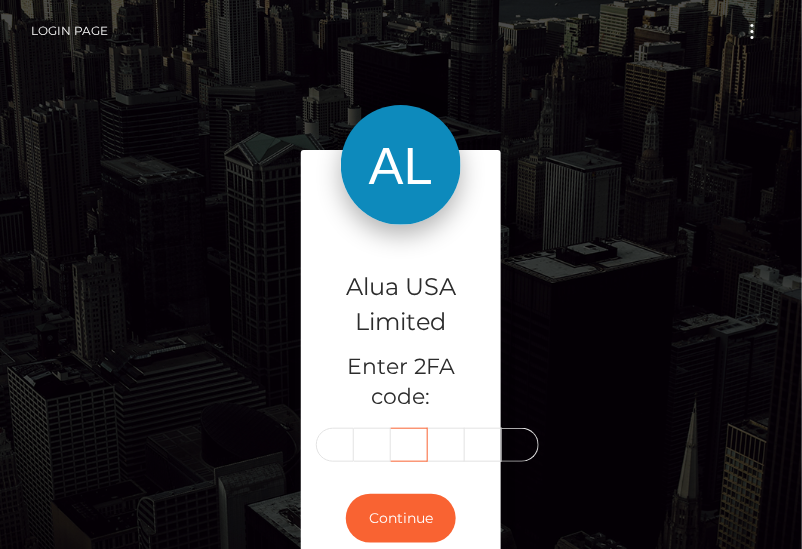 type on "8" 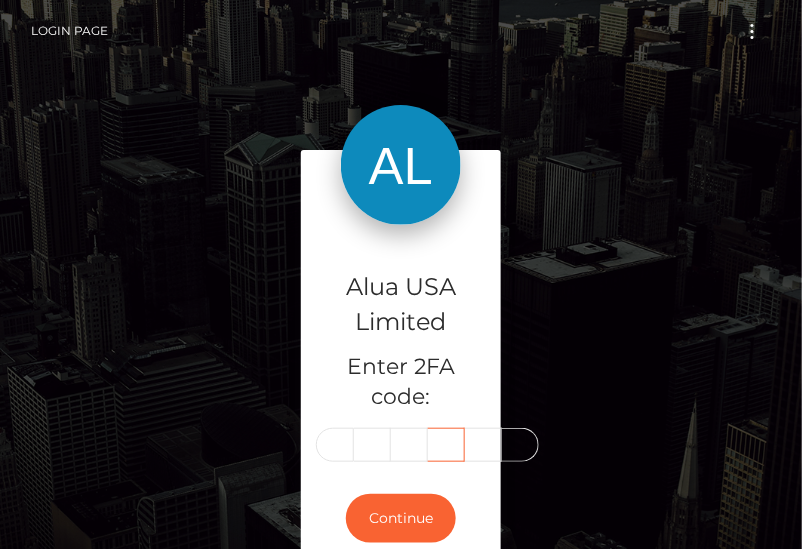 scroll, scrollTop: 0, scrollLeft: 0, axis: both 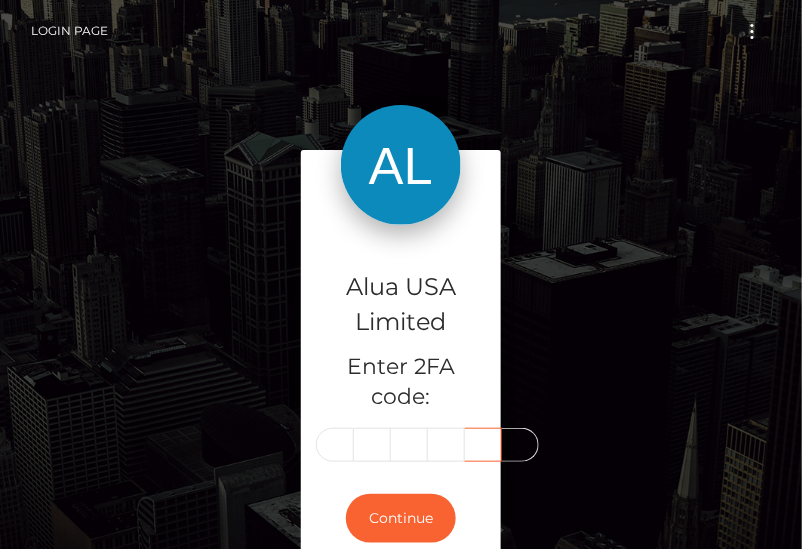 type on "9" 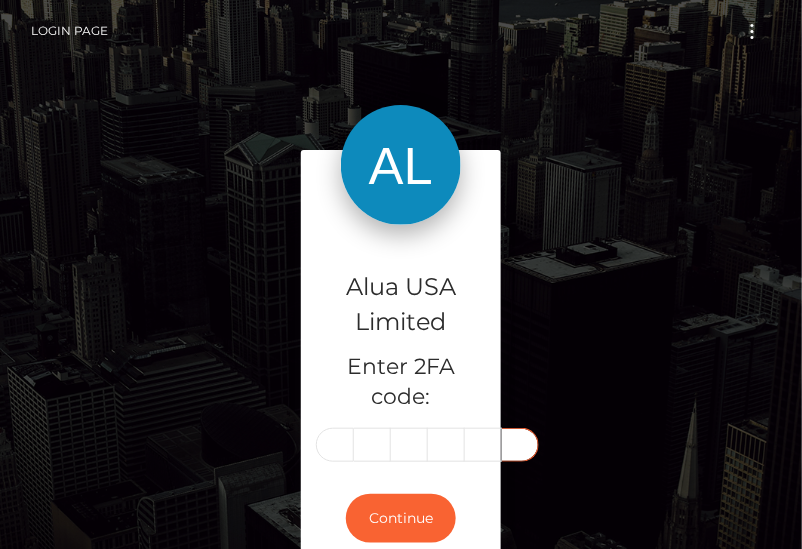 scroll, scrollTop: 0, scrollLeft: 0, axis: both 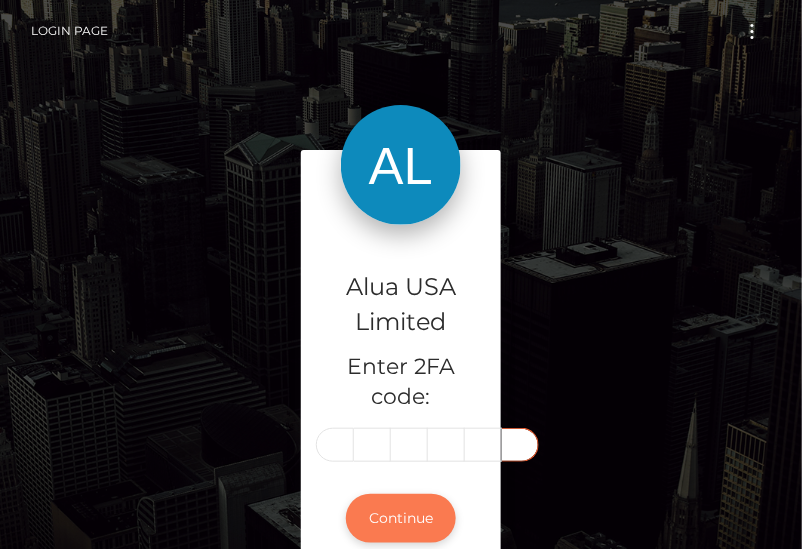 type on "6" 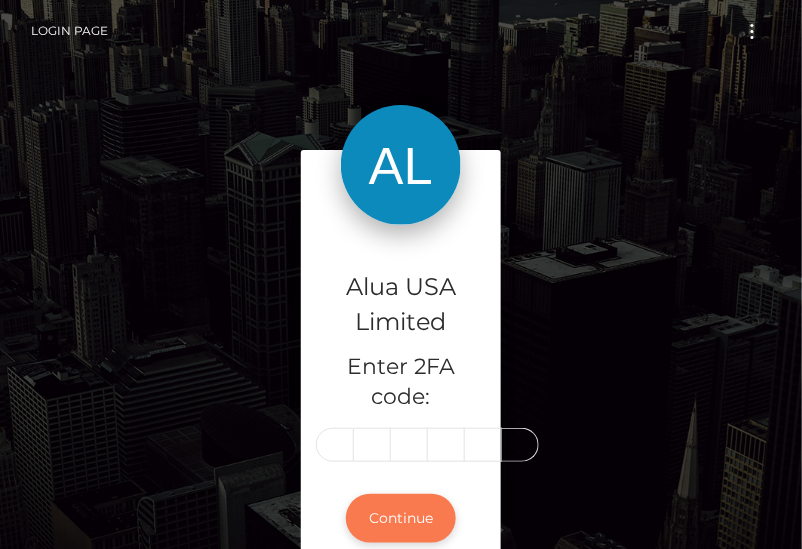 scroll, scrollTop: 0, scrollLeft: 0, axis: both 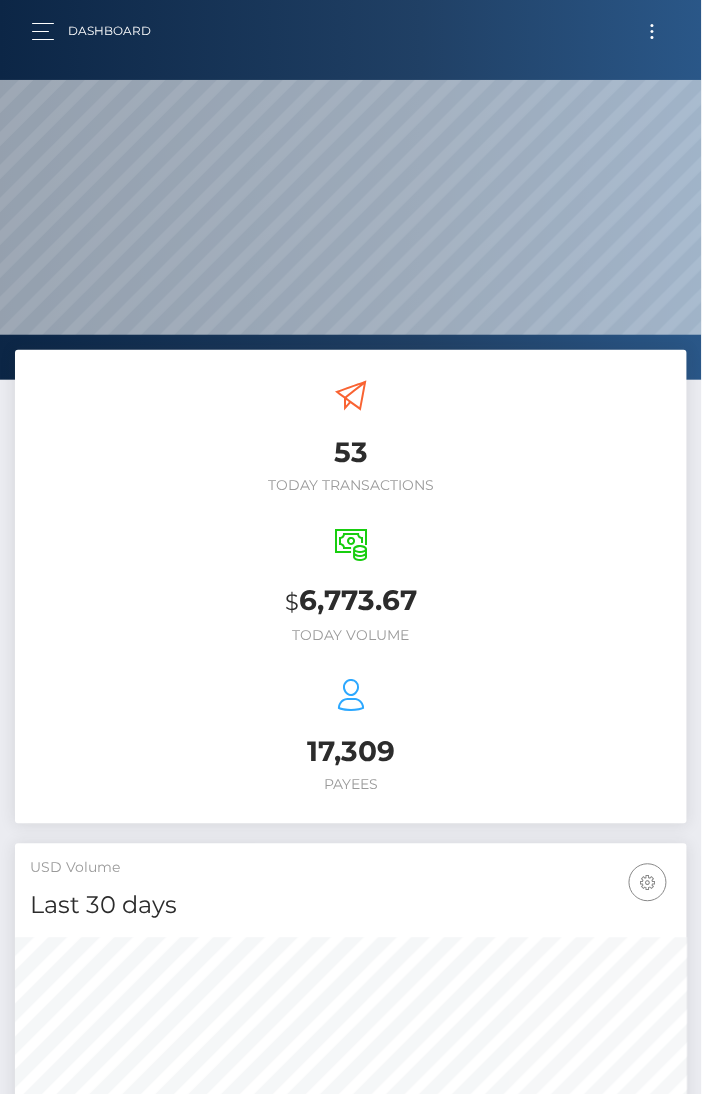 click at bounding box center (652, 31) 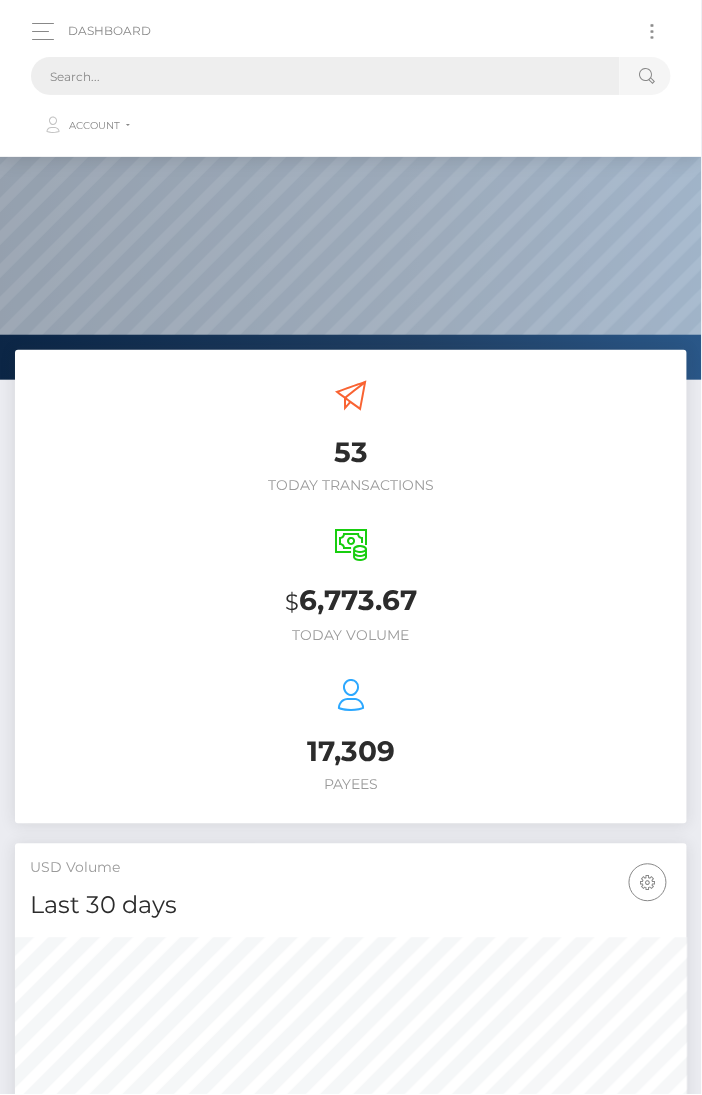 click at bounding box center (325, 76) 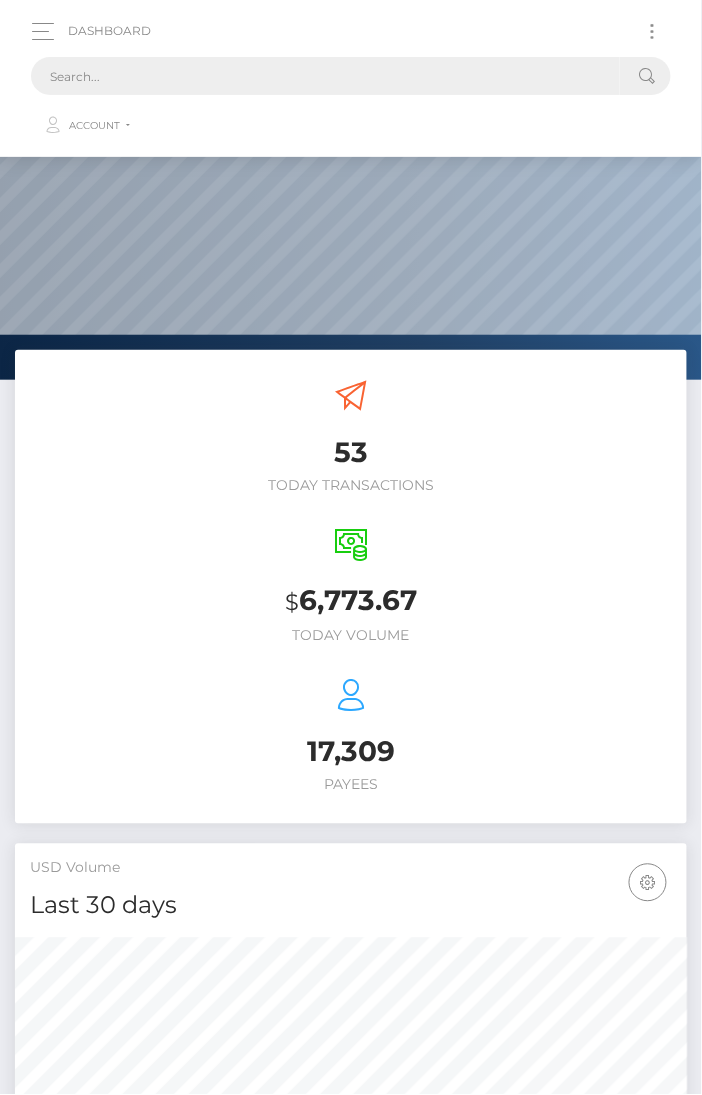 paste on "5ed86b580286d53e70237a7b" 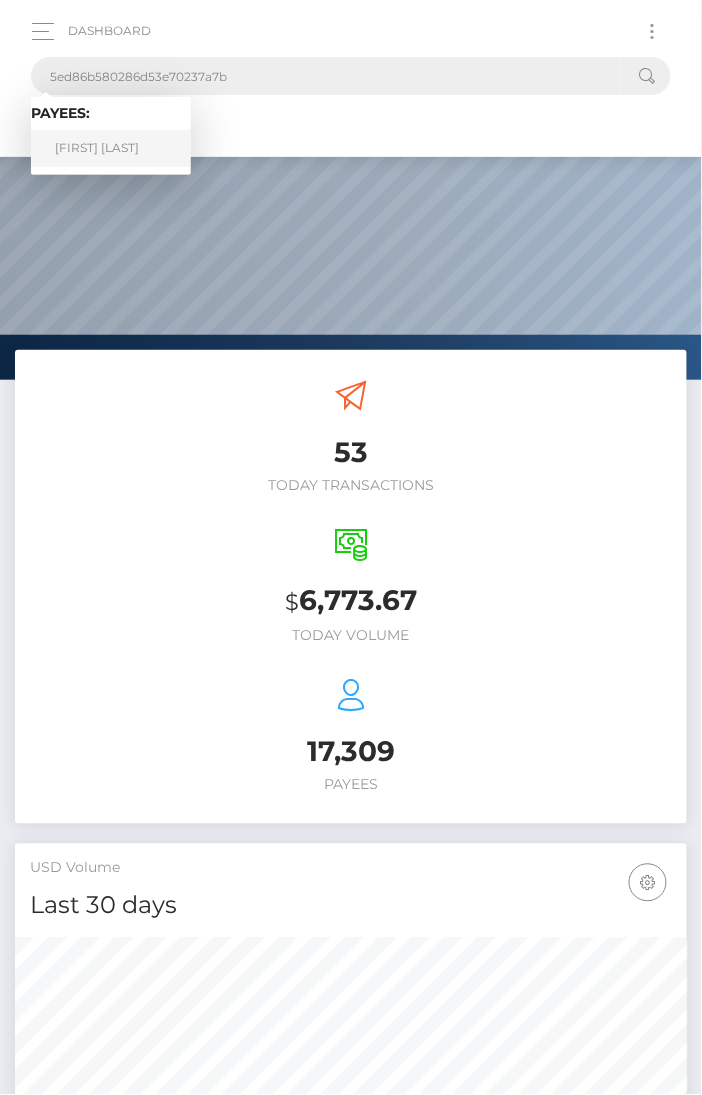 type on "5ed86b580286d53e70237a7b" 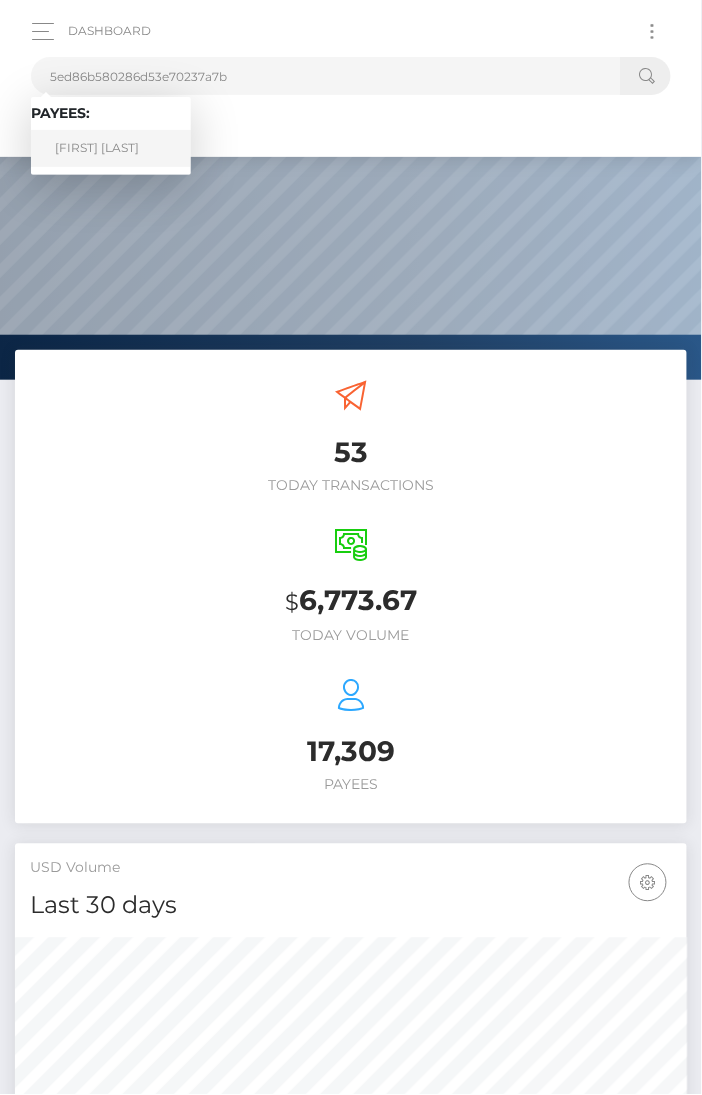 click on "Jhosefine  Burga" at bounding box center [111, 148] 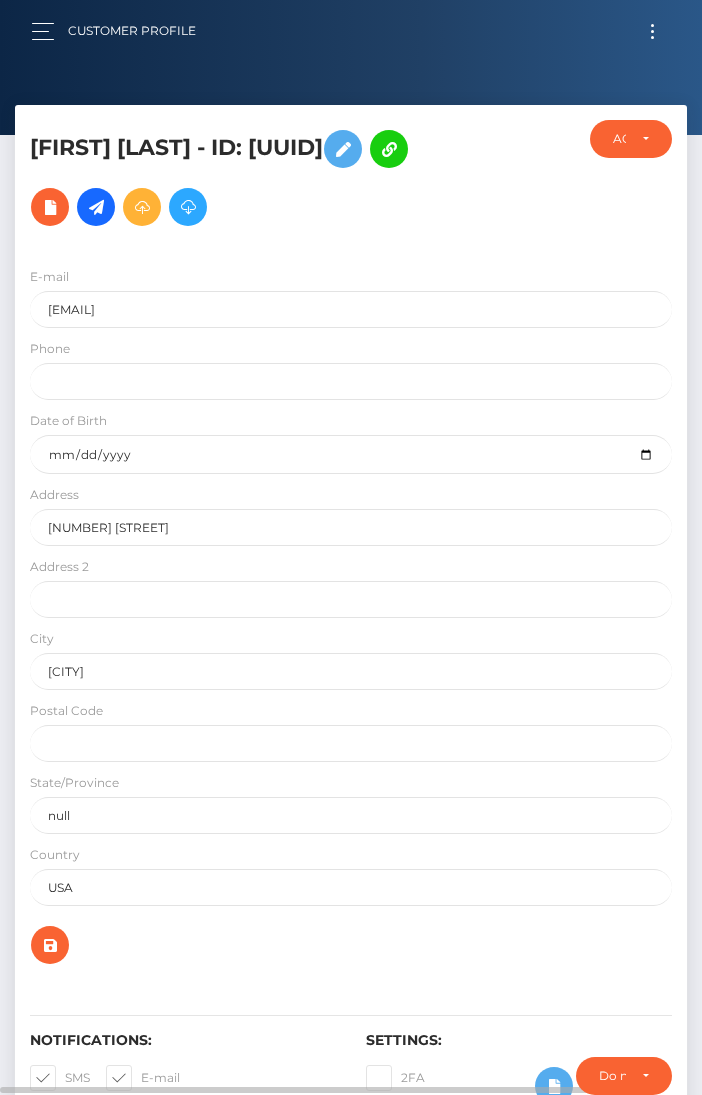 scroll, scrollTop: 0, scrollLeft: 0, axis: both 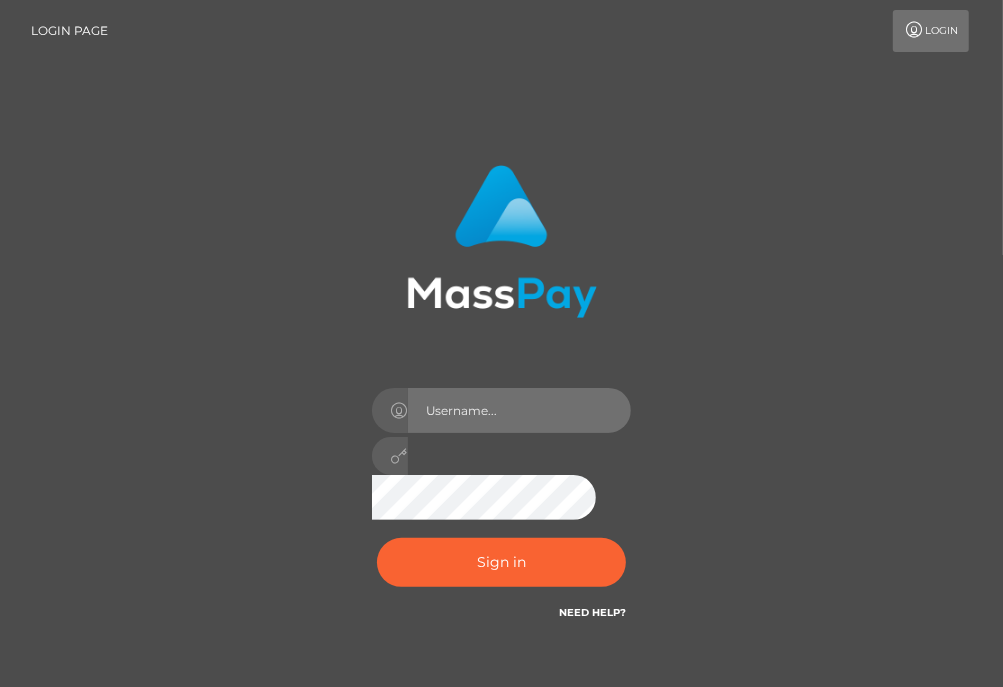click at bounding box center (520, 410) 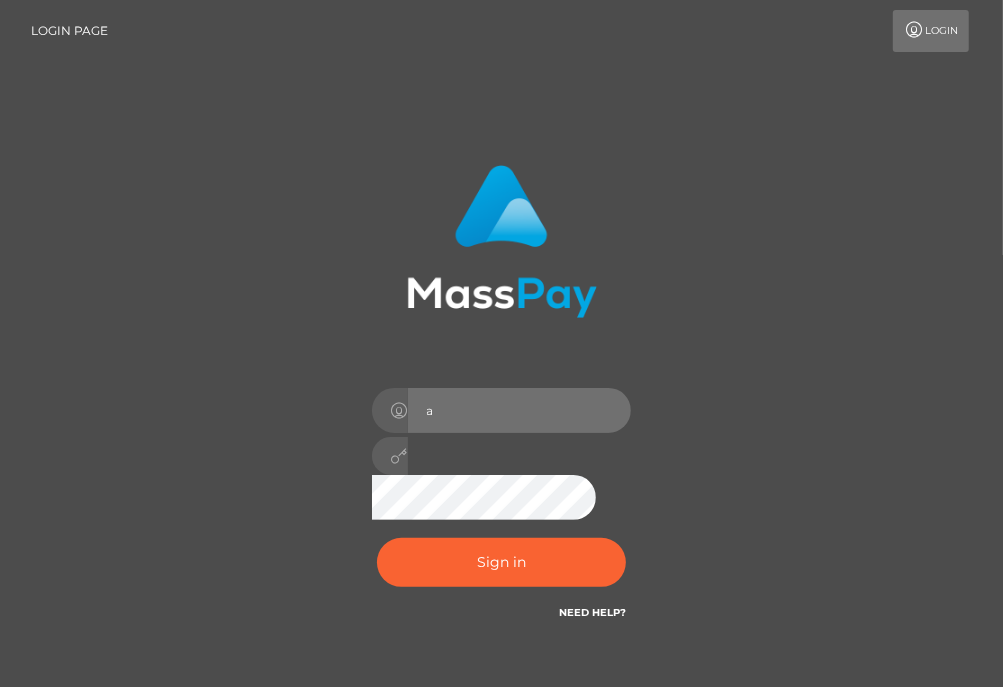 click on "a" at bounding box center (520, 410) 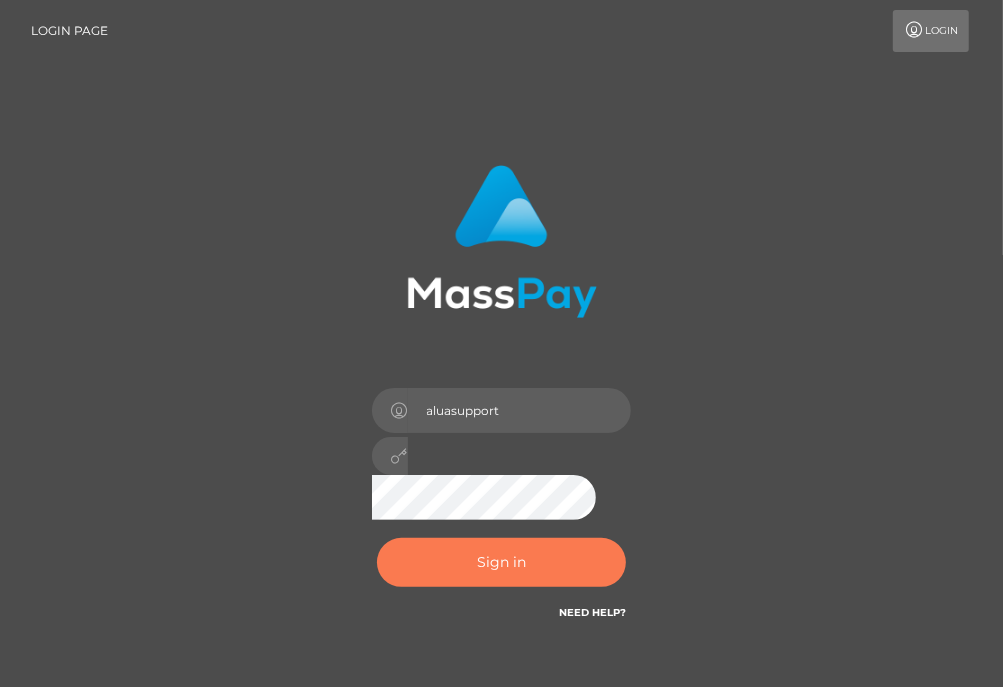 click on "Sign in" at bounding box center (502, 562) 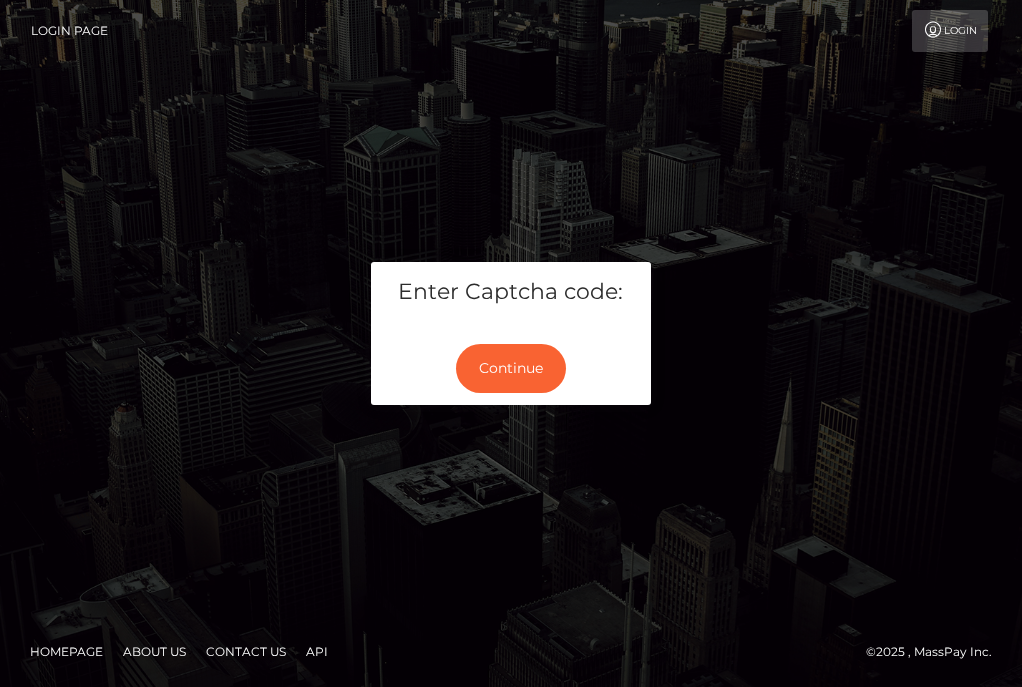 scroll, scrollTop: 0, scrollLeft: 0, axis: both 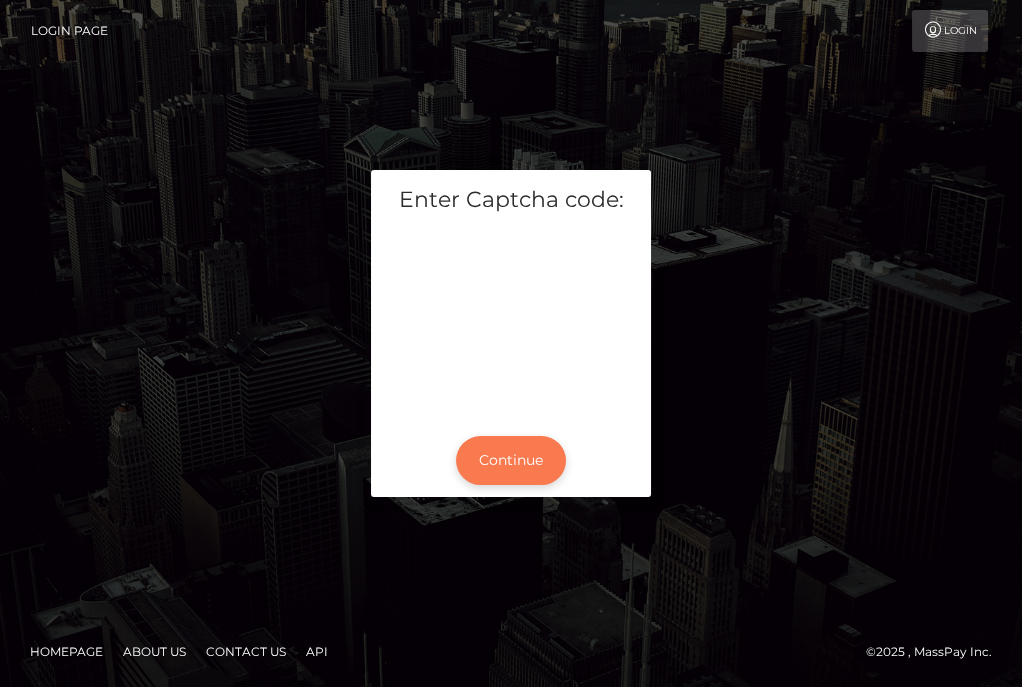 click on "Continue" at bounding box center [511, 460] 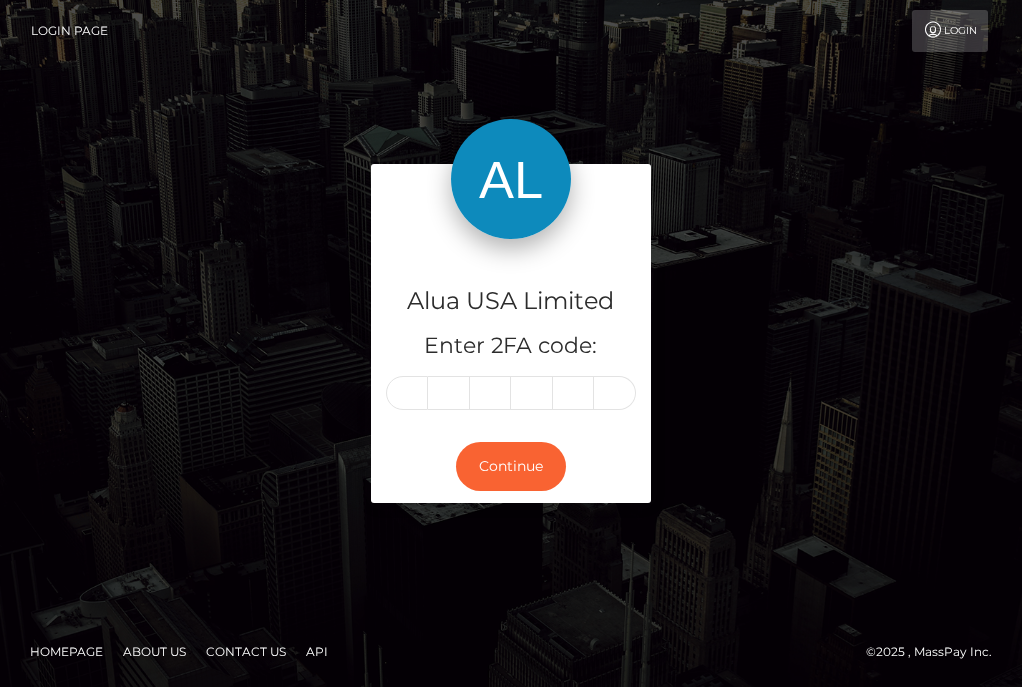 scroll, scrollTop: 0, scrollLeft: 0, axis: both 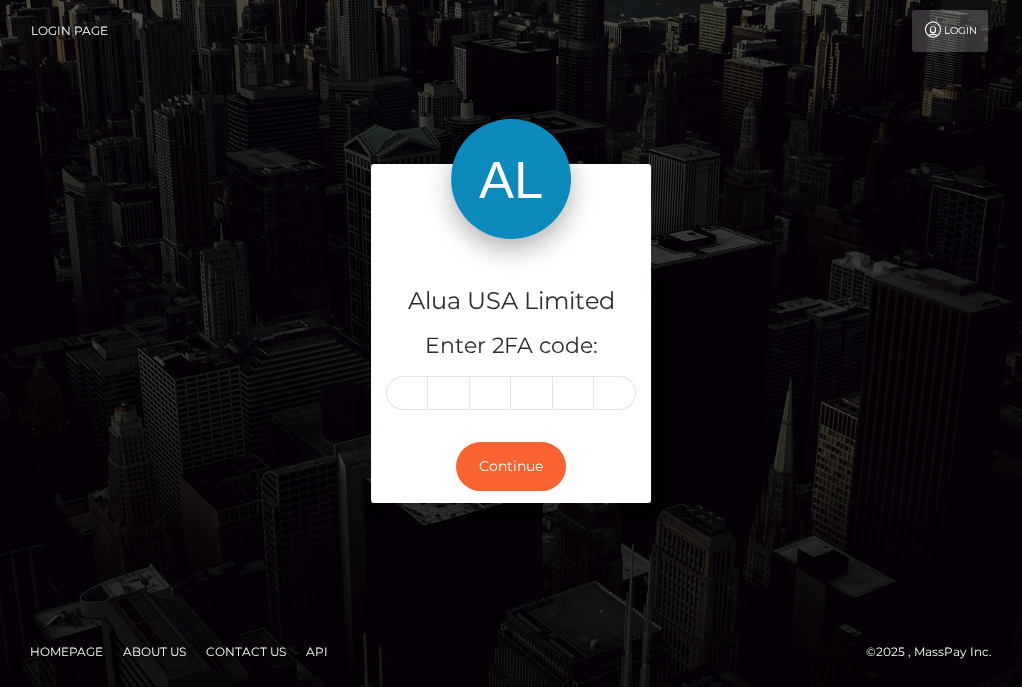 click at bounding box center [407, 393] 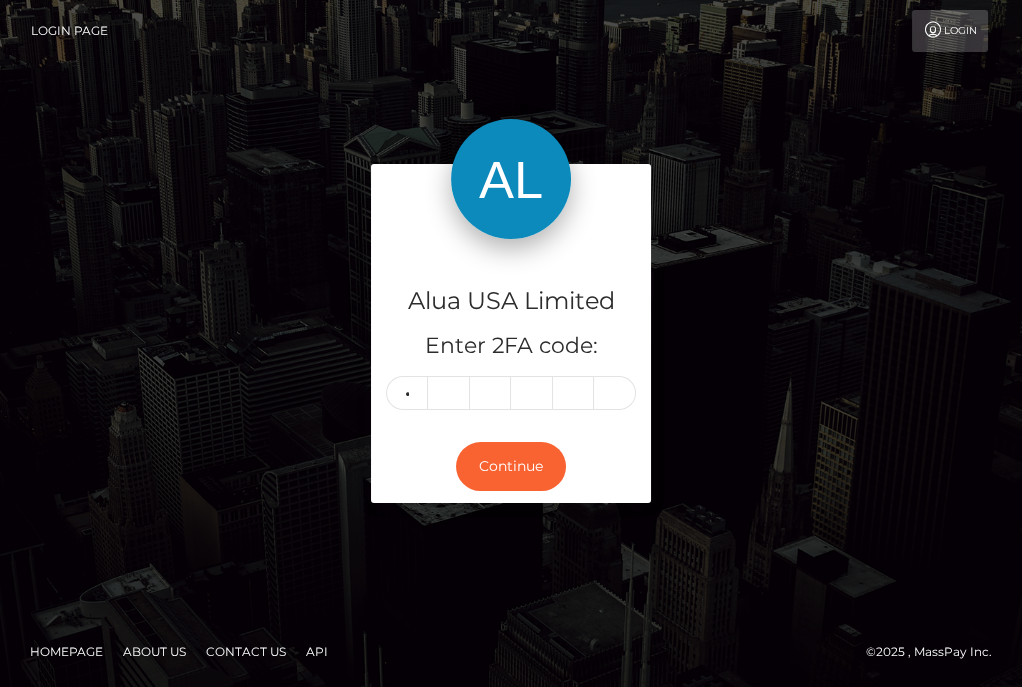 type on "2" 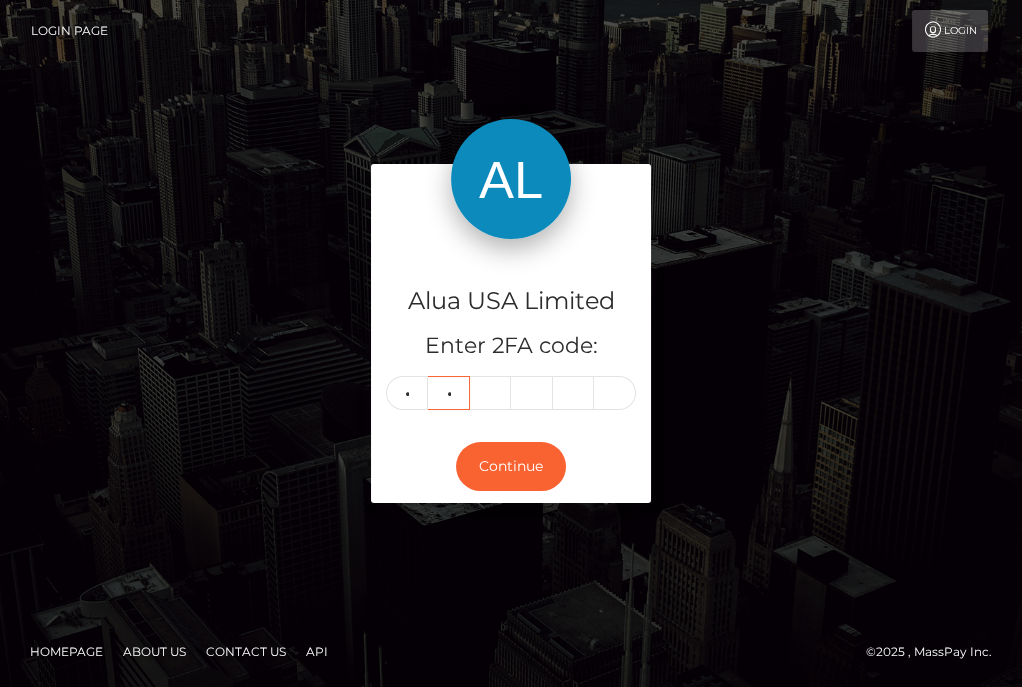 type on "3" 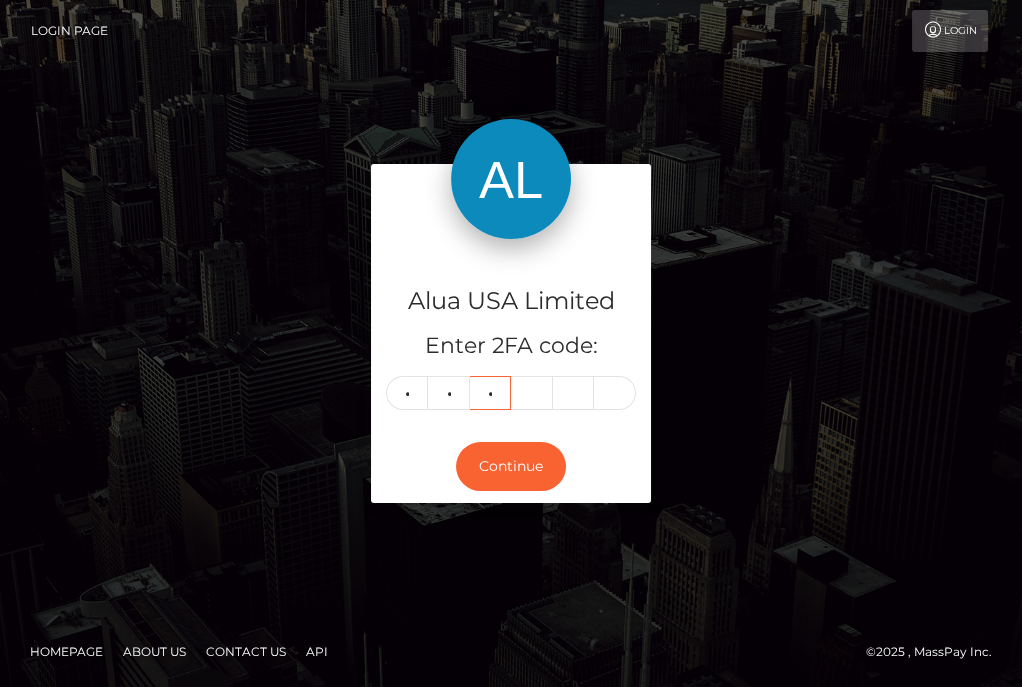 type on "4" 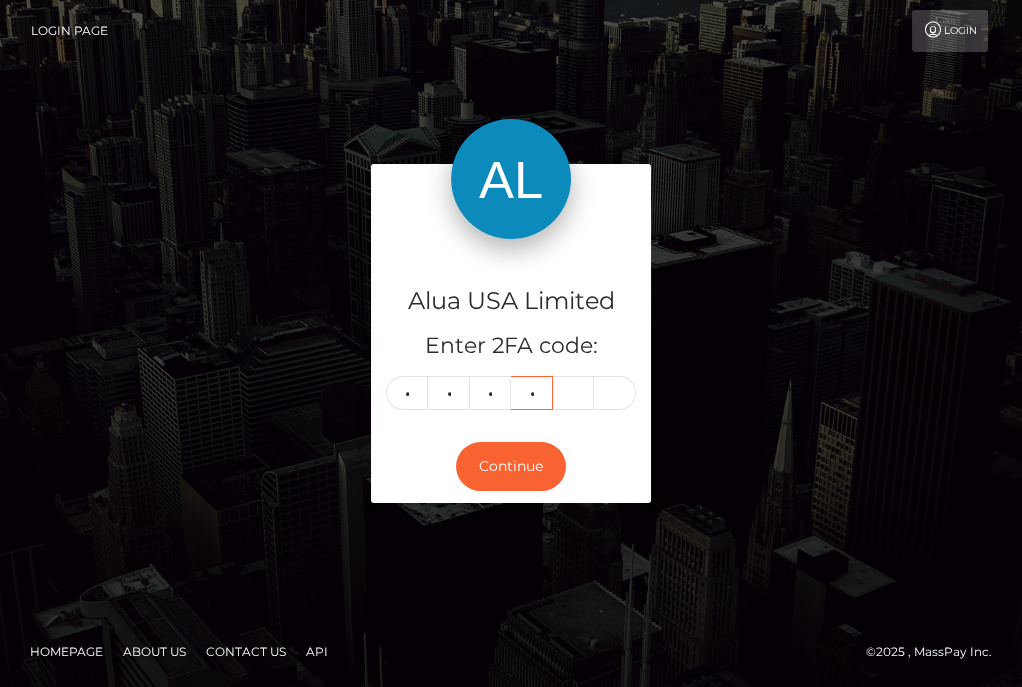 type on "2" 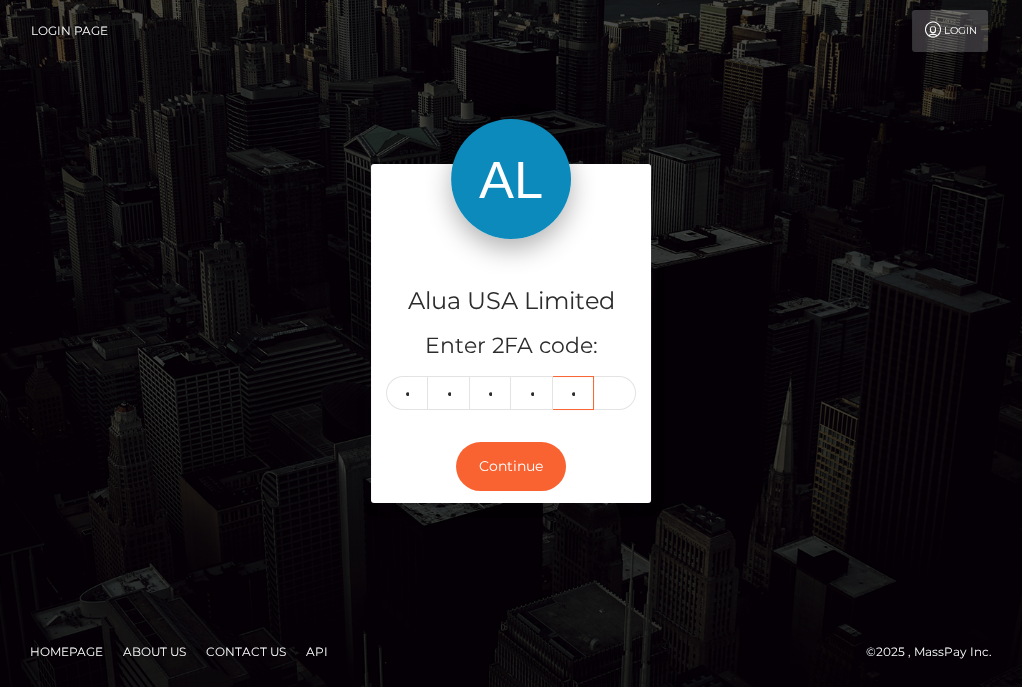 type on "5" 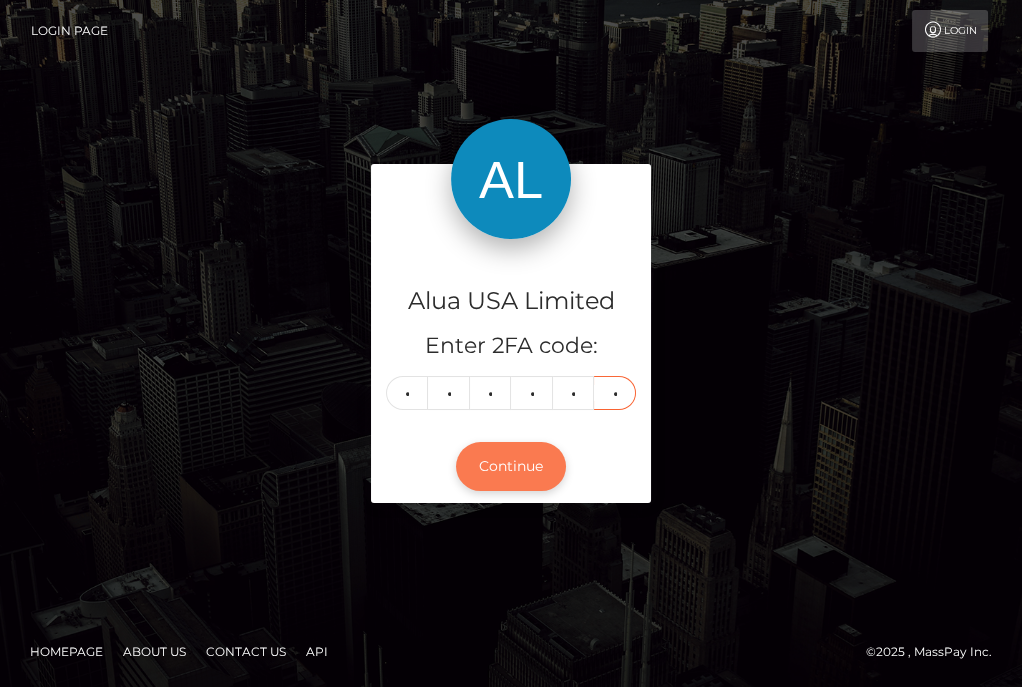 type on "0" 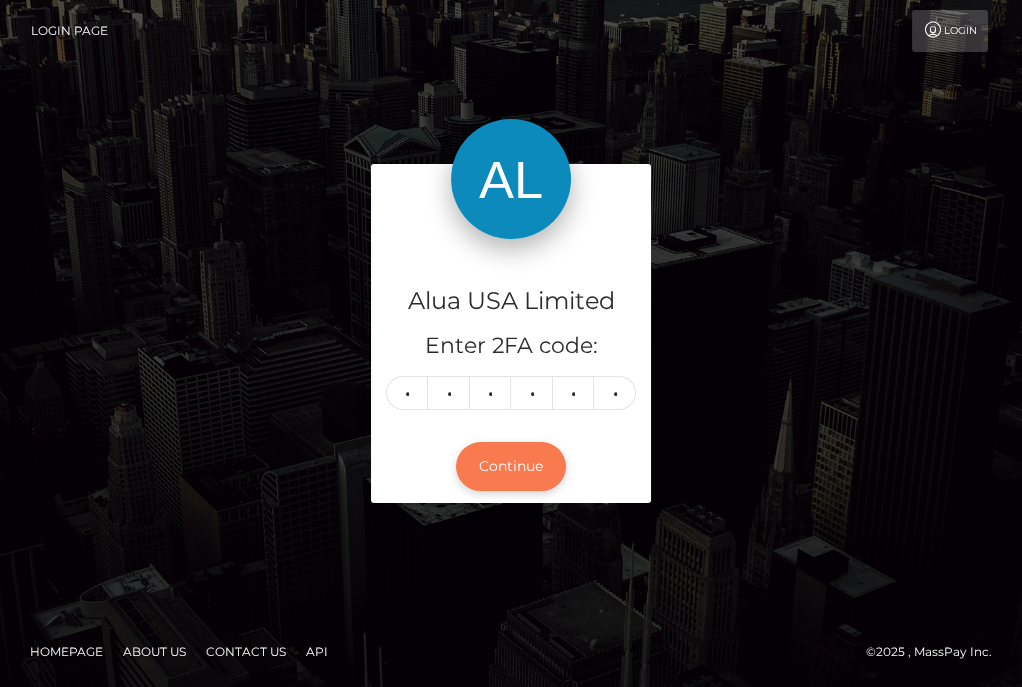 click on "Continue" at bounding box center [511, 466] 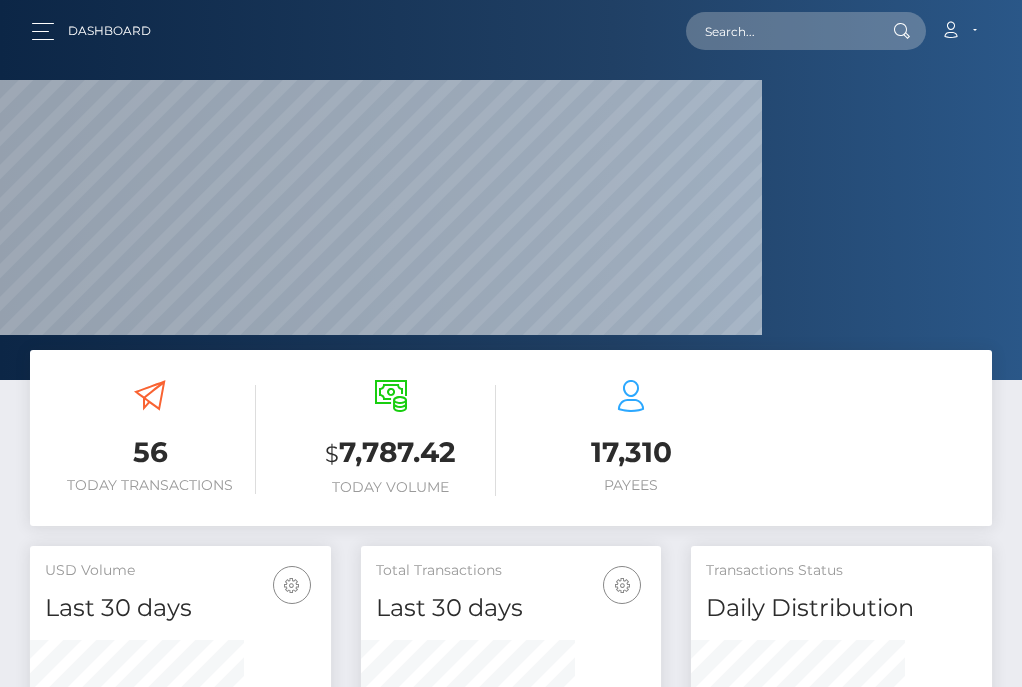 scroll, scrollTop: 0, scrollLeft: 0, axis: both 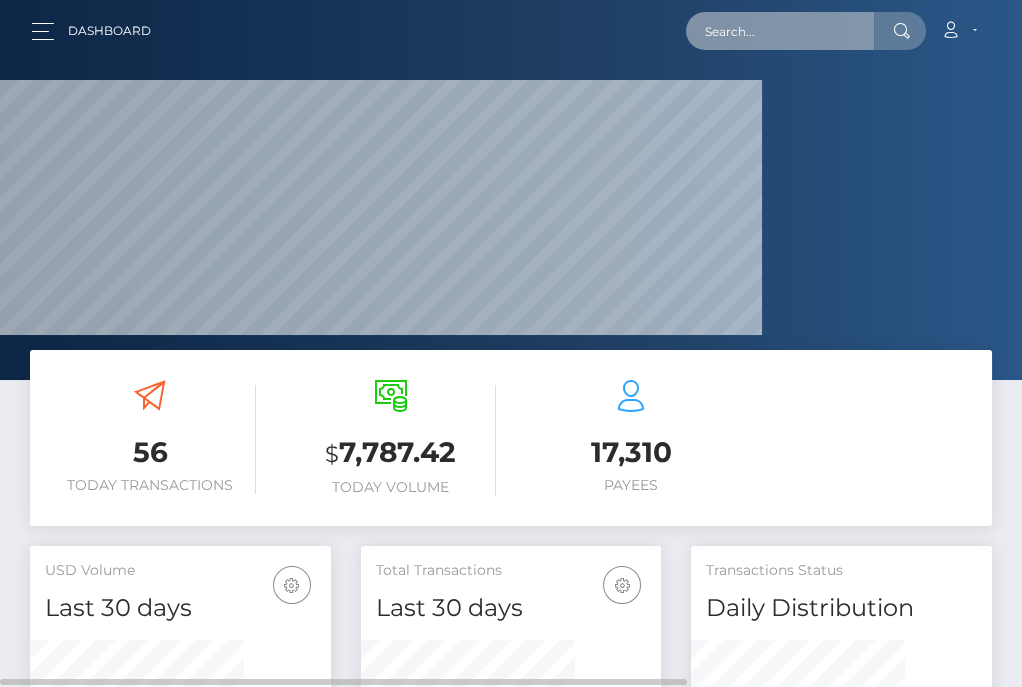 click at bounding box center [780, 31] 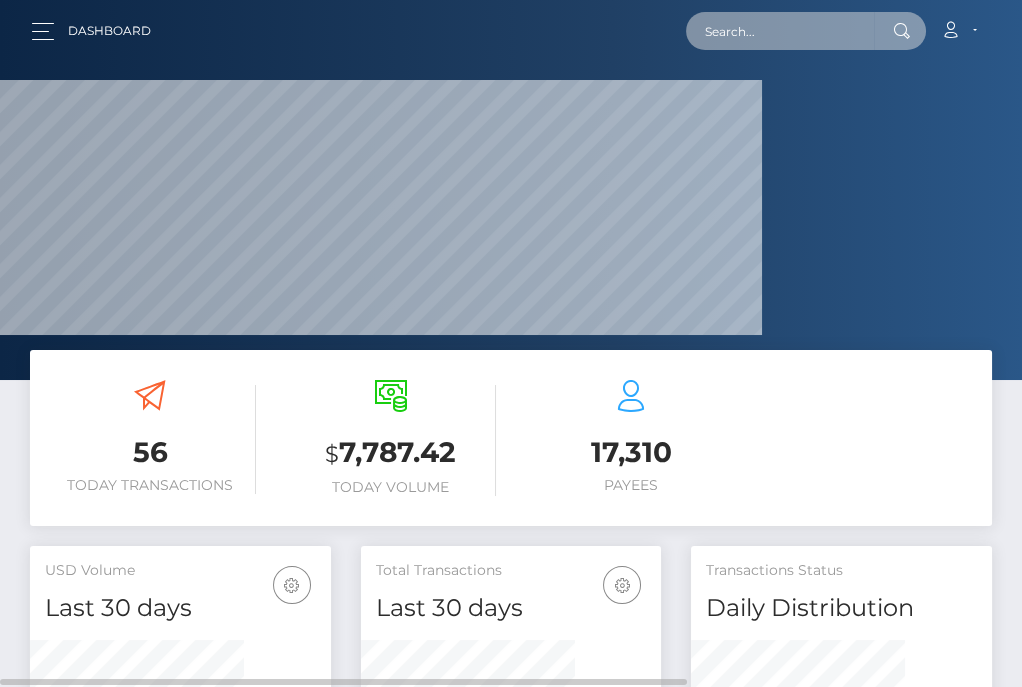 paste on "5a652e53406f23563c512f72" 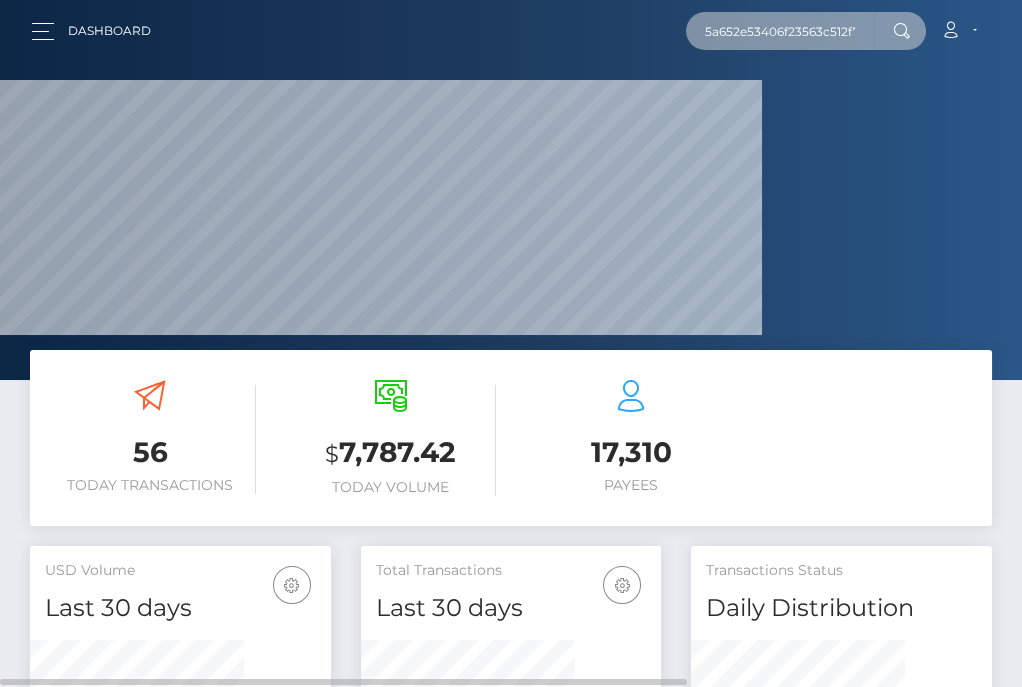 scroll, scrollTop: 0, scrollLeft: 12, axis: horizontal 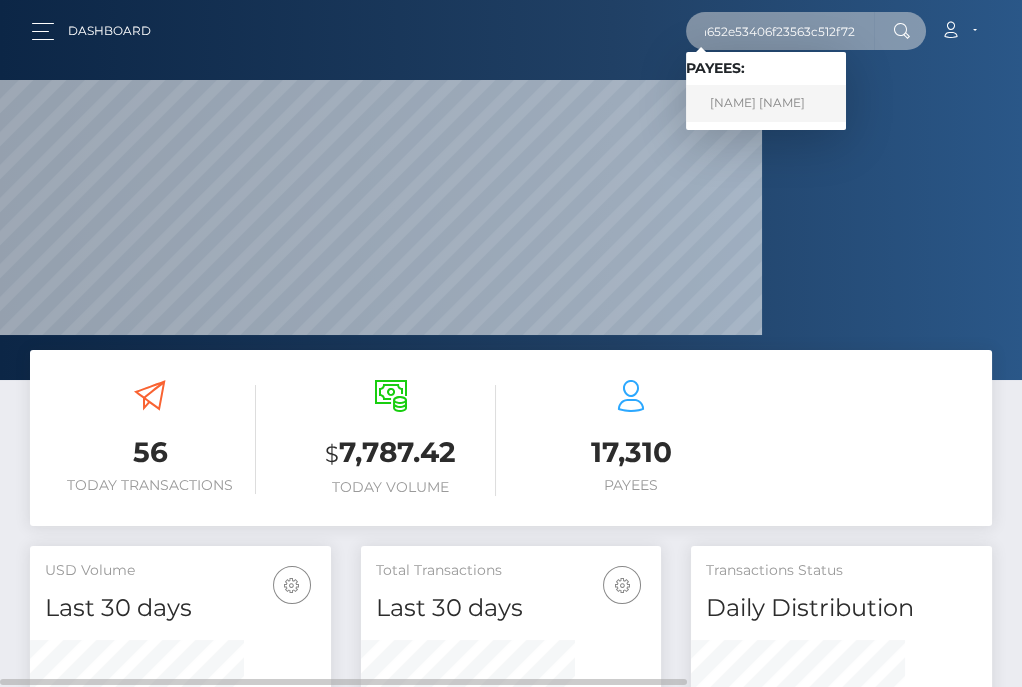 type on "5a652e53406f23563c512f72" 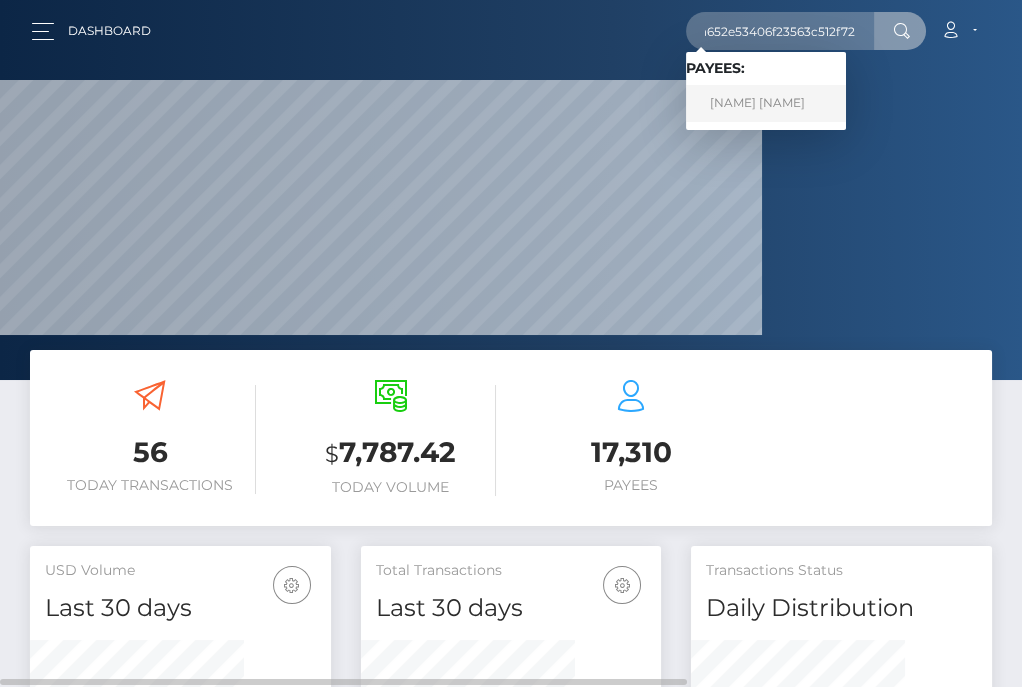 click on "Jodi  Phillpot" at bounding box center (766, 103) 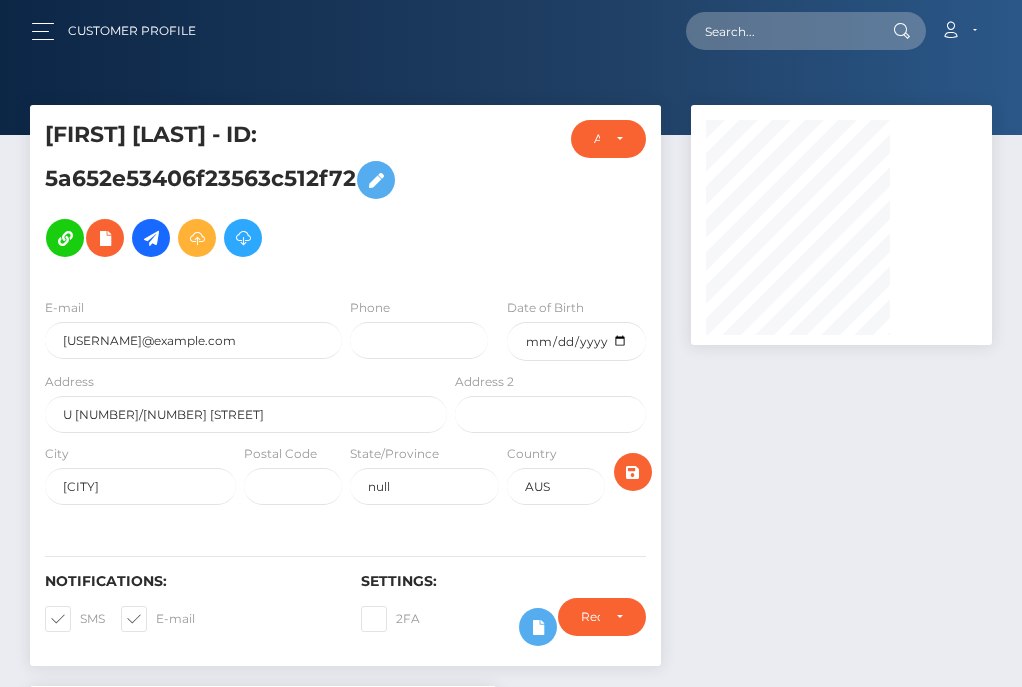 scroll, scrollTop: 0, scrollLeft: 0, axis: both 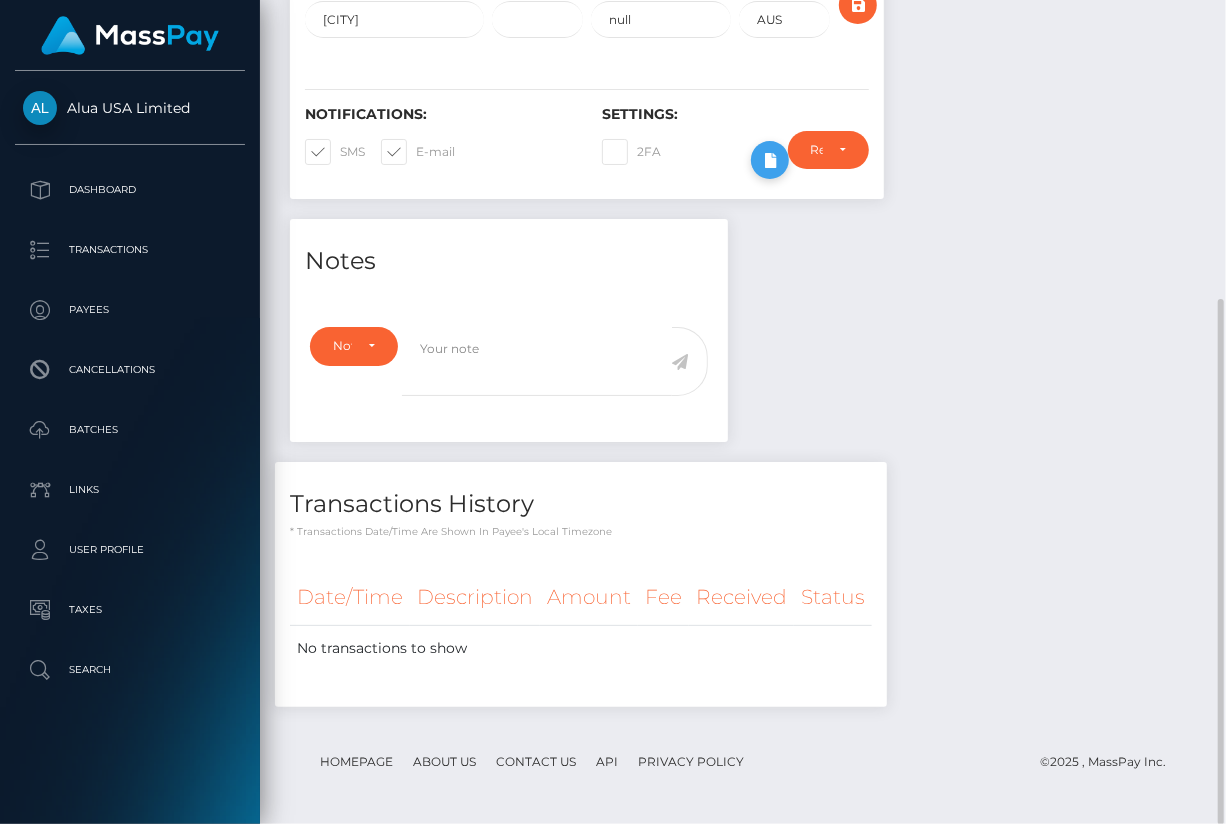 click at bounding box center [770, 160] 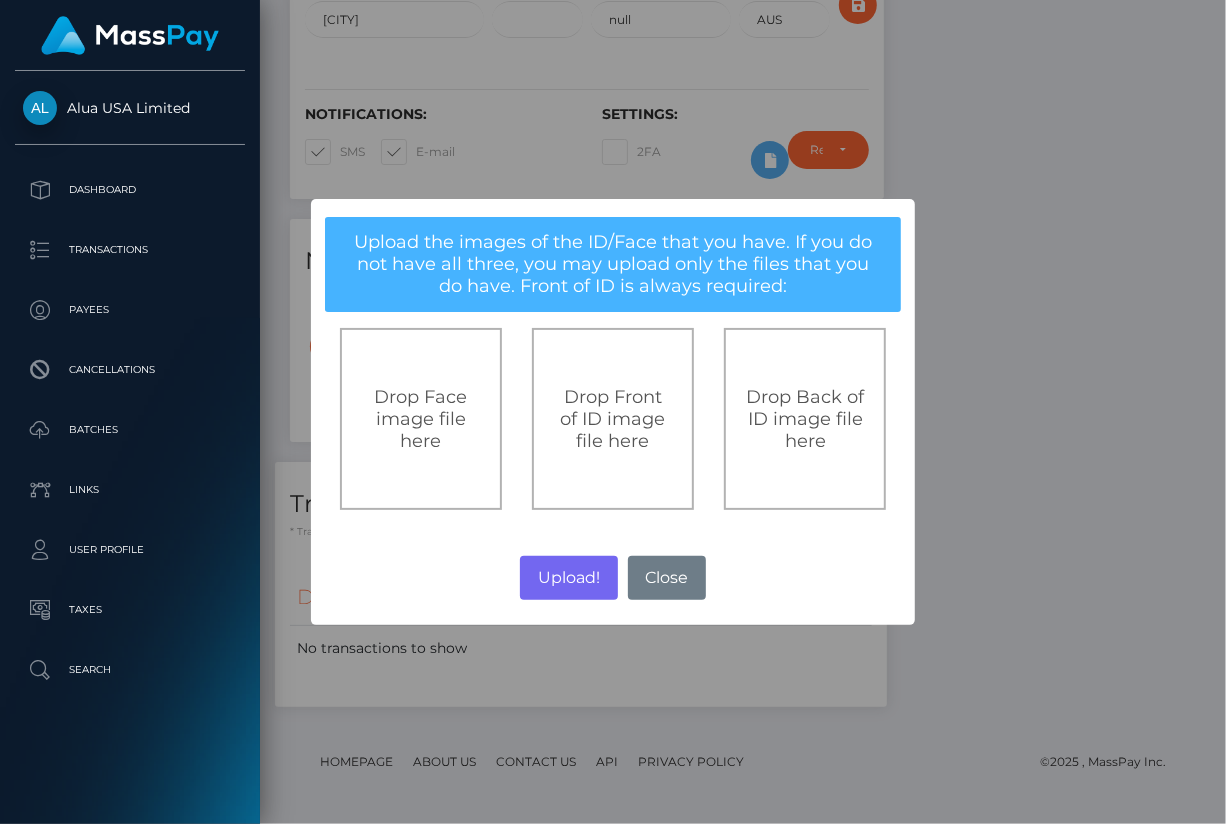 click at bounding box center (130, 35) 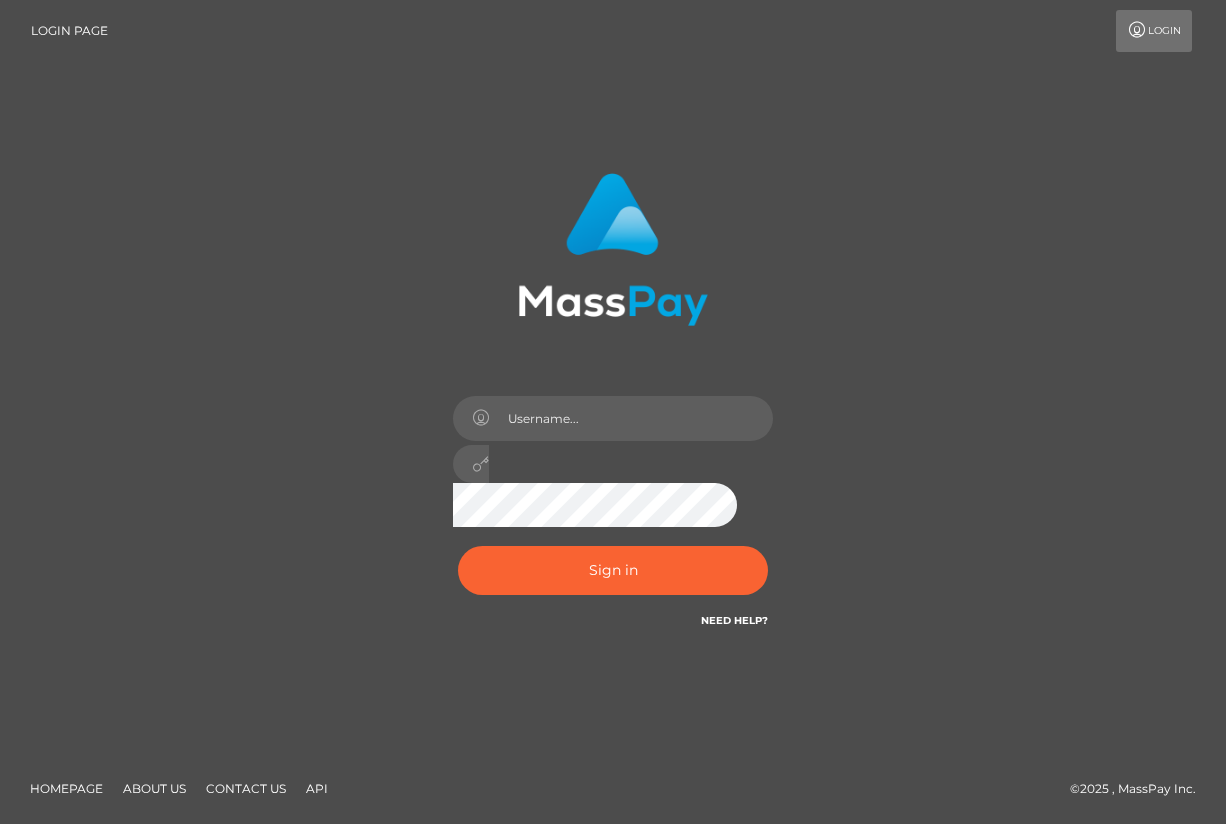 scroll, scrollTop: 0, scrollLeft: 0, axis: both 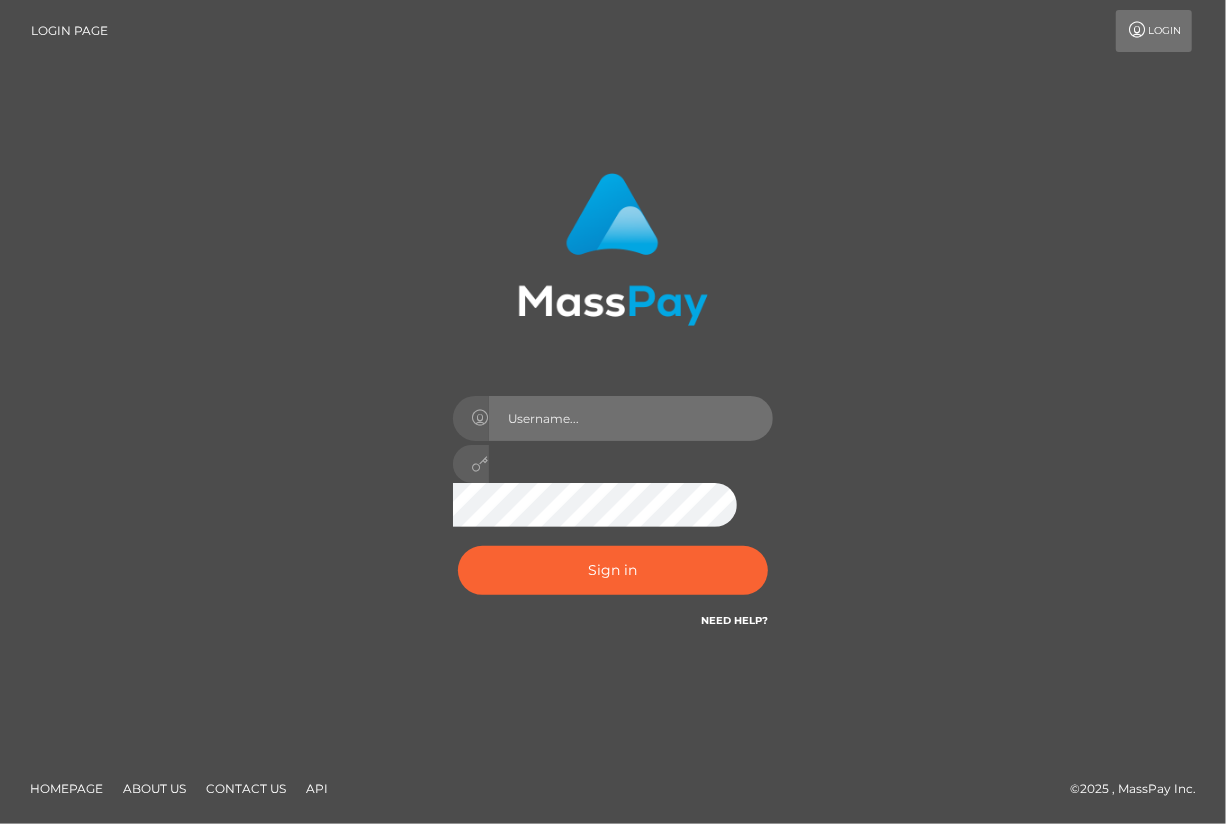 click at bounding box center (631, 418) 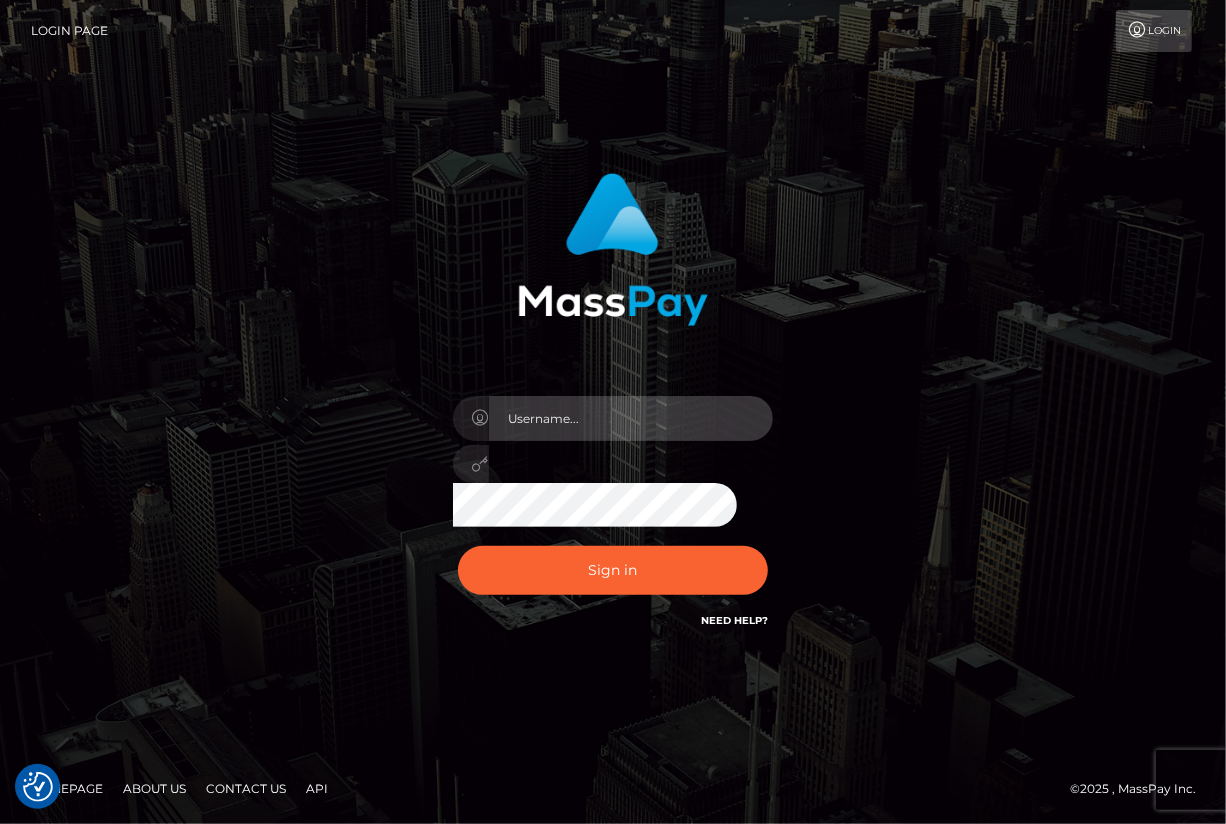 type on "aluasupport" 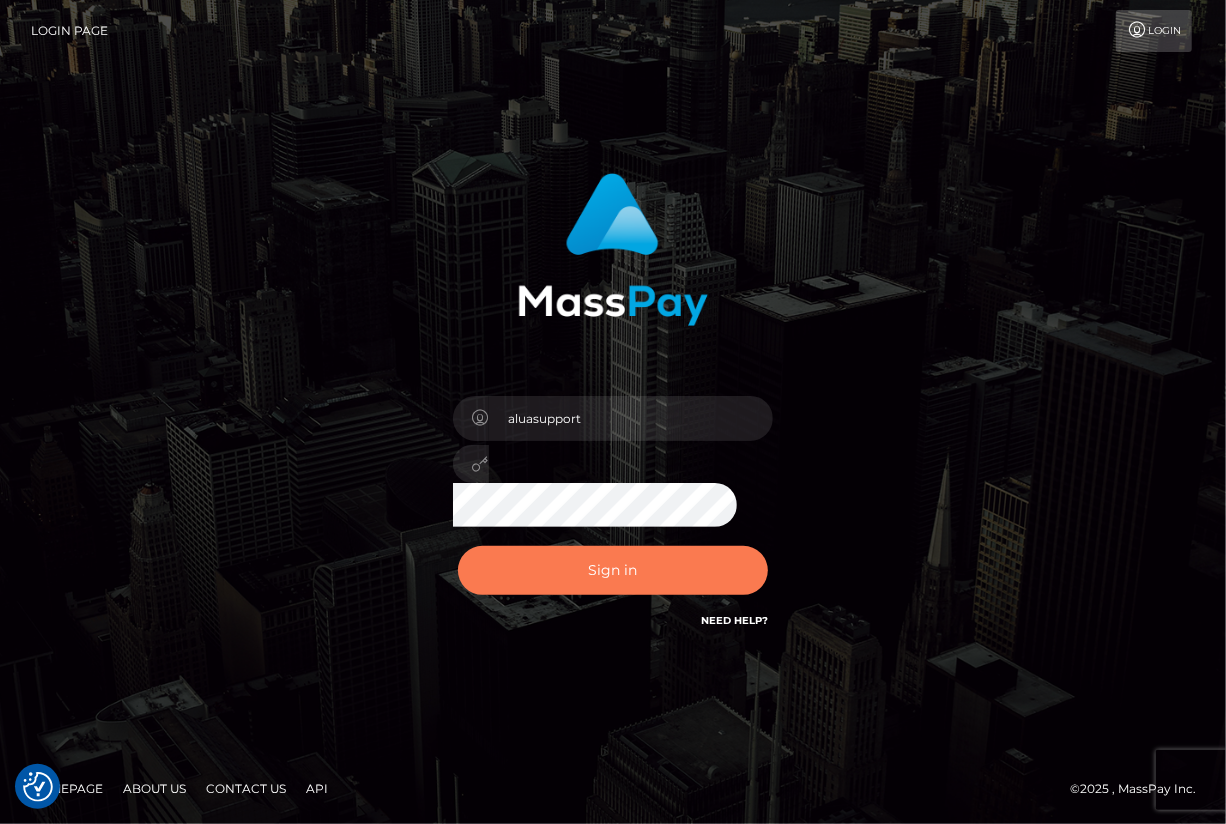 click on "Sign in" at bounding box center (613, 570) 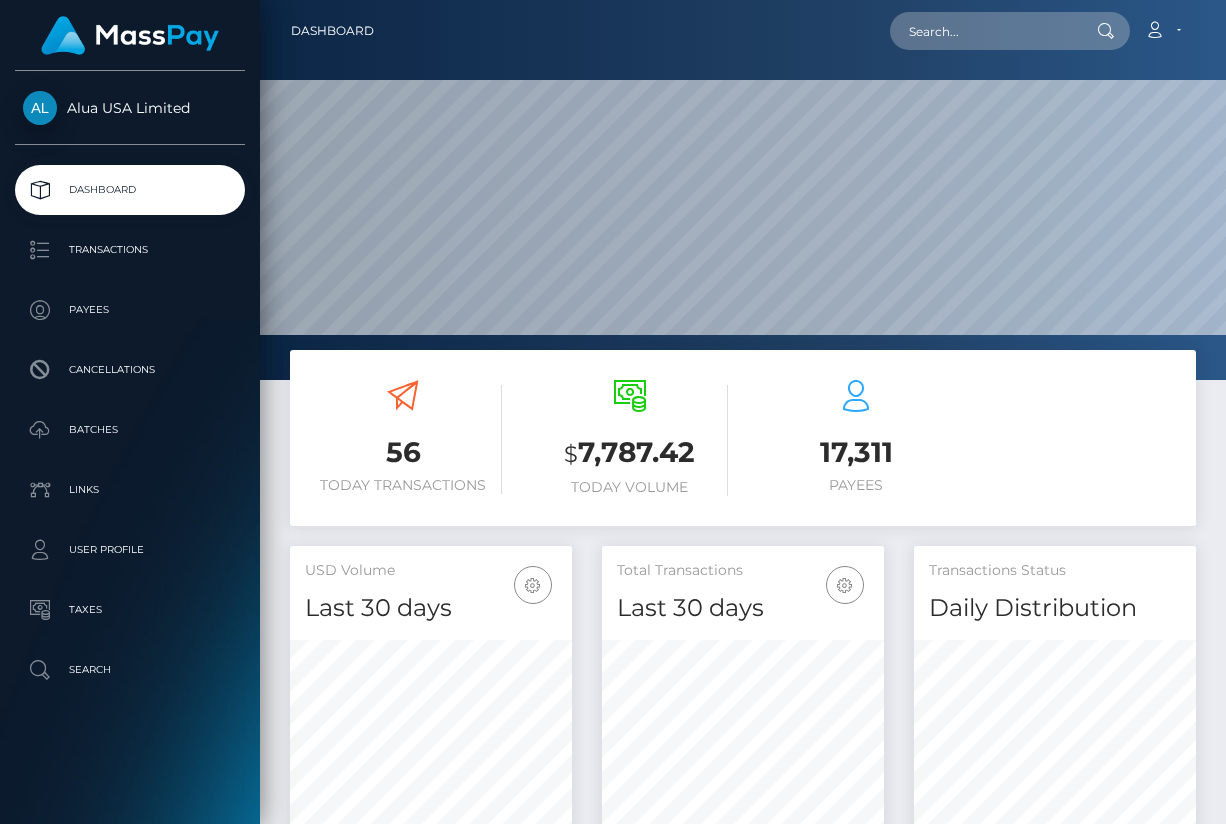 scroll, scrollTop: 0, scrollLeft: 0, axis: both 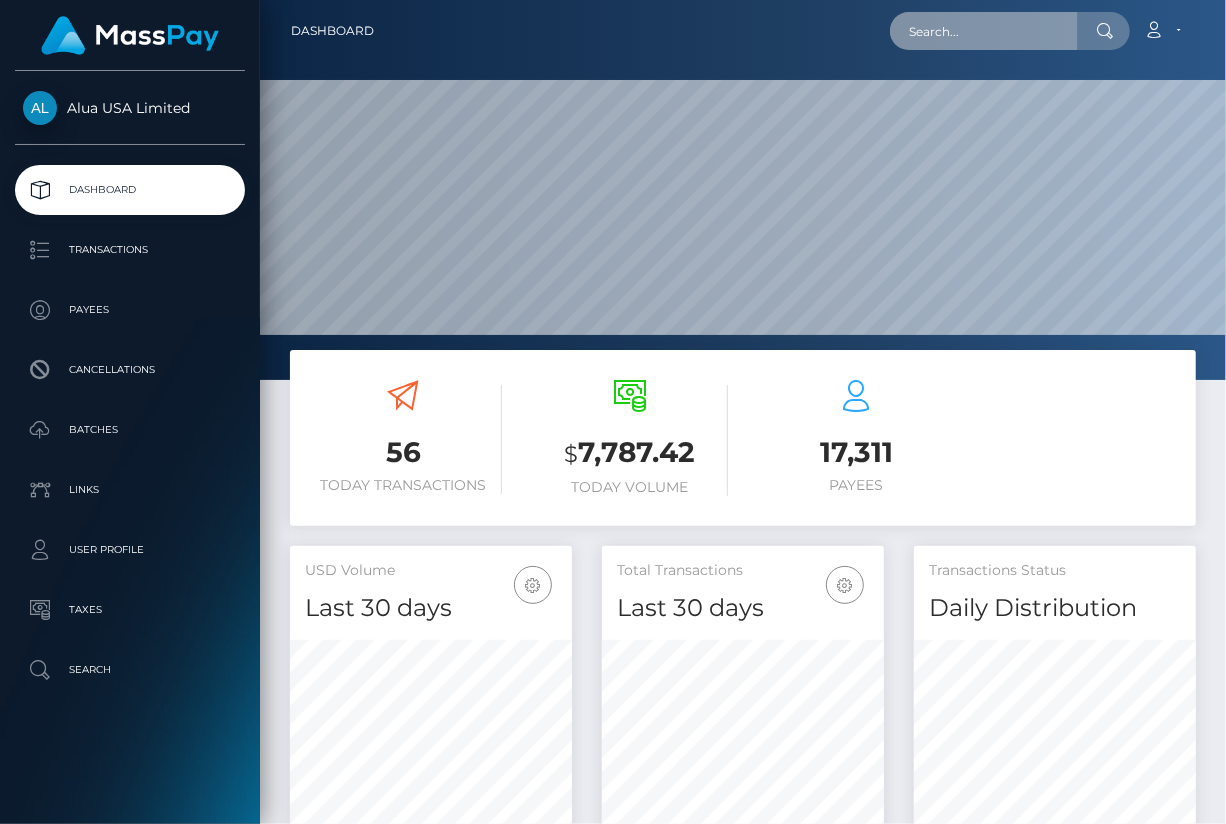 click at bounding box center [984, 31] 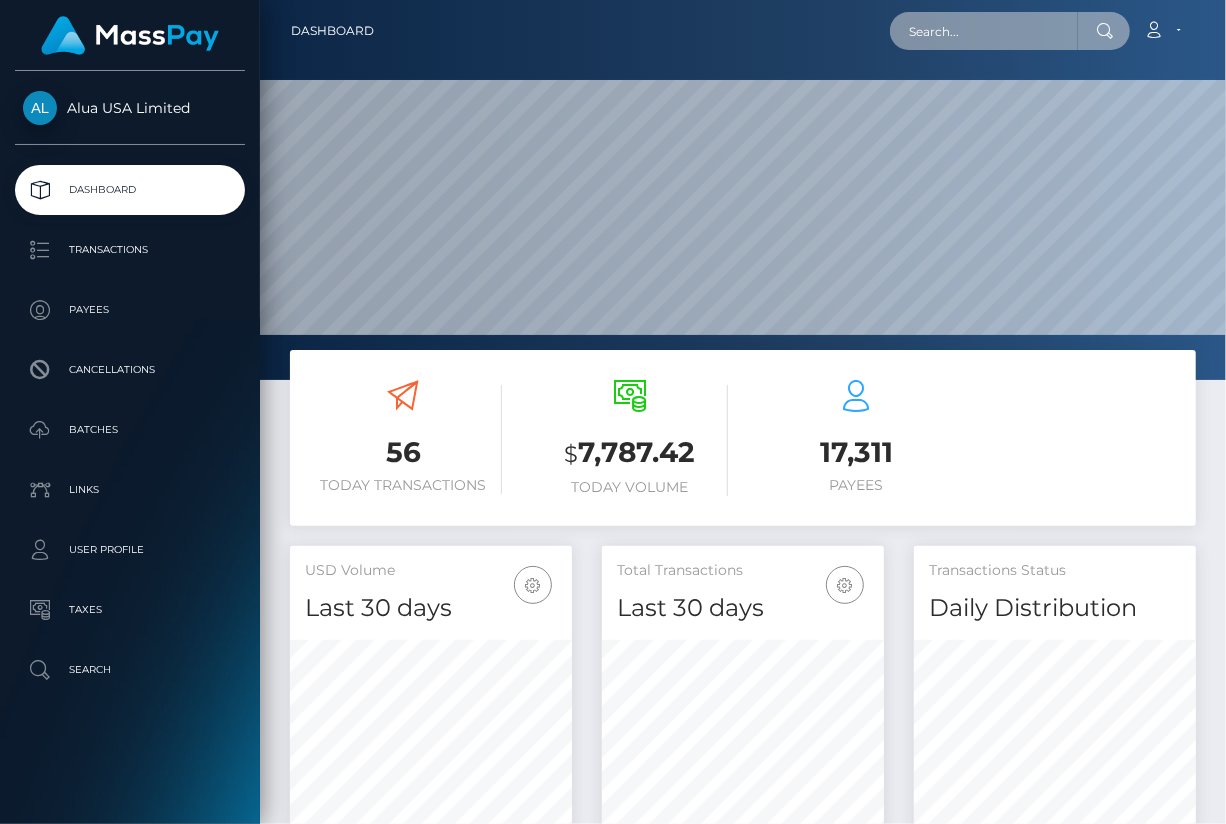 paste on "59b8876c1ec59500780e67b6" 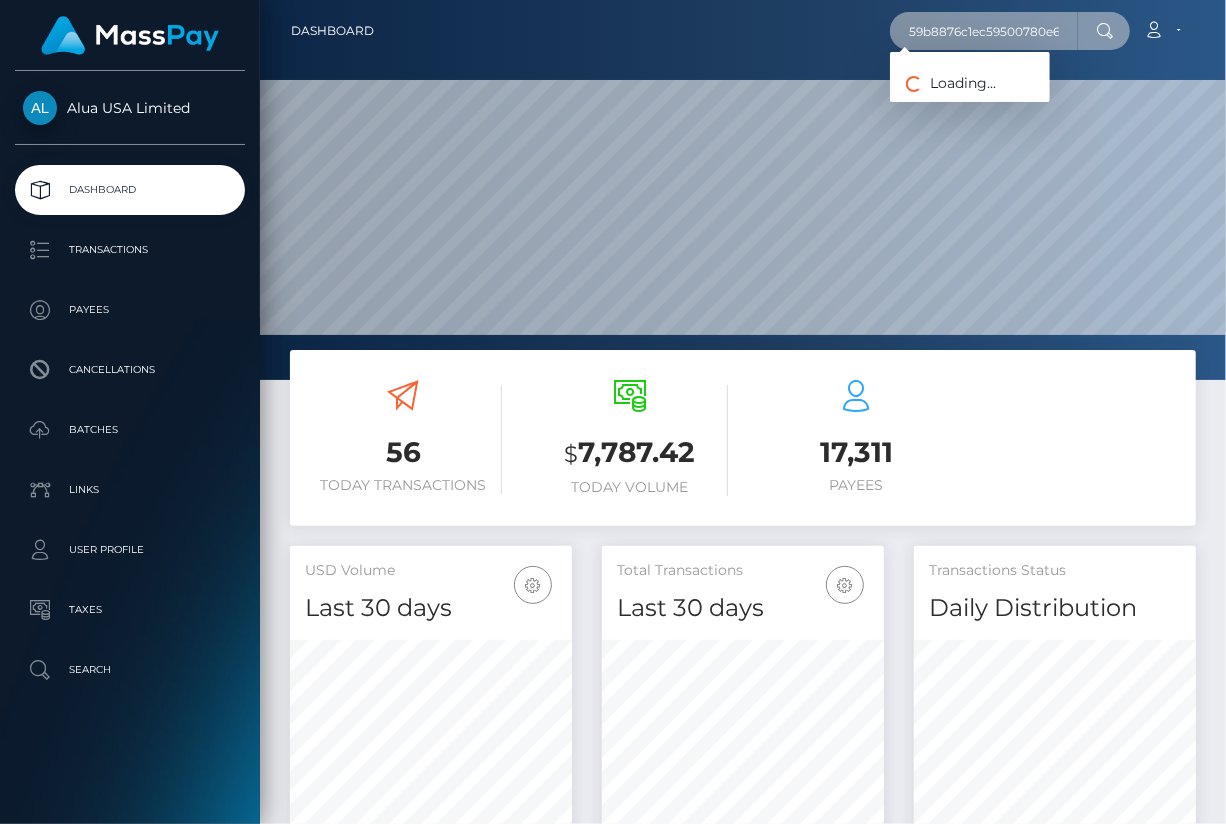 scroll, scrollTop: 0, scrollLeft: 18, axis: horizontal 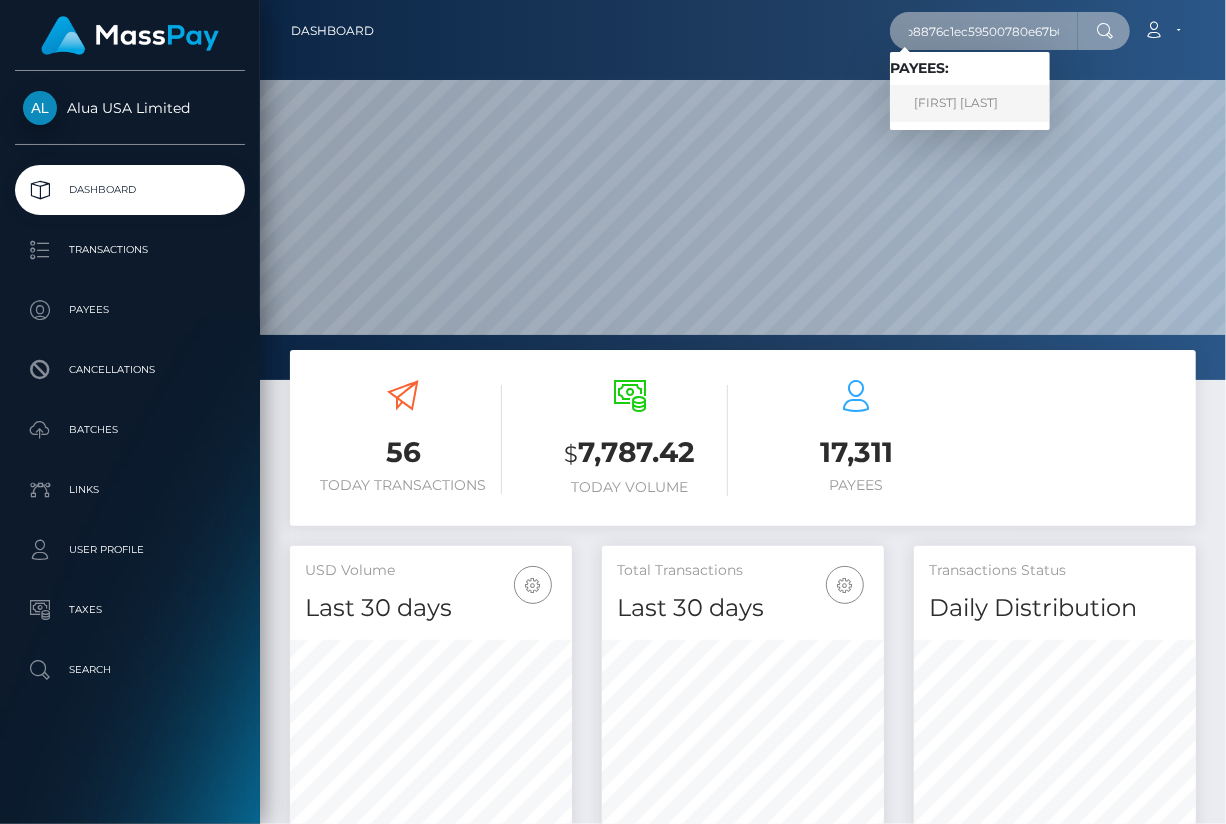 type on "59b8876c1ec59500780e67b6" 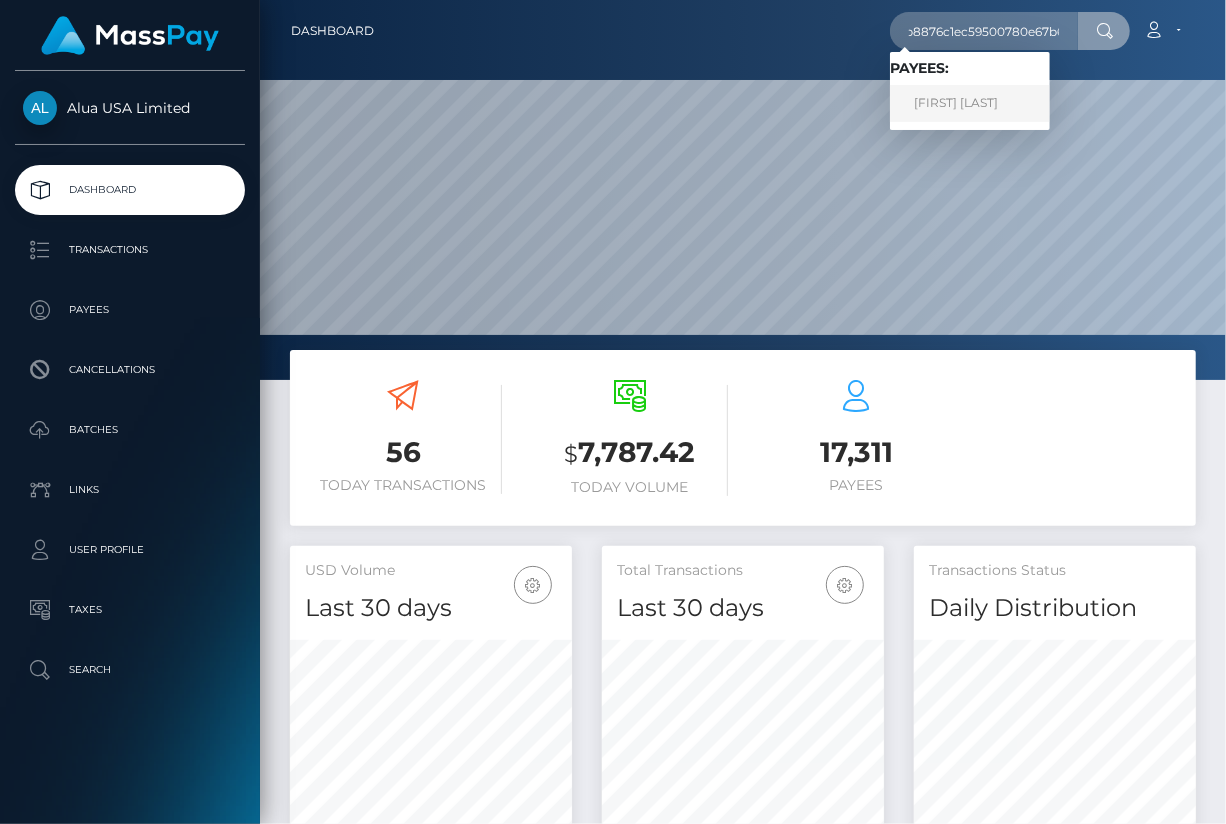 scroll, scrollTop: 0, scrollLeft: 0, axis: both 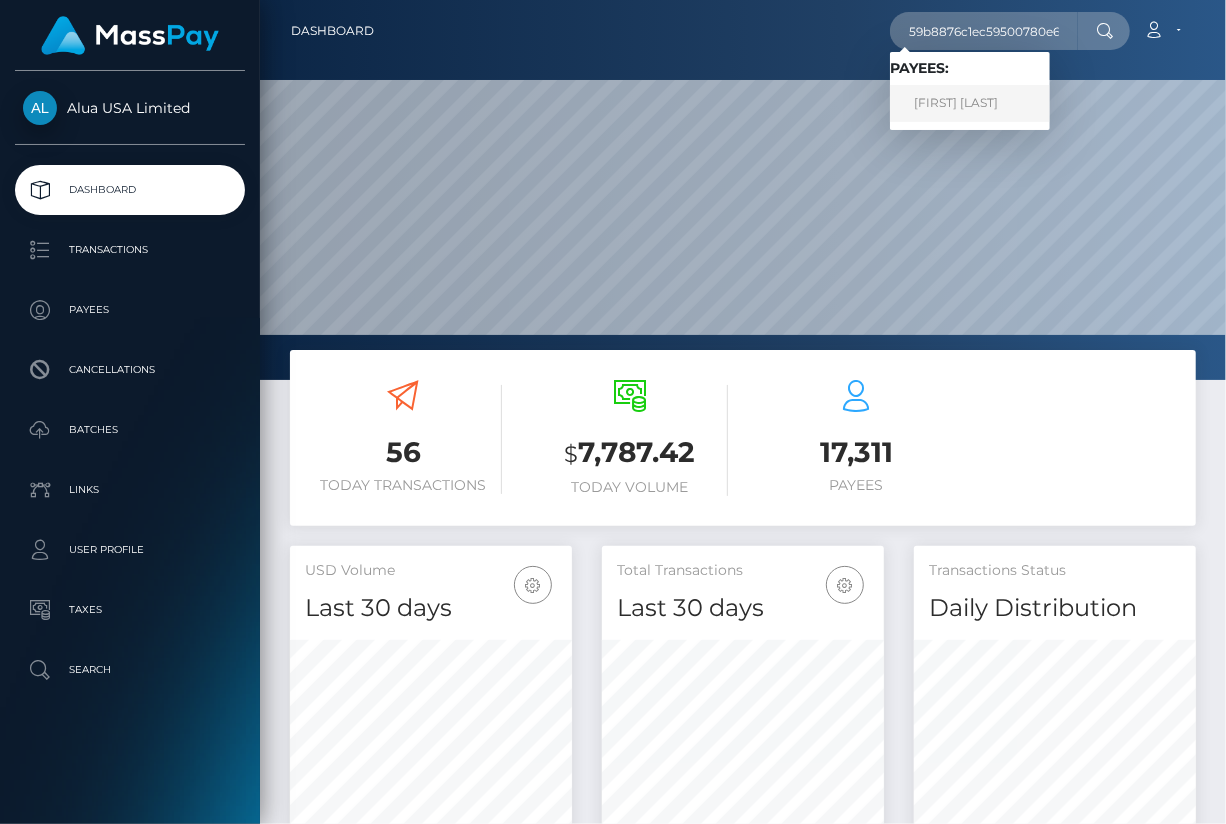 click on "Gina  Scrocca" at bounding box center (970, 103) 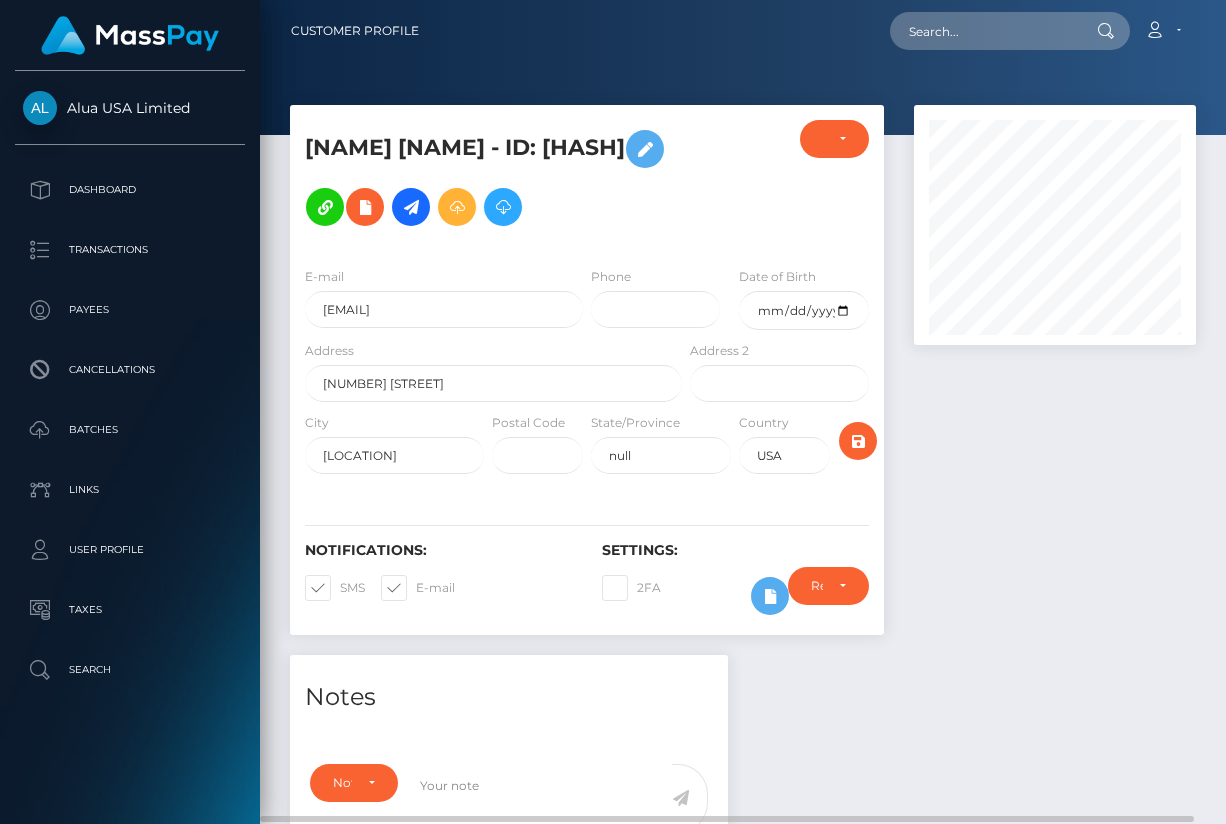 scroll, scrollTop: 0, scrollLeft: 0, axis: both 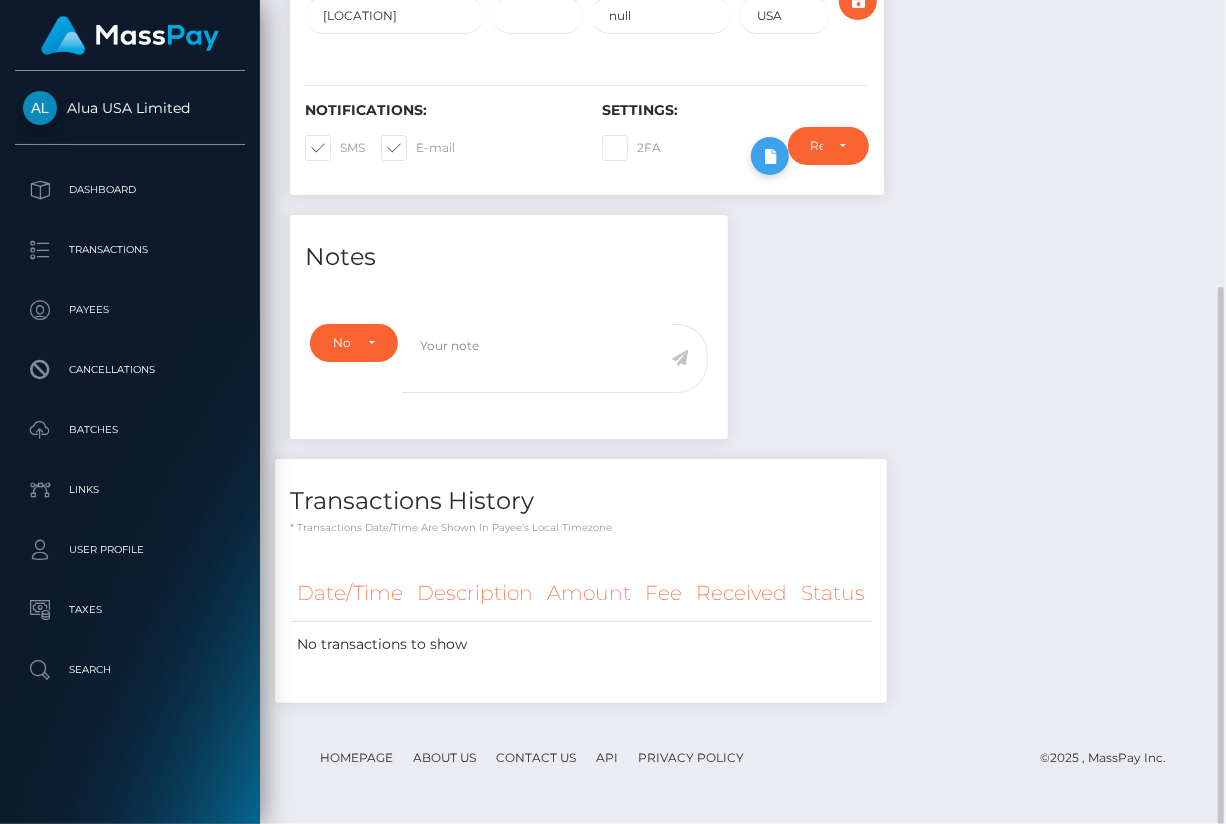 click at bounding box center (770, 156) 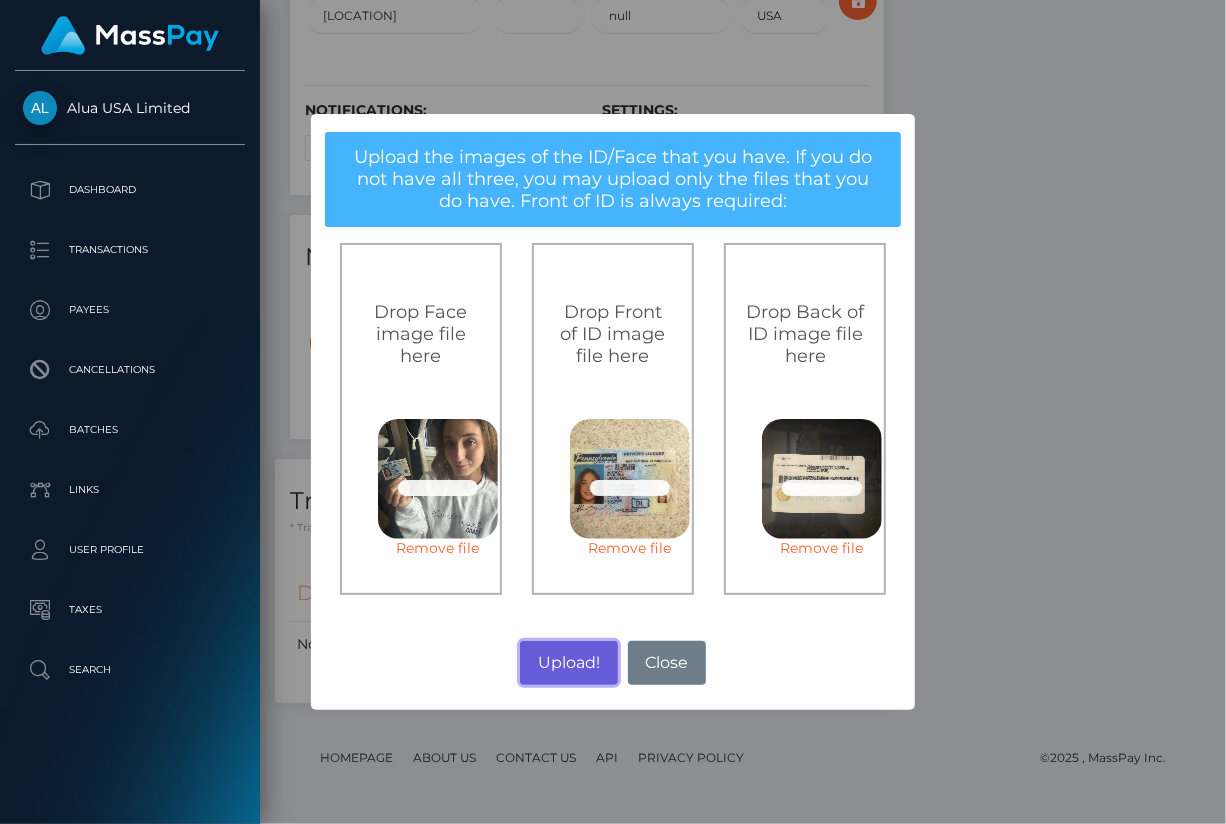 click on "Upload!" at bounding box center [568, 663] 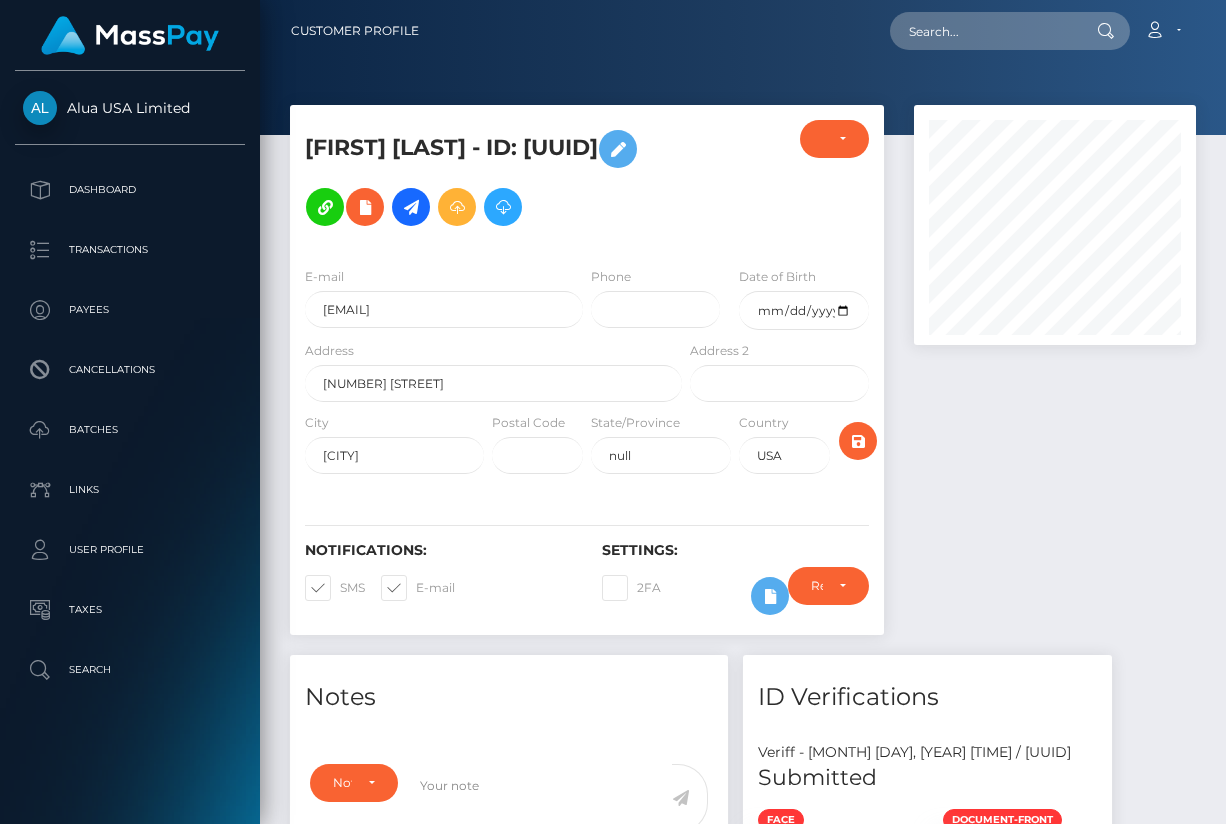 scroll, scrollTop: 0, scrollLeft: 0, axis: both 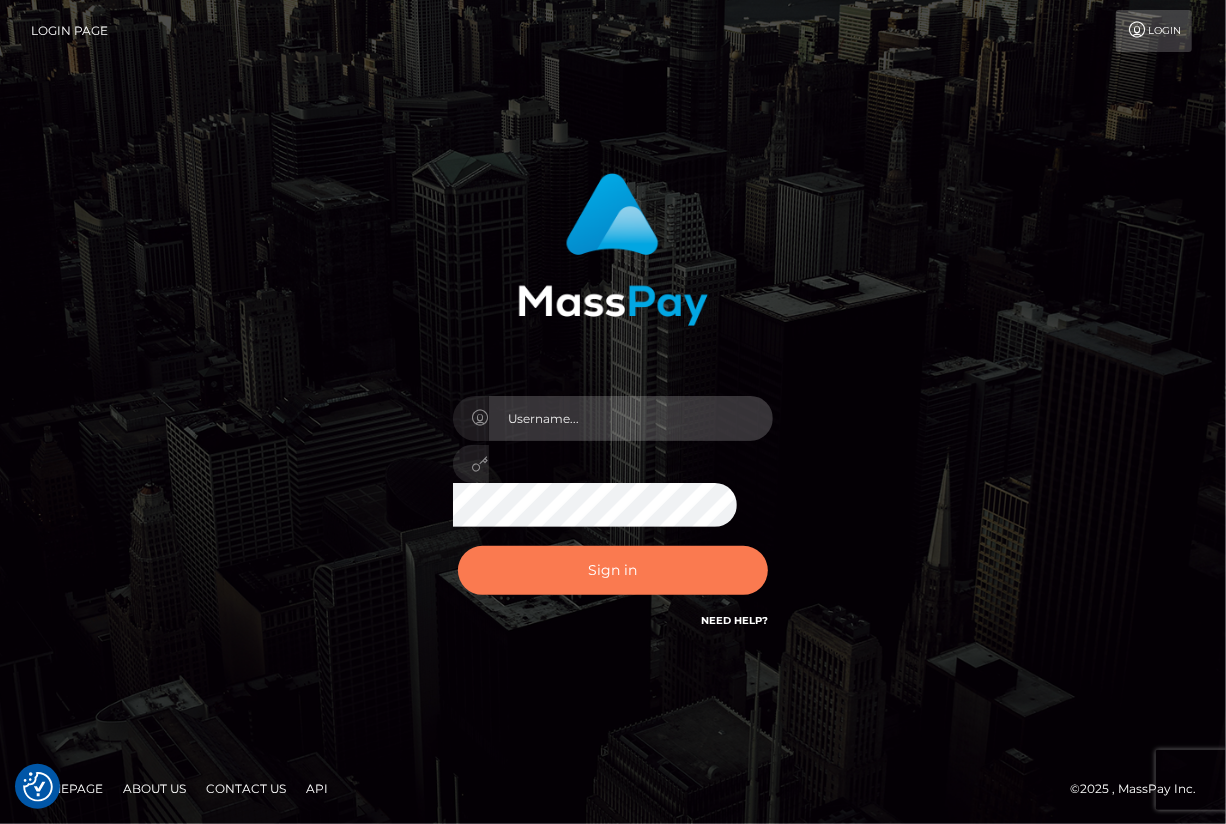 type on "aluasupport" 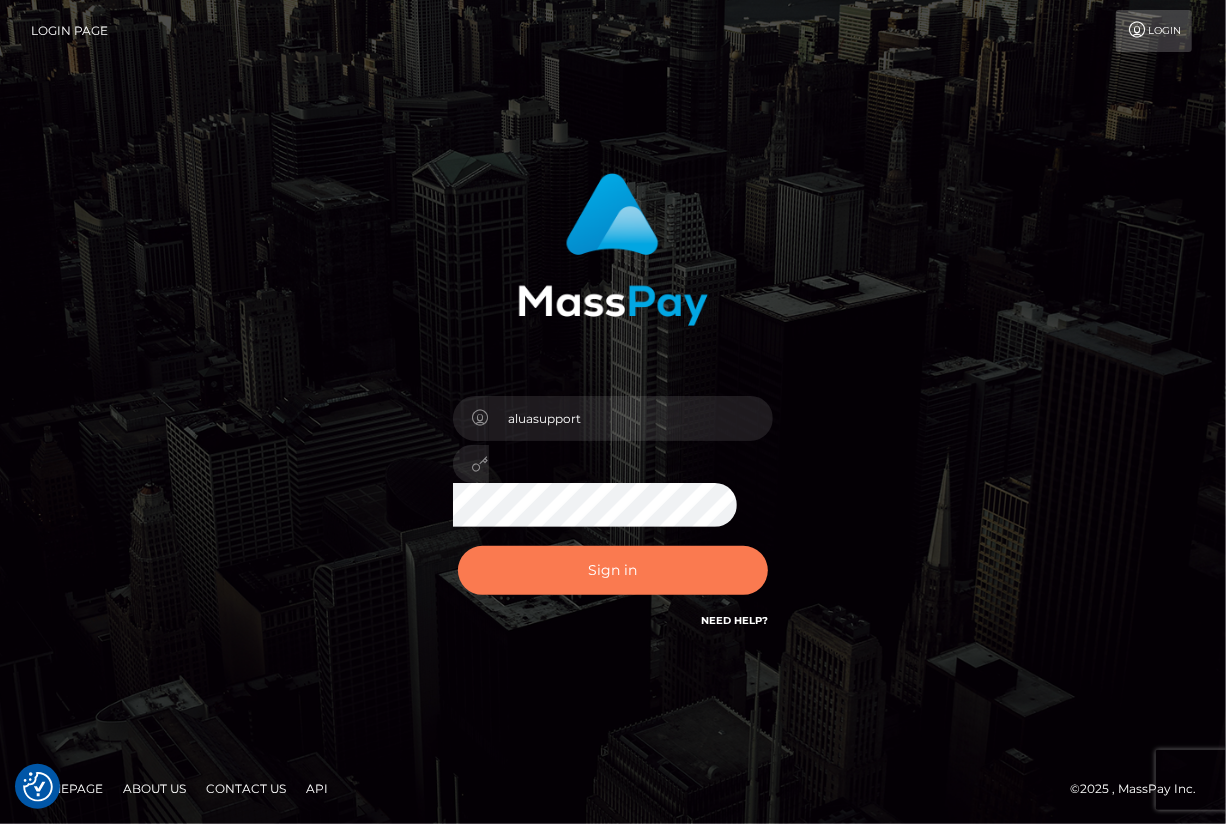 click on "Sign in" at bounding box center (613, 570) 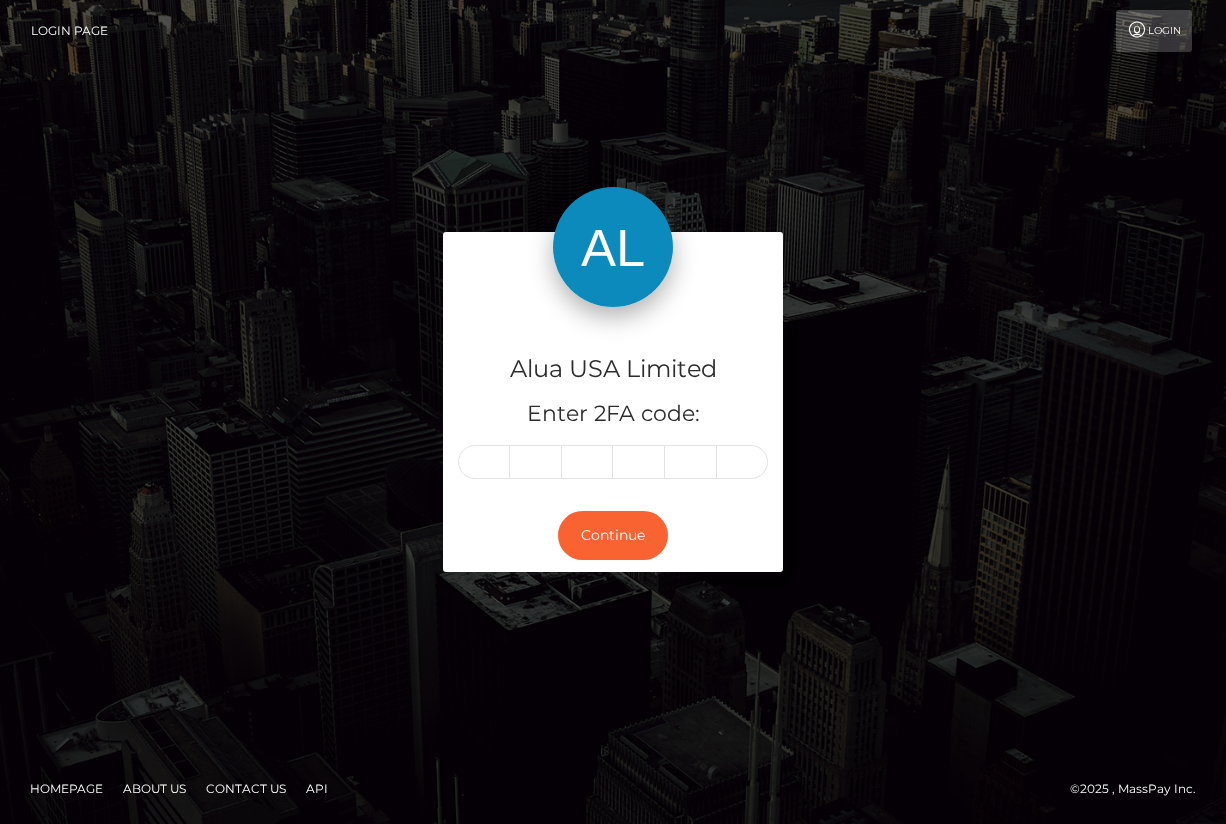 scroll, scrollTop: 0, scrollLeft: 0, axis: both 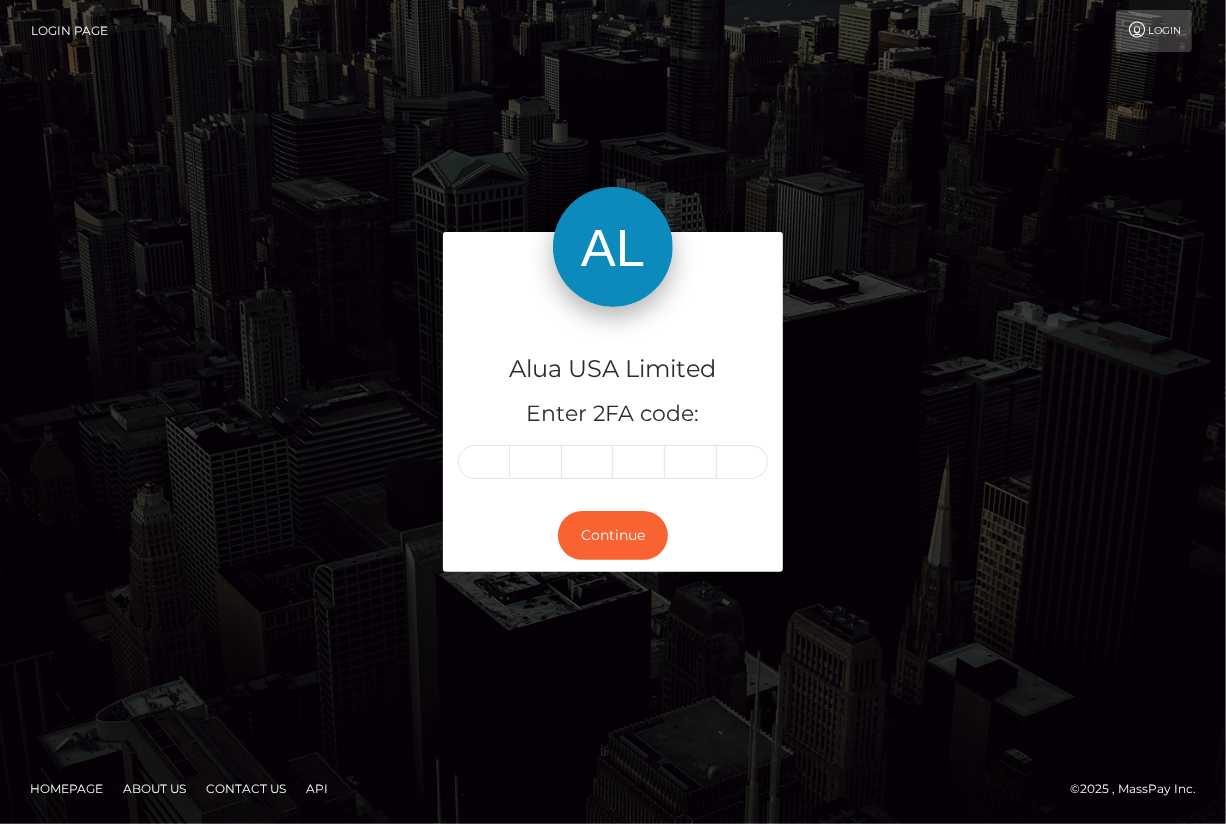 click at bounding box center [484, 462] 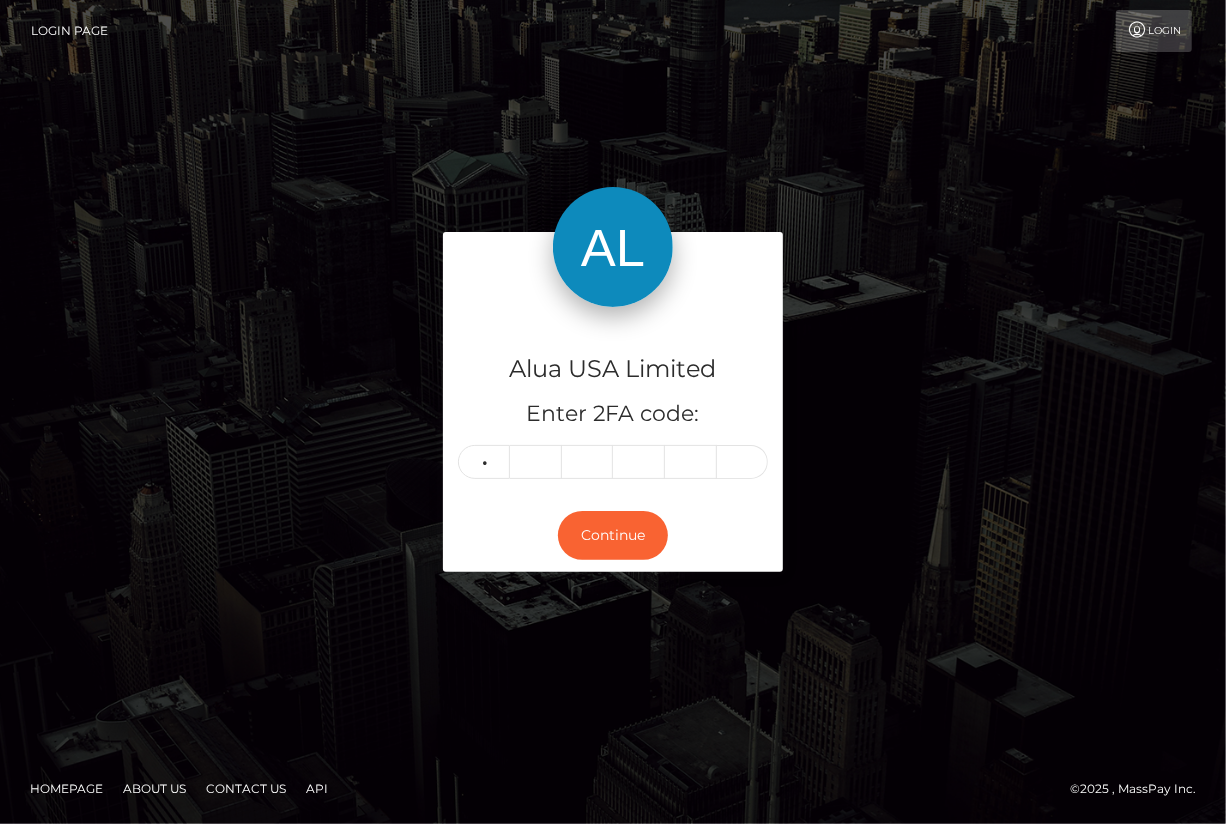 type on "9" 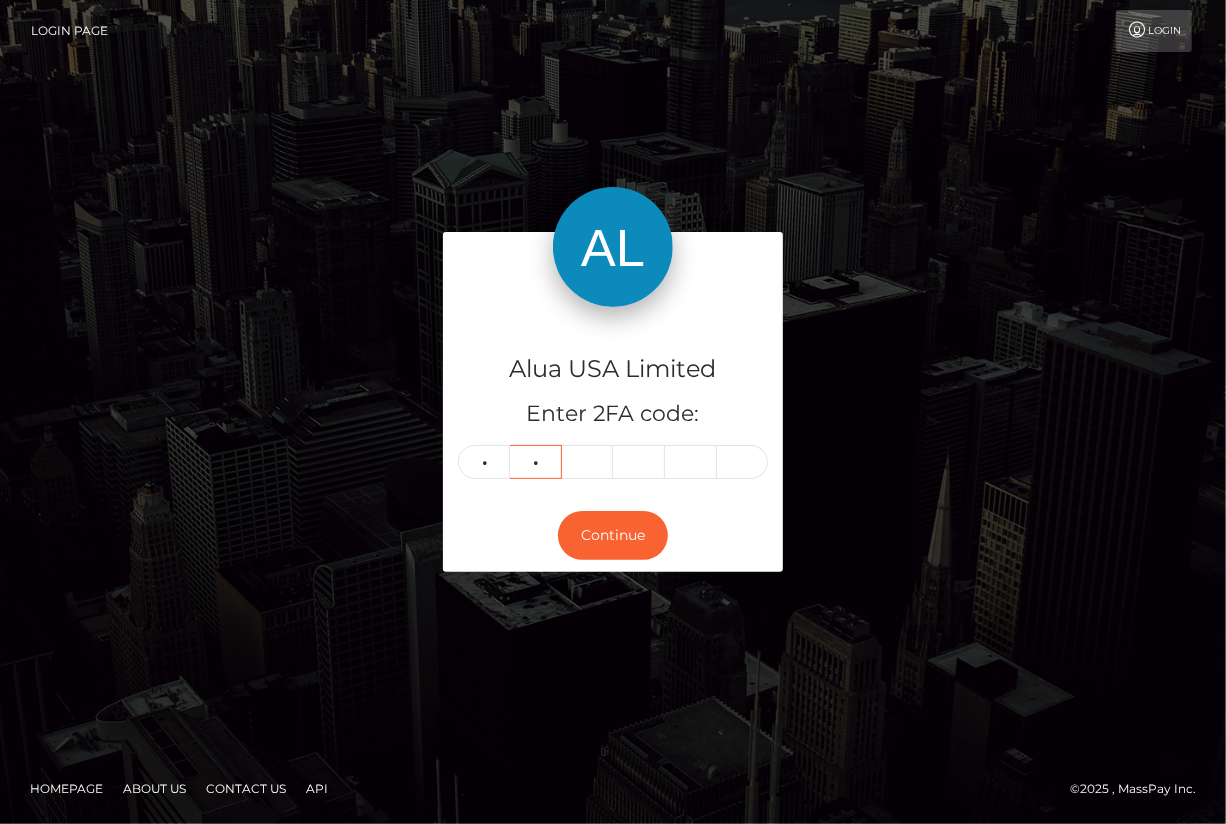 type on "9" 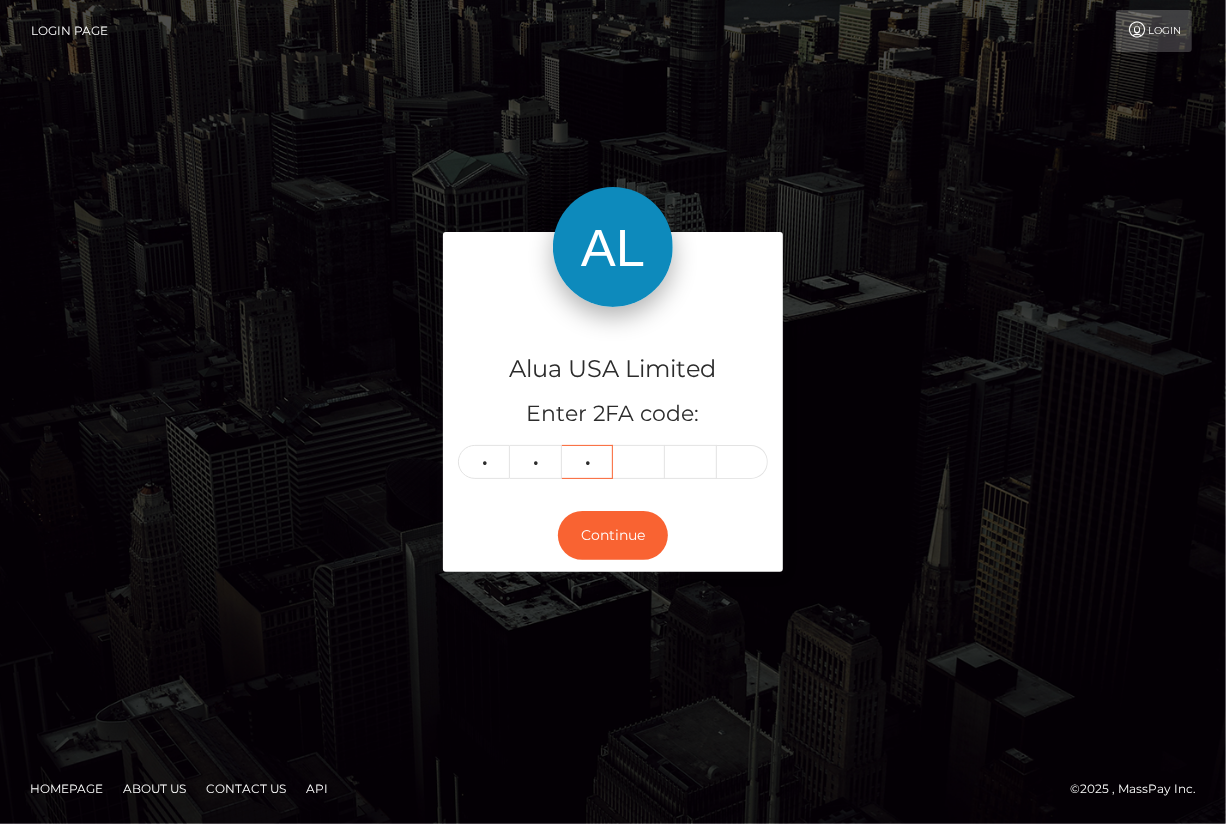 type on "7" 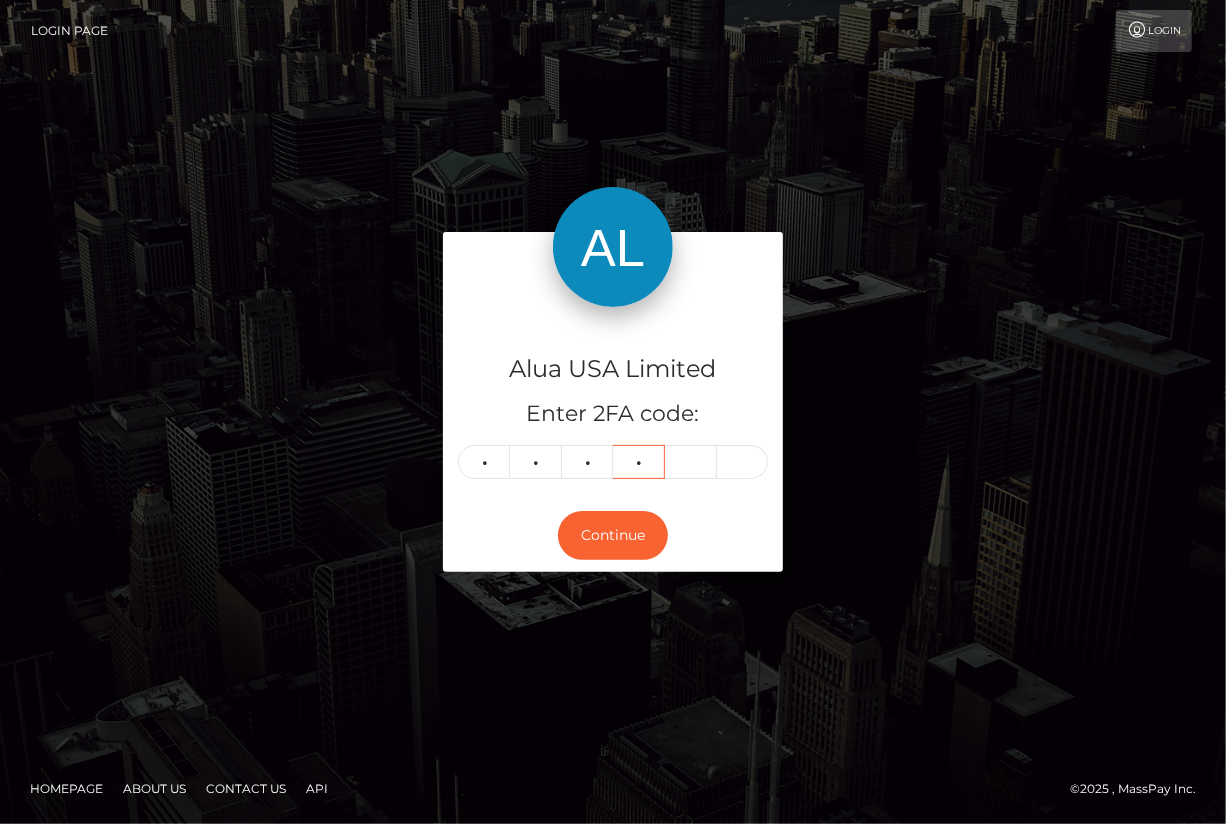 type on "3" 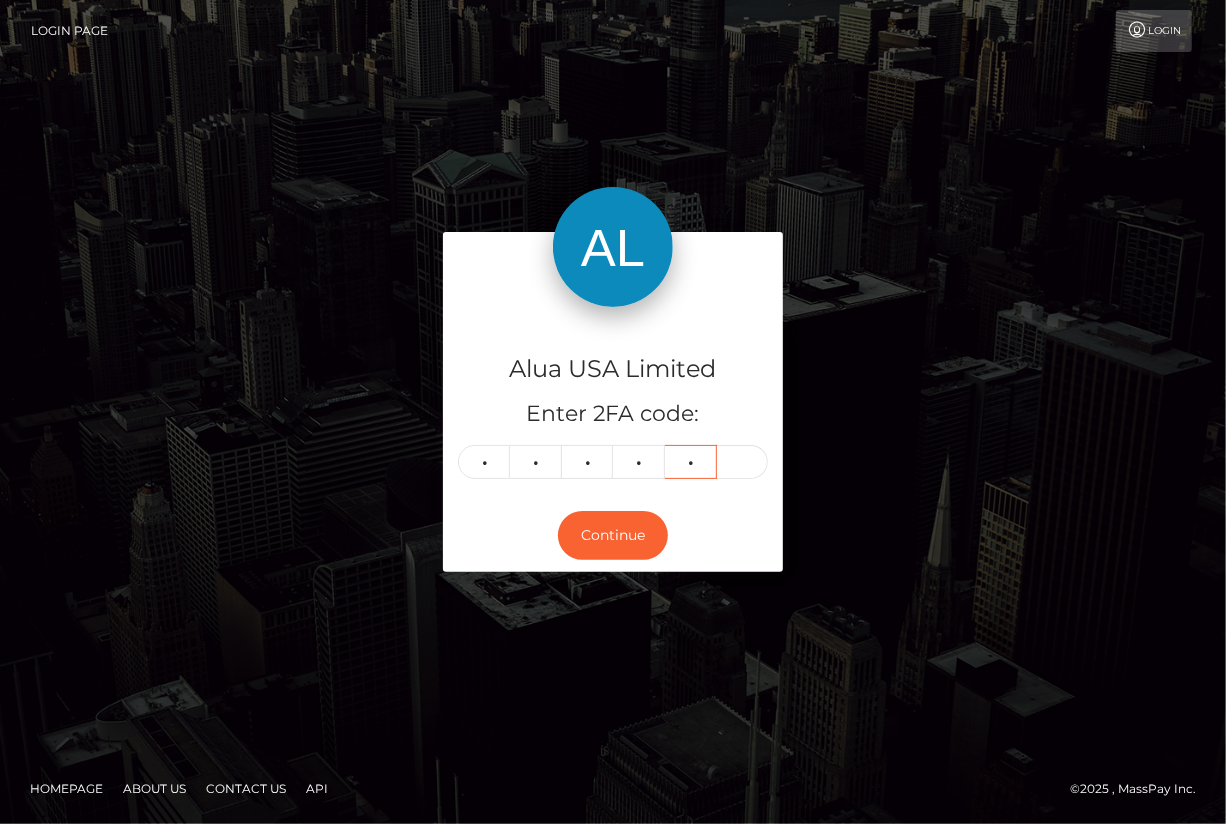 type on "1" 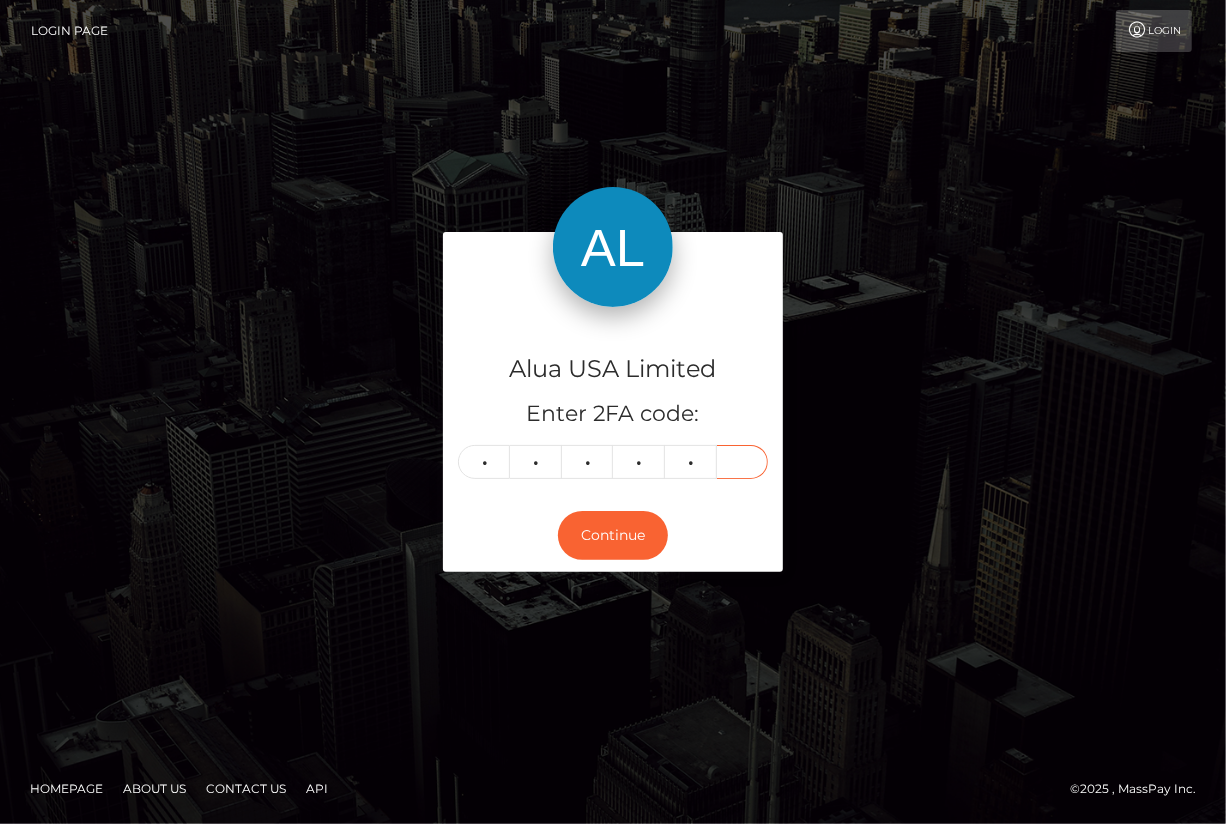 type on "2" 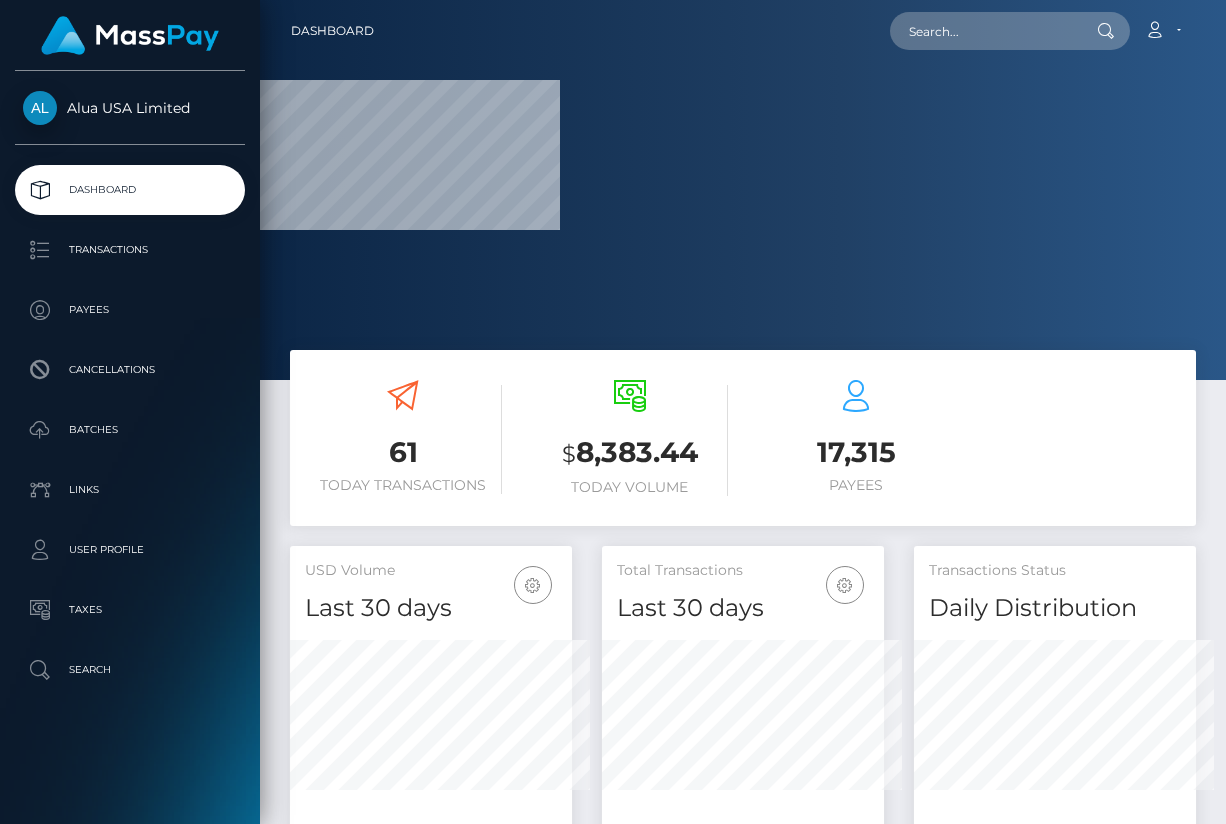 scroll, scrollTop: 0, scrollLeft: 0, axis: both 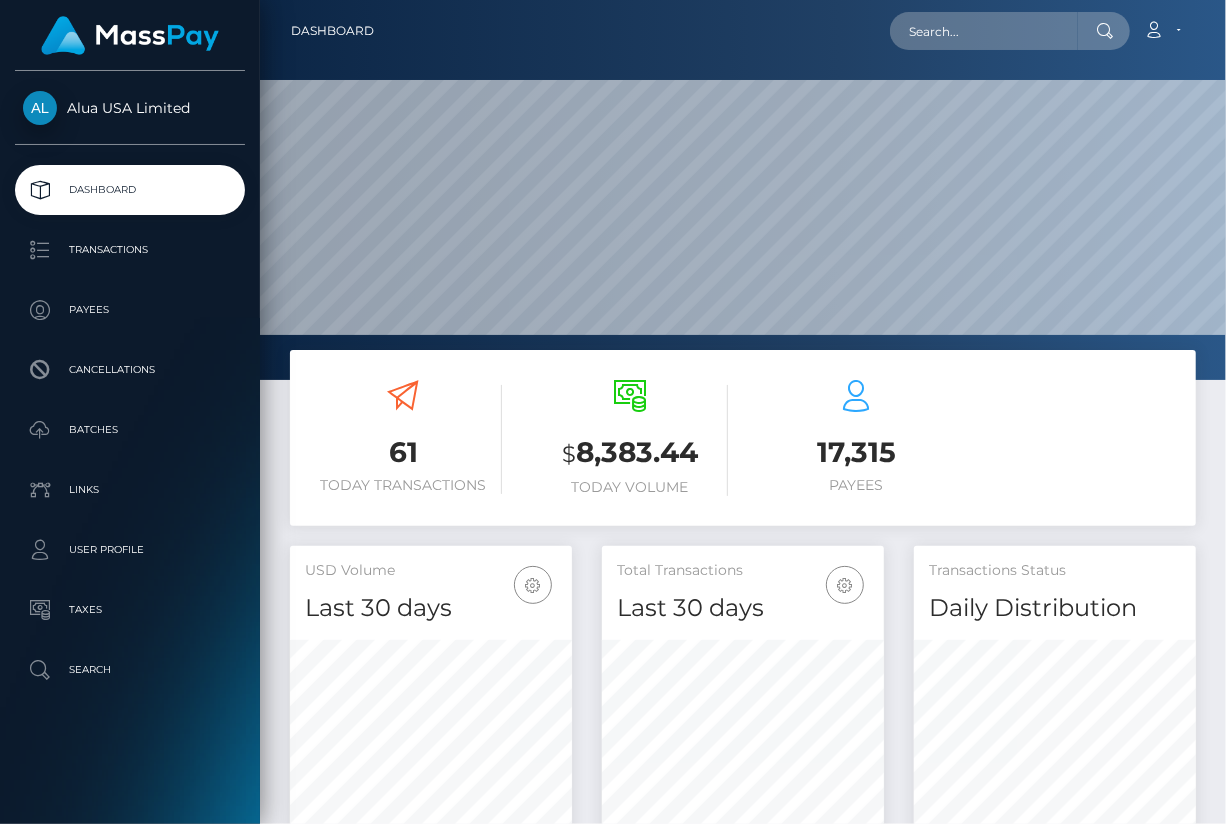 click at bounding box center (1104, 31) 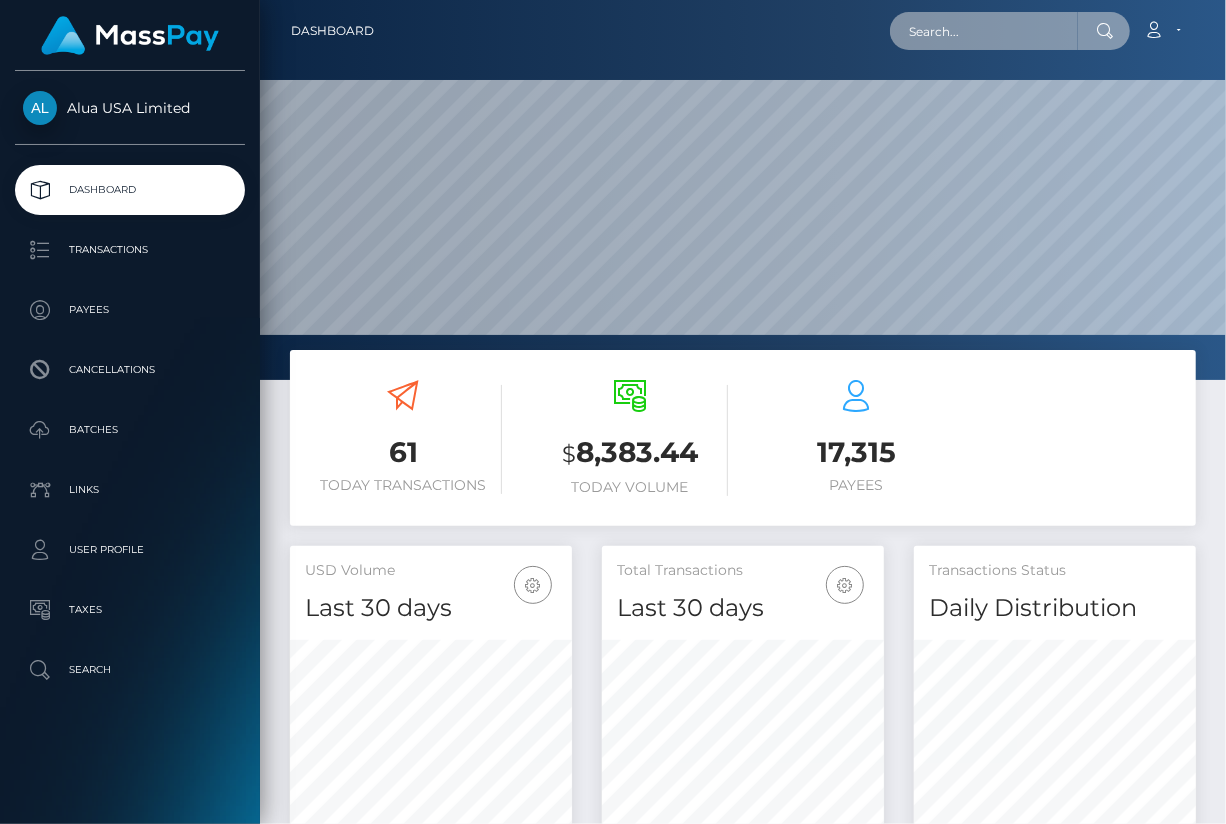 click at bounding box center [984, 31] 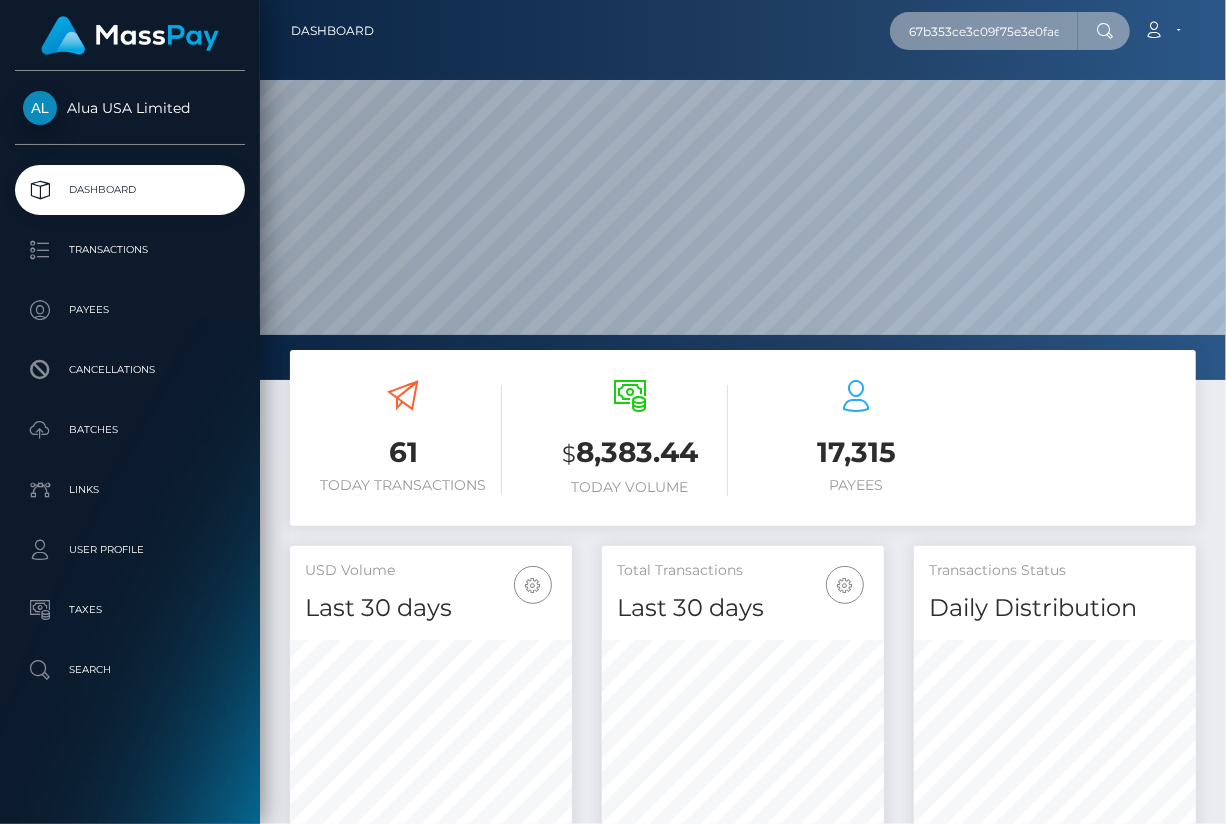 scroll, scrollTop: 0, scrollLeft: 12, axis: horizontal 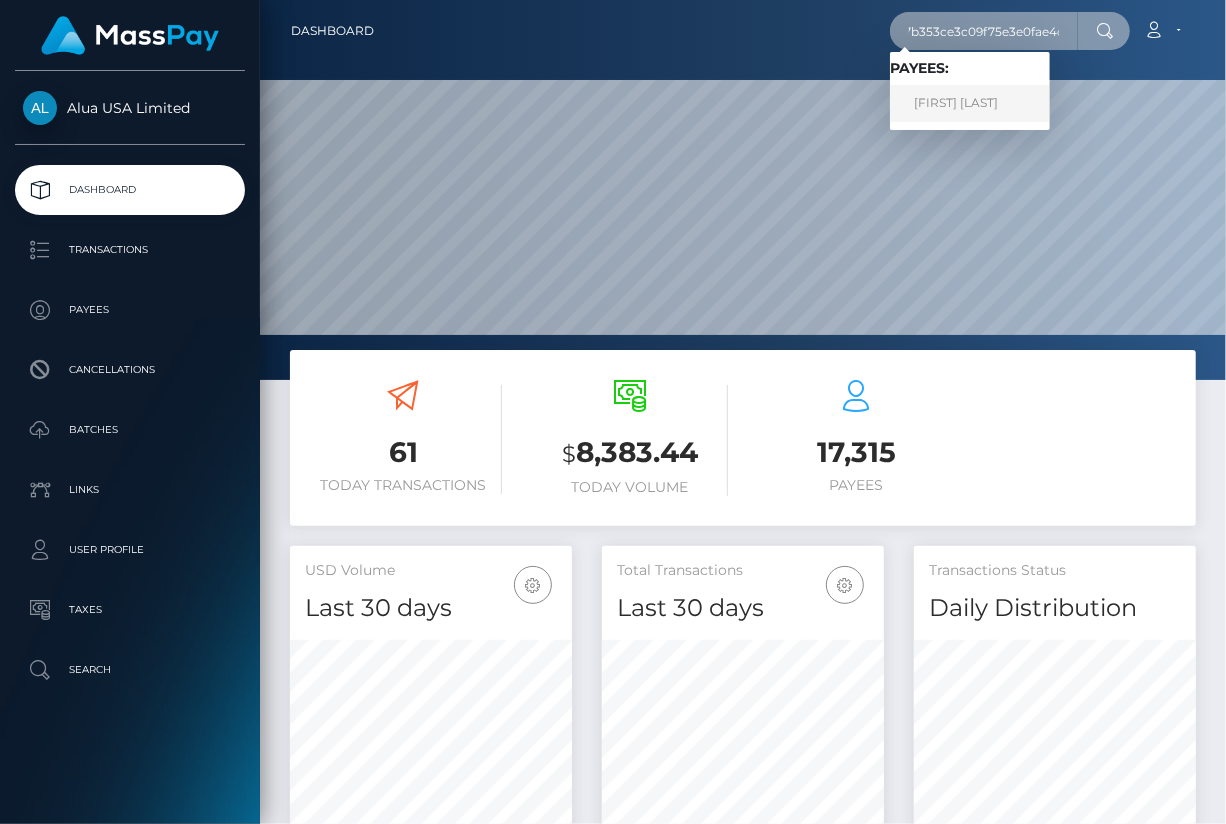 type on "67b353ce3c09f75e3e0fae4d" 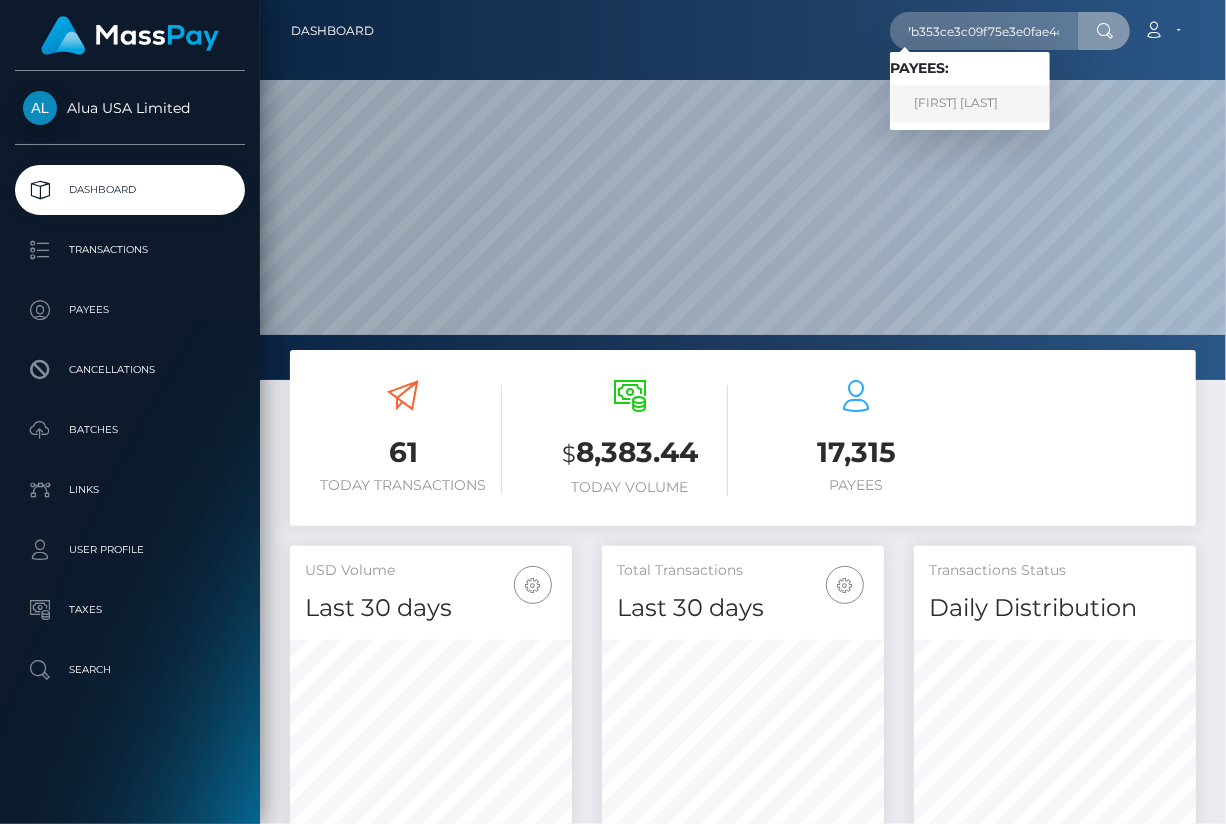 click on "Jazmine Grace  Abalo" at bounding box center [970, 103] 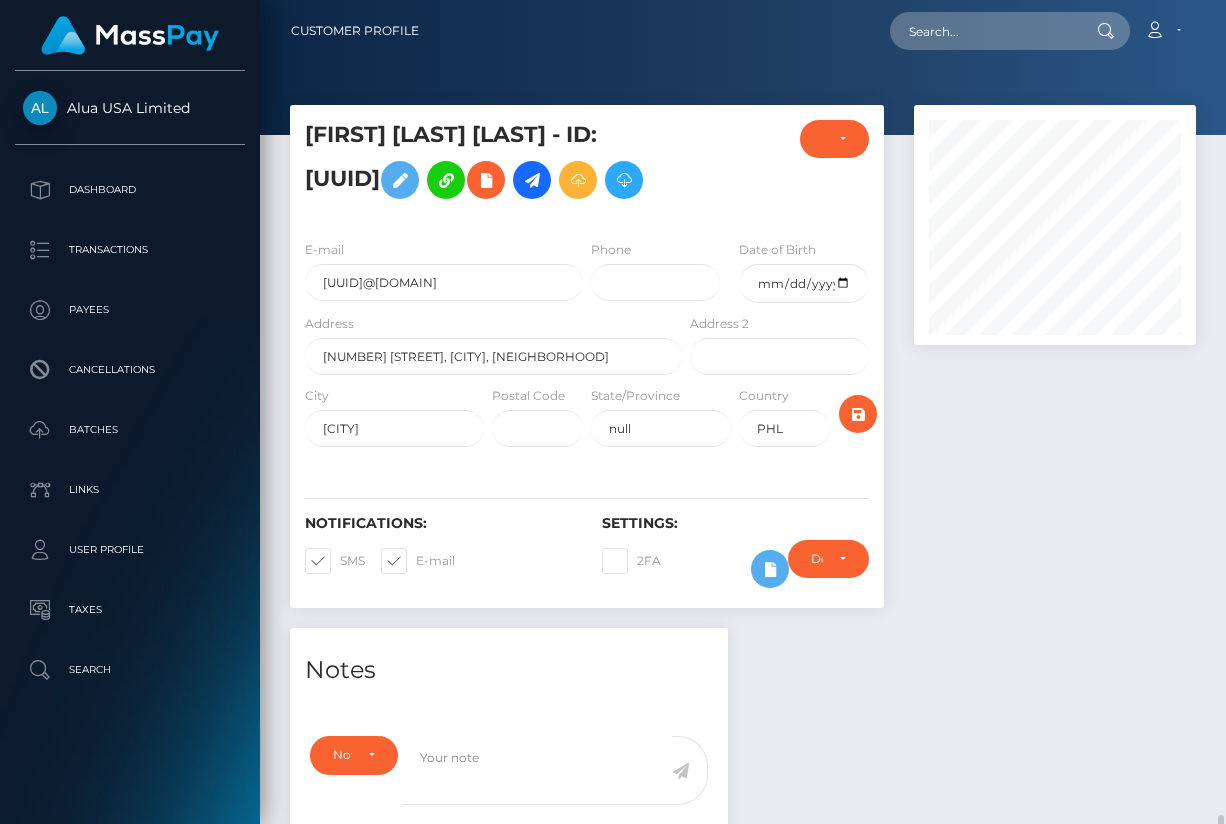 scroll, scrollTop: 0, scrollLeft: 0, axis: both 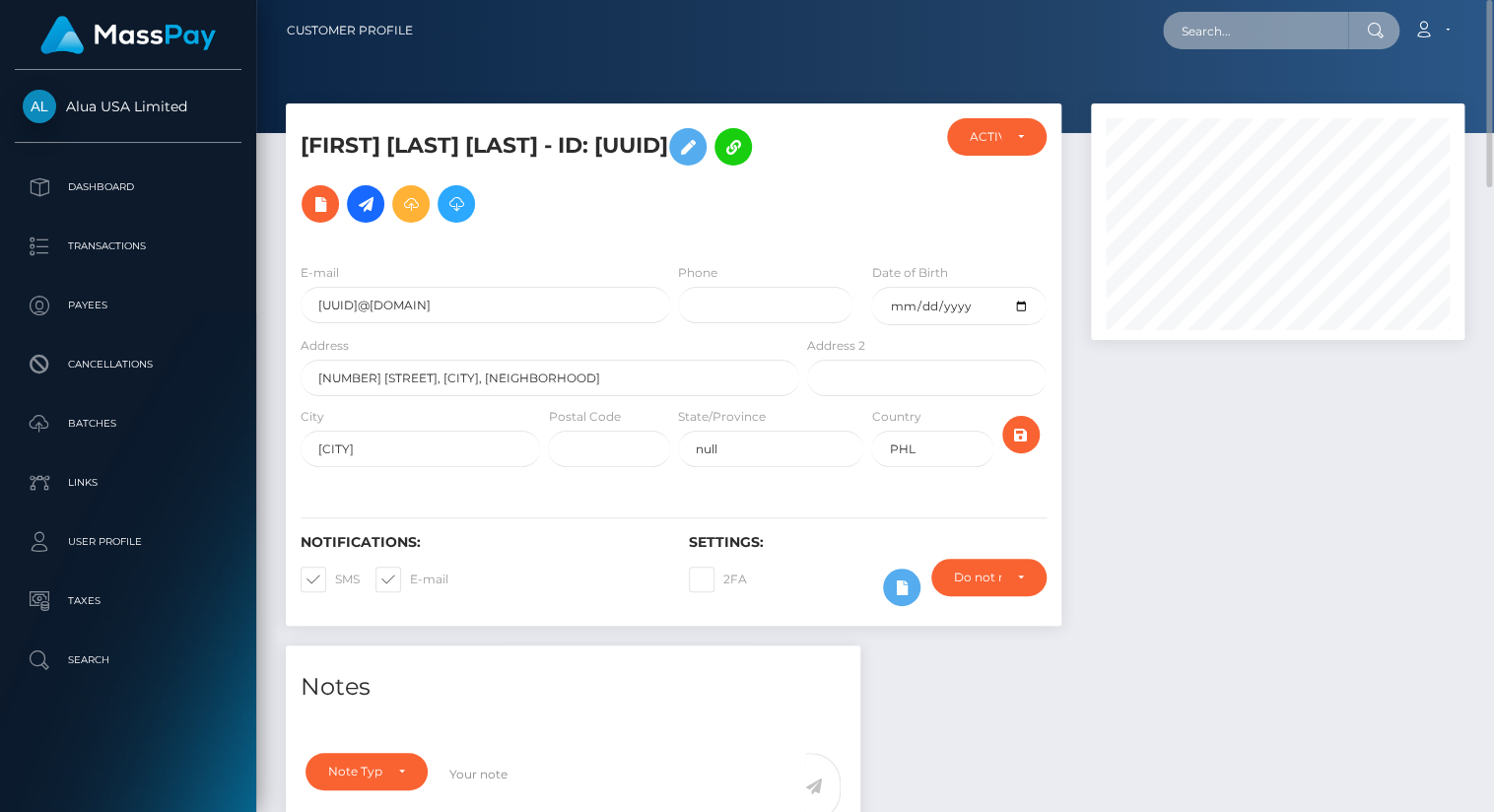 click at bounding box center (1256, 31) 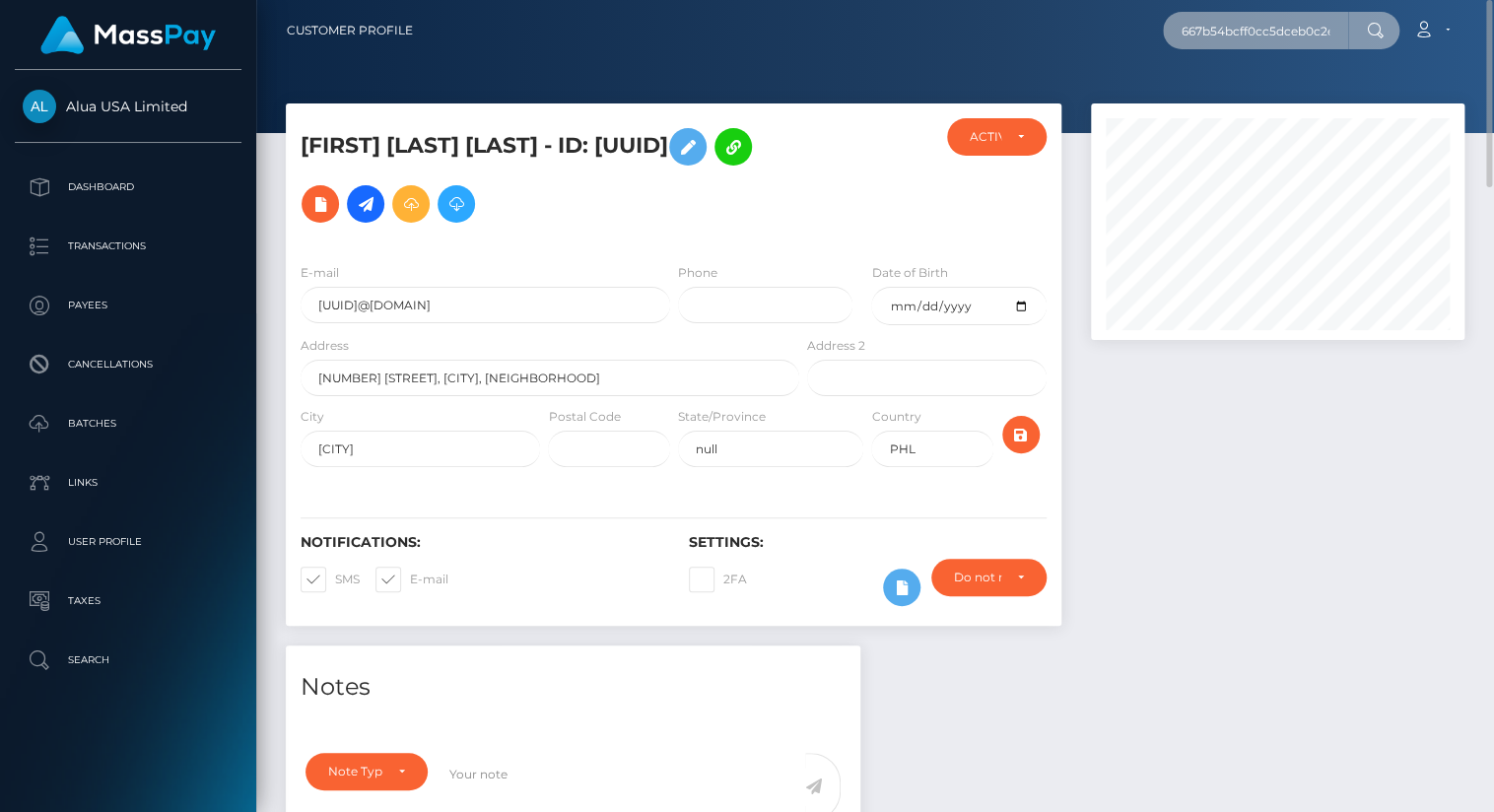 scroll, scrollTop: 0, scrollLeft: 15, axis: horizontal 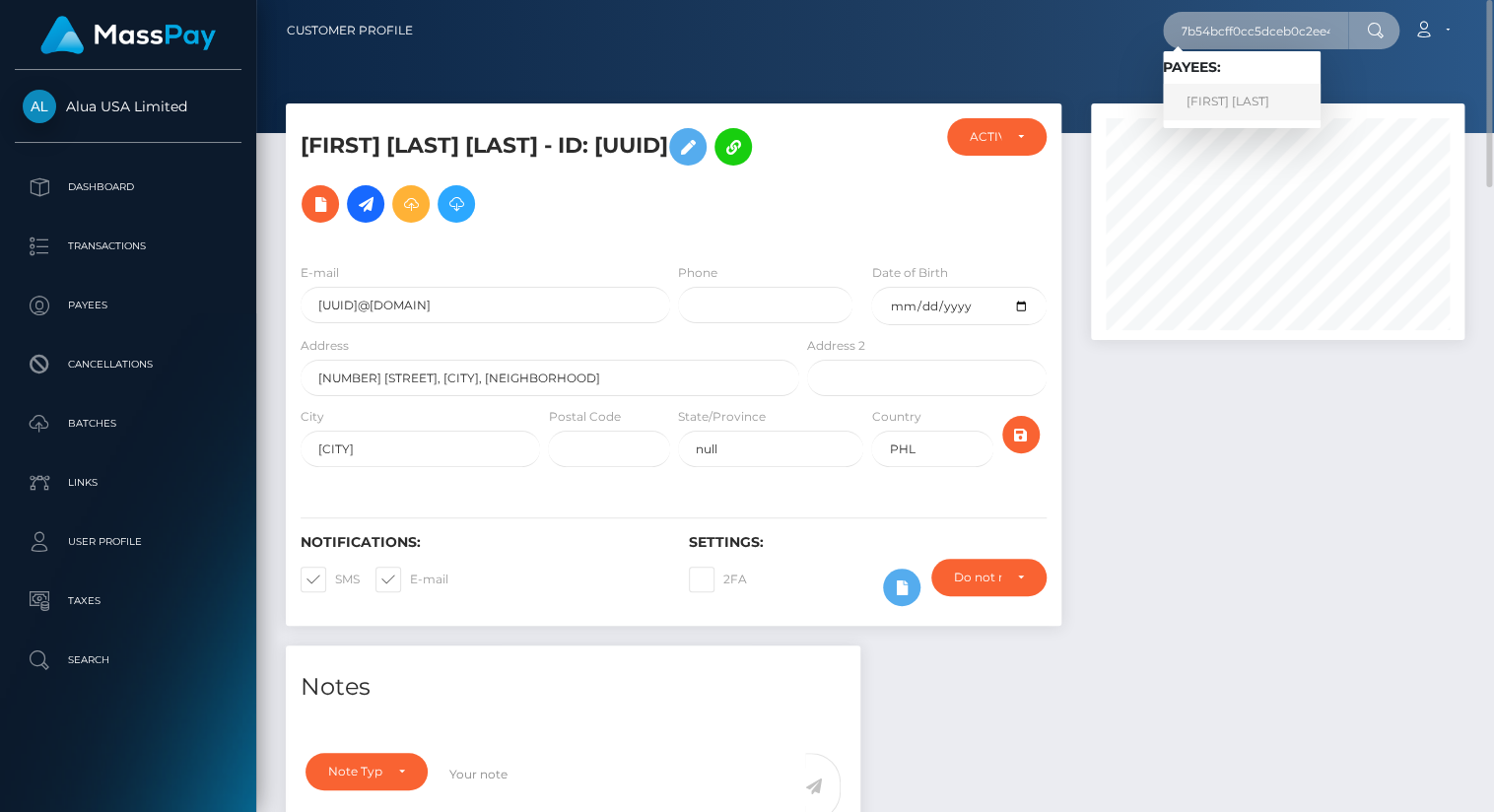 type on "667b54bcff0cc5dceb0c2ee4" 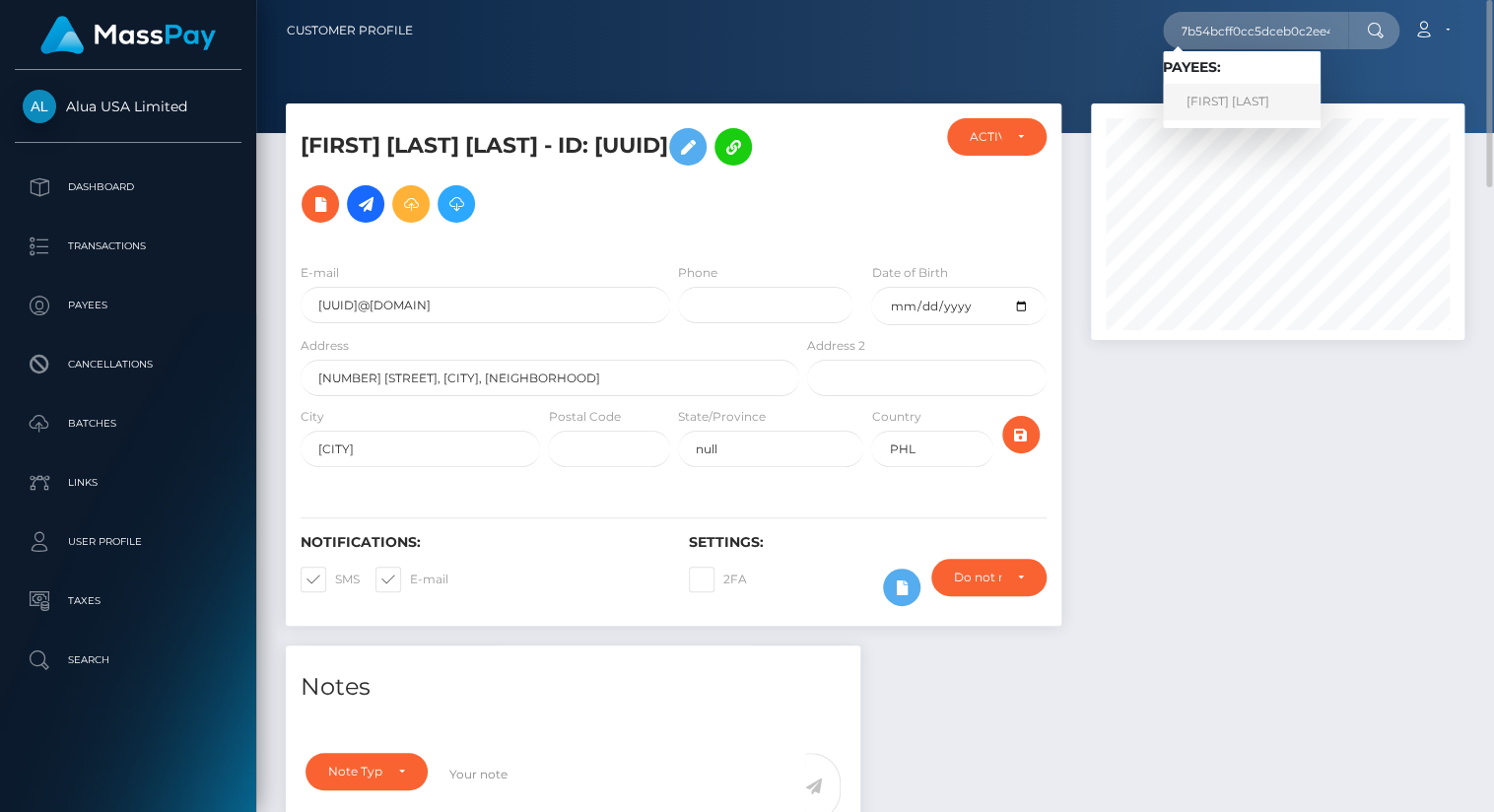 click on "Lara  Bolzi" at bounding box center [1242, 102] 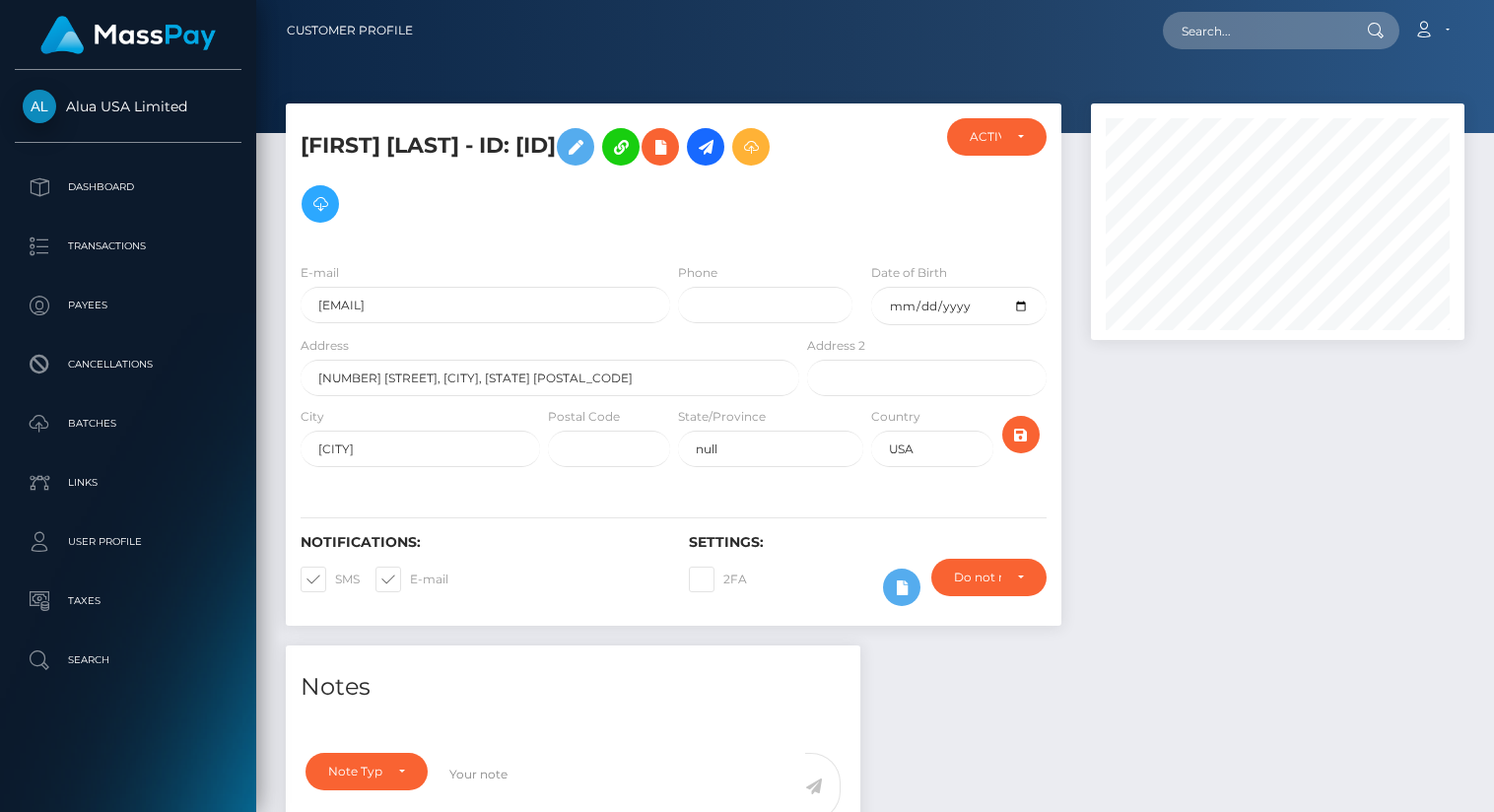 scroll, scrollTop: 0, scrollLeft: 0, axis: both 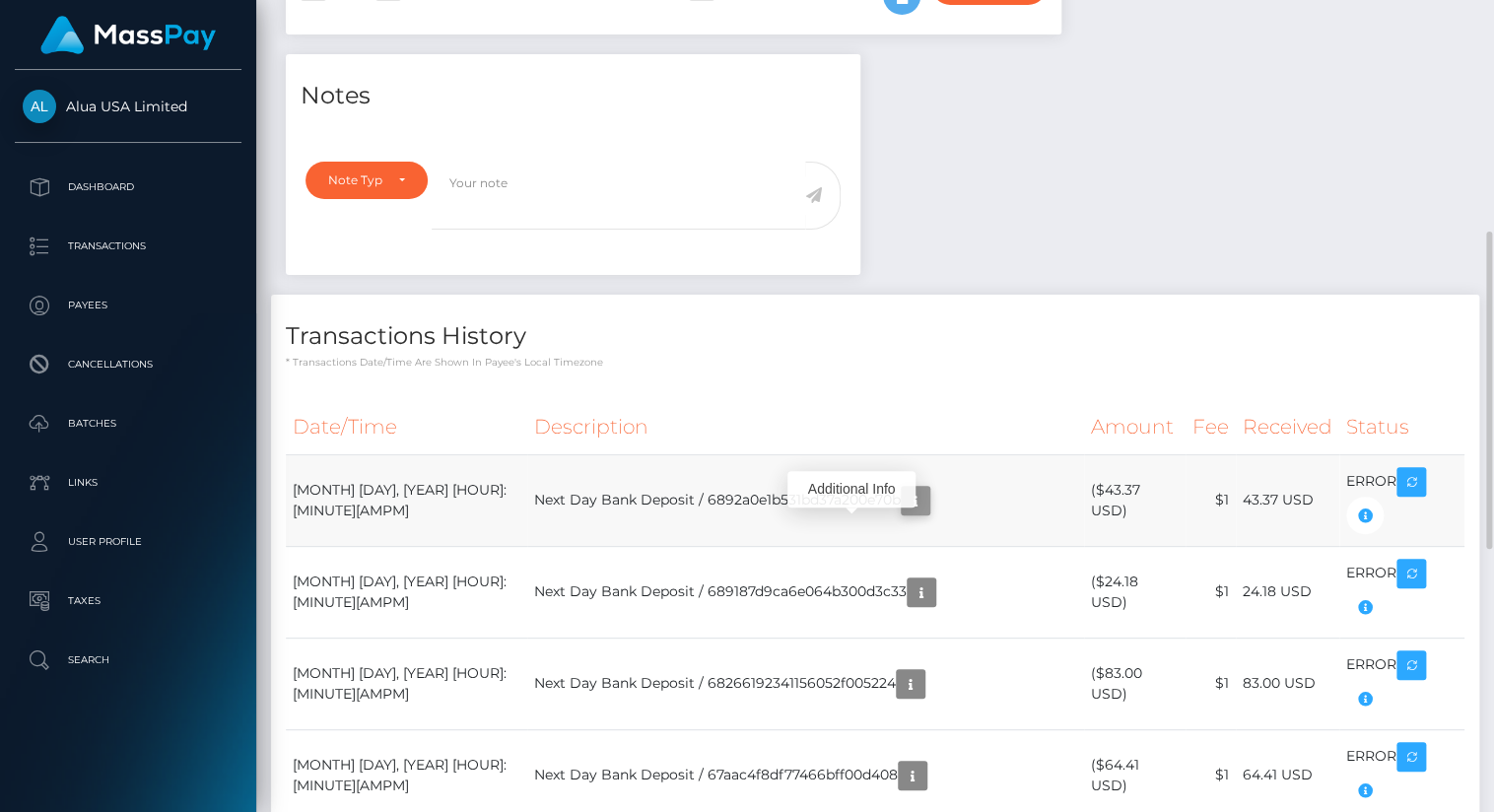 click on "Alua USA Limited
Dashboard
Transactions
Payees
Cancellations" at bounding box center (747, 406) 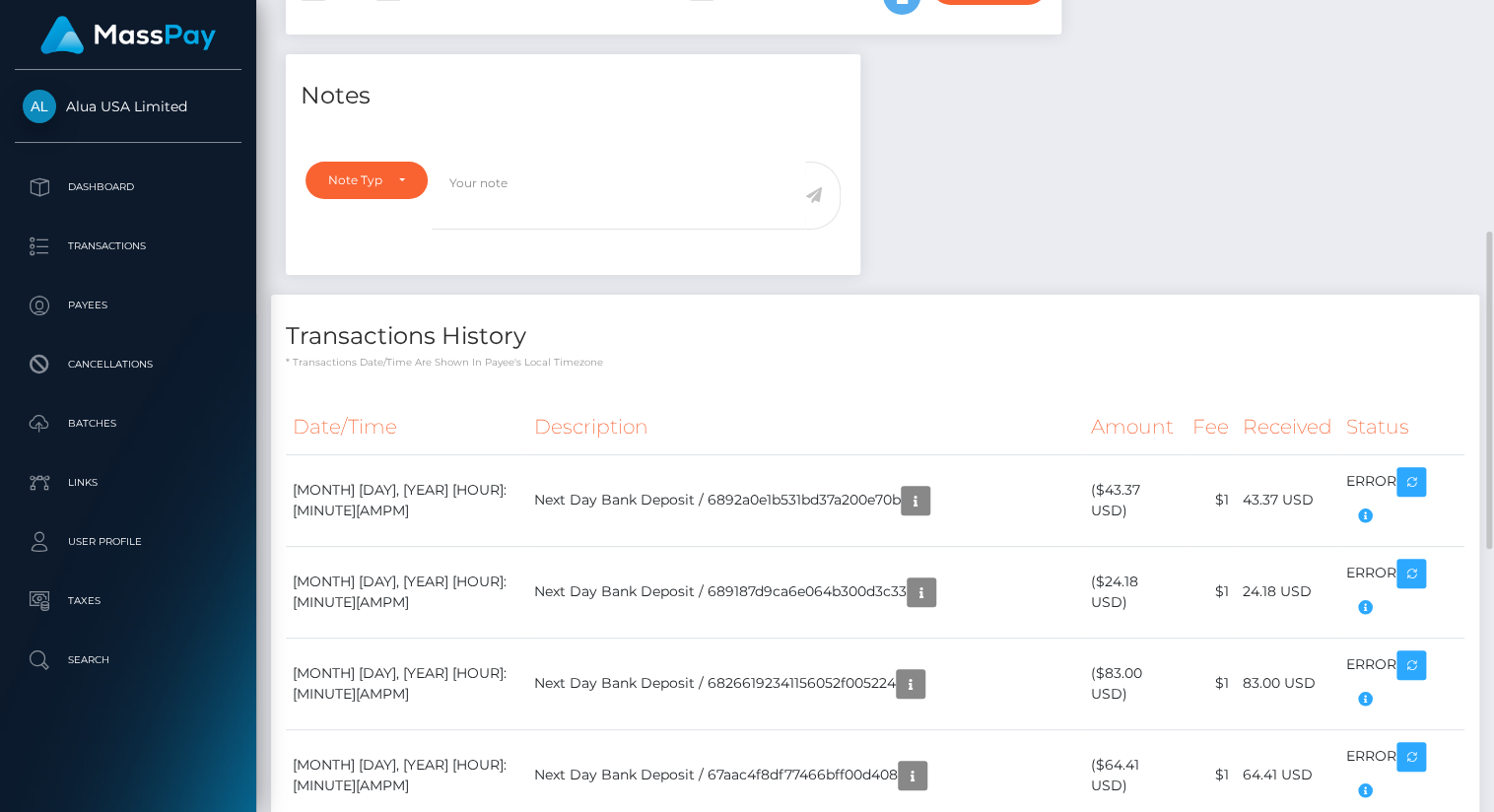 click on "Notes
Note Type
Compliance
Clear Compliance
General
Note Type" at bounding box center [875, 736] 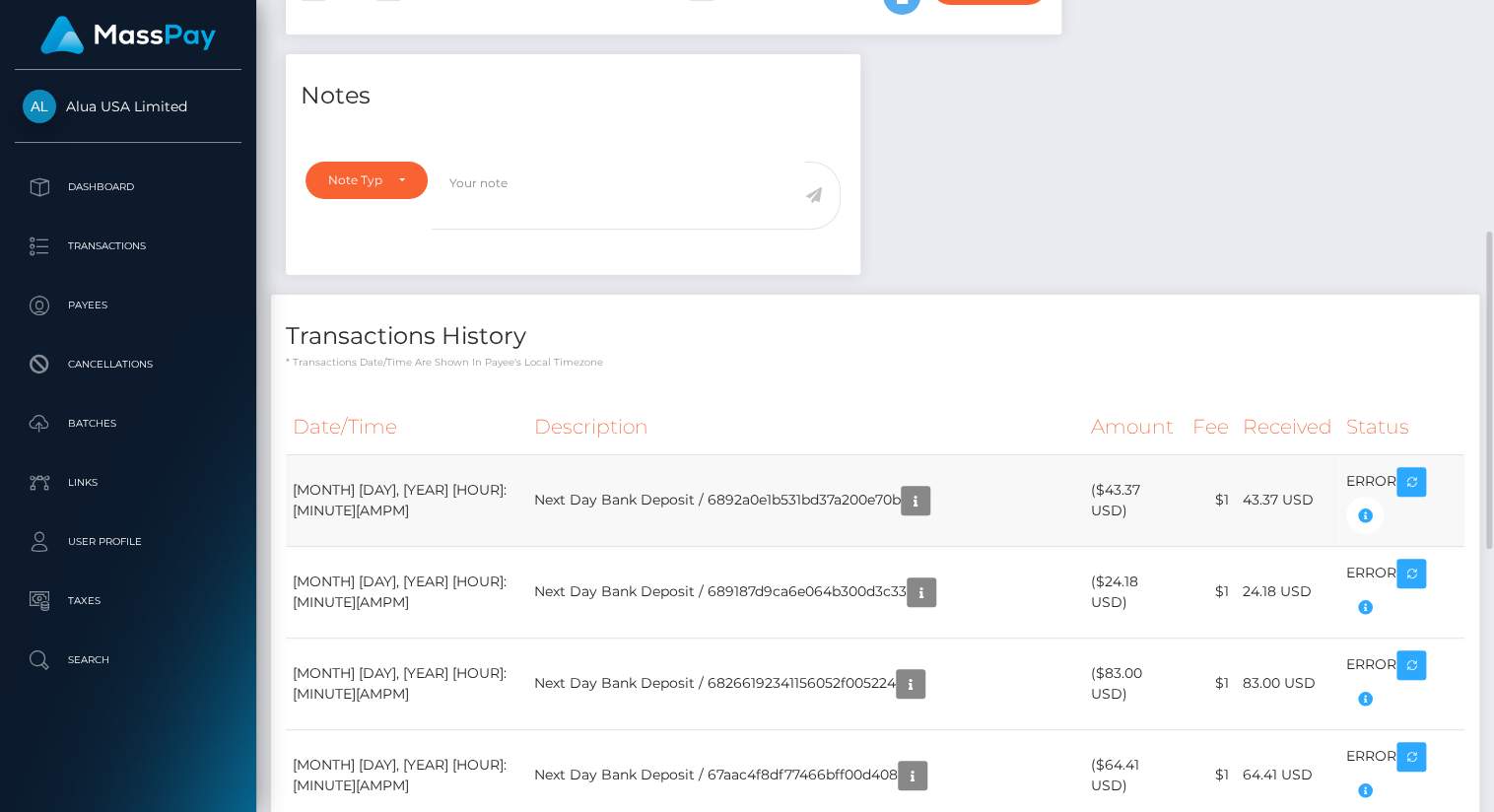 scroll, scrollTop: 237, scrollLeft: 372, axis: both 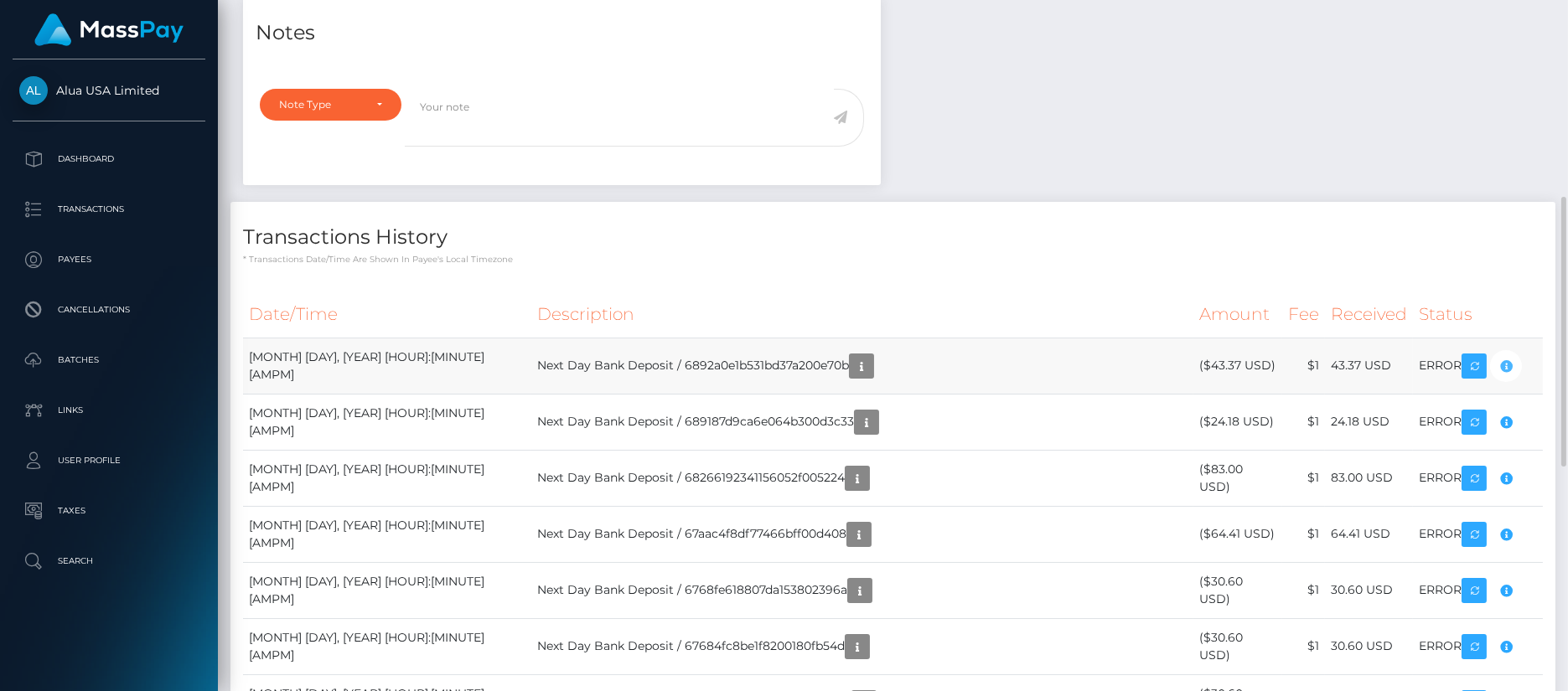 click at bounding box center (1506, 366) 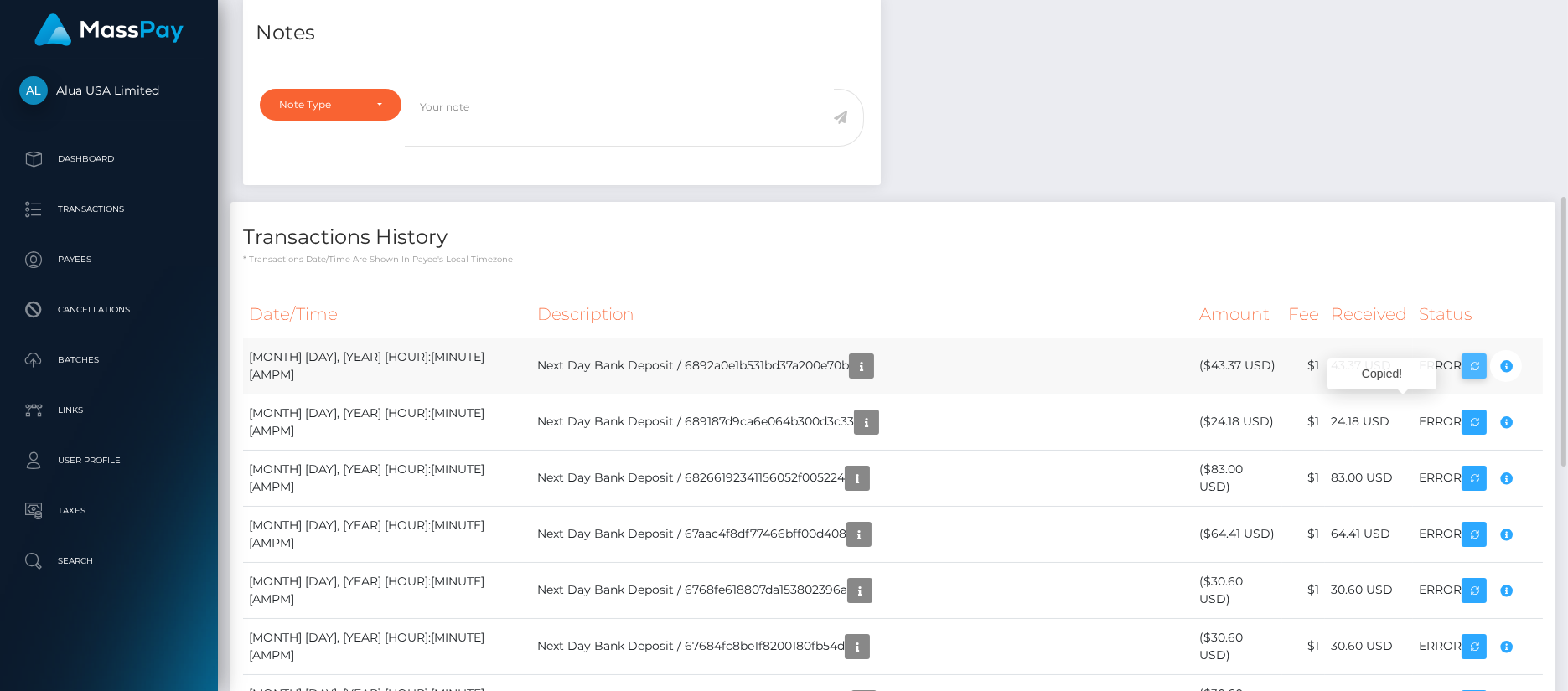 scroll, scrollTop: 201, scrollLeft: 417, axis: both 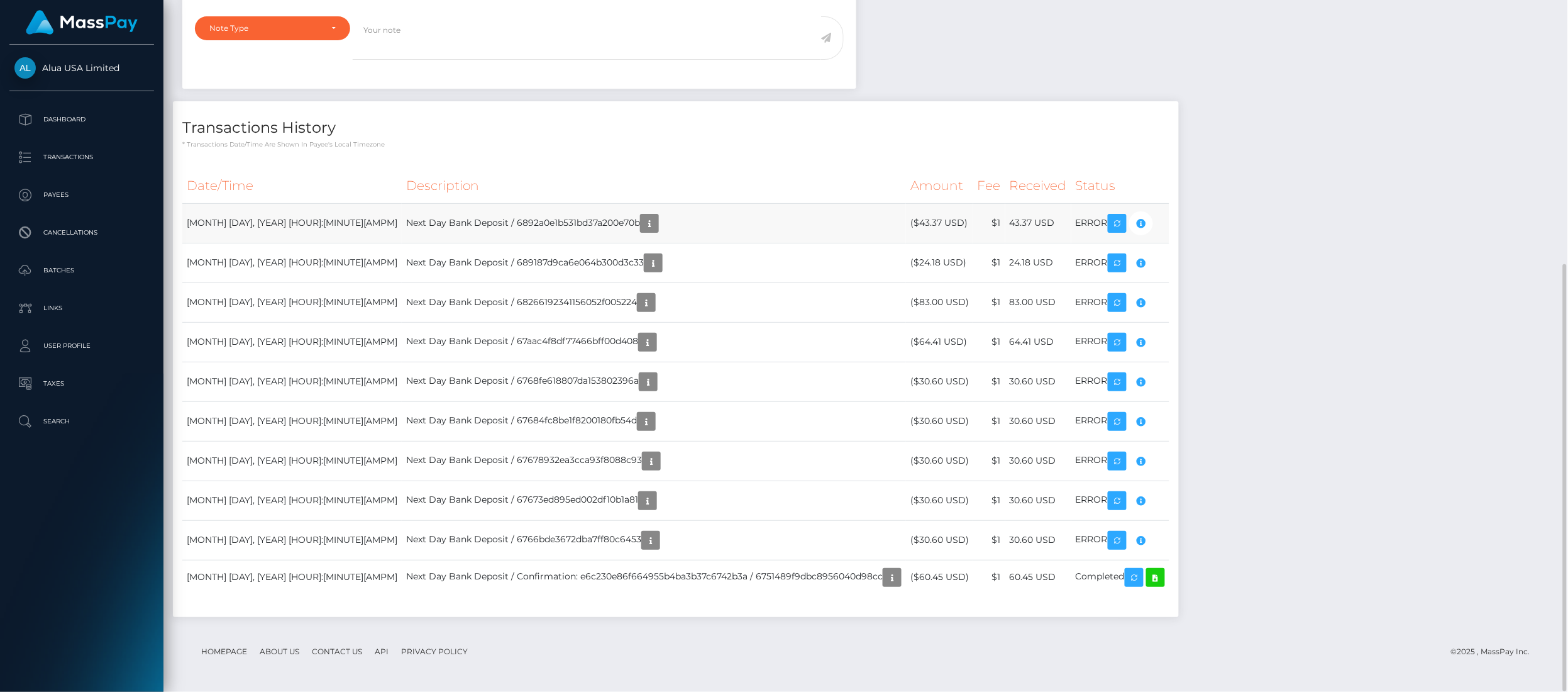 click on "Next Day Bank Deposit / 6892a0e1b531bd37a200e70b" at bounding box center (654, 223) 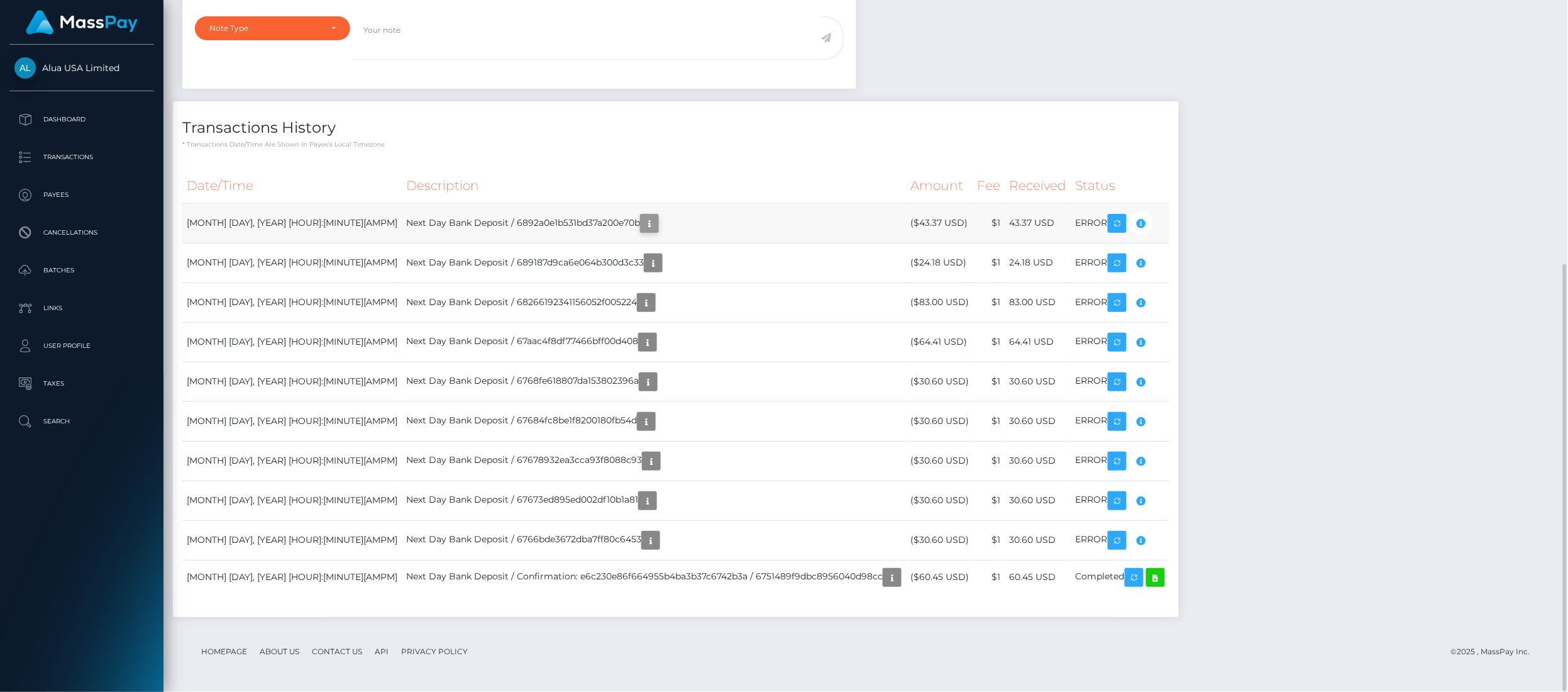 scroll, scrollTop: 151, scrollLeft: 443, axis: both 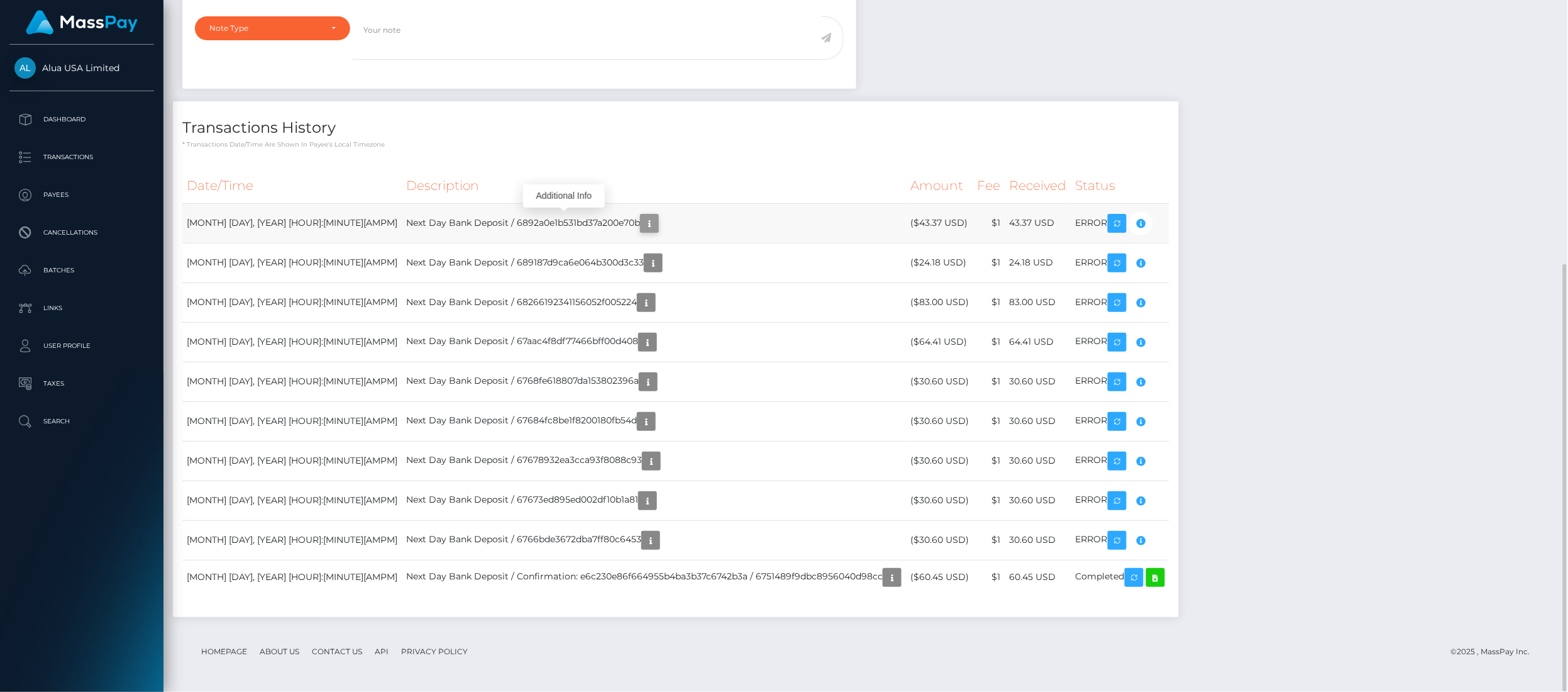 click at bounding box center [649, 223] 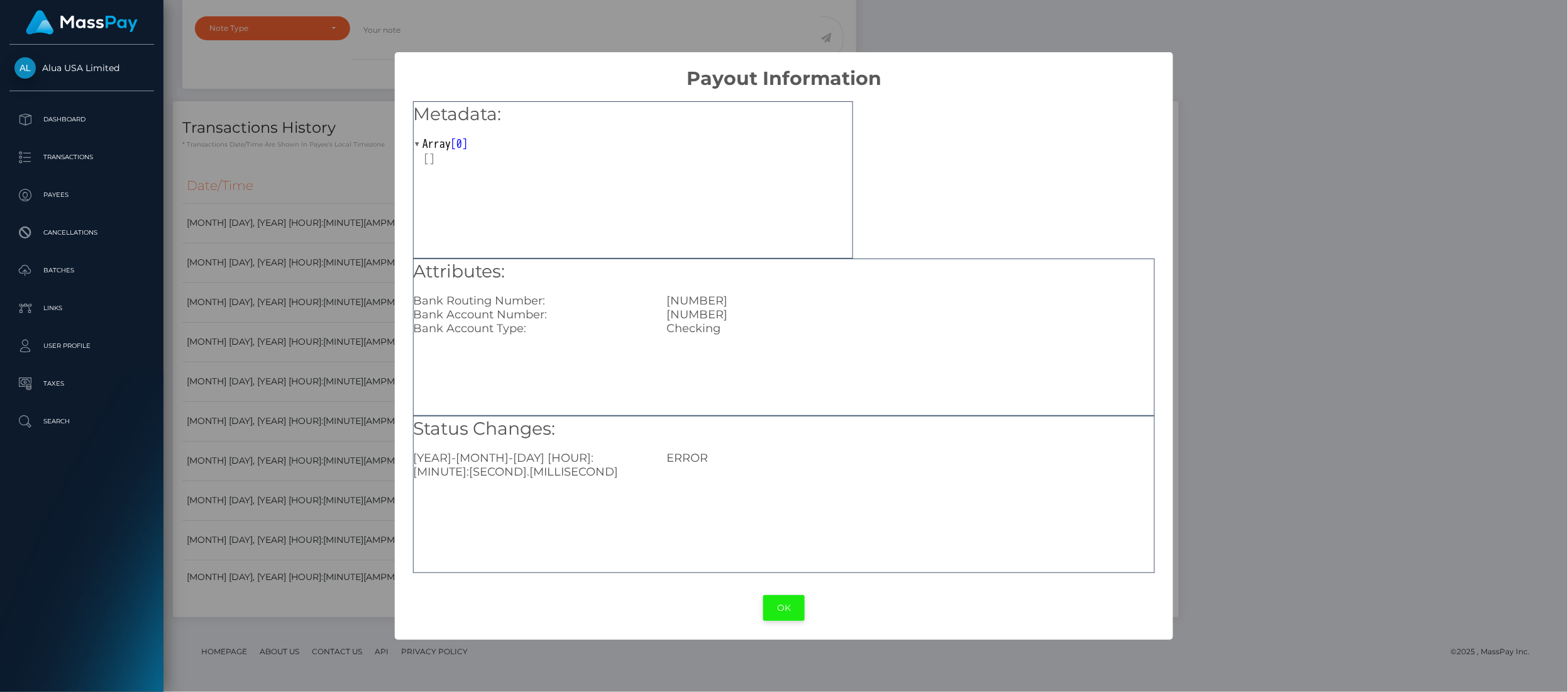 click on "OK" at bounding box center (784, 608) 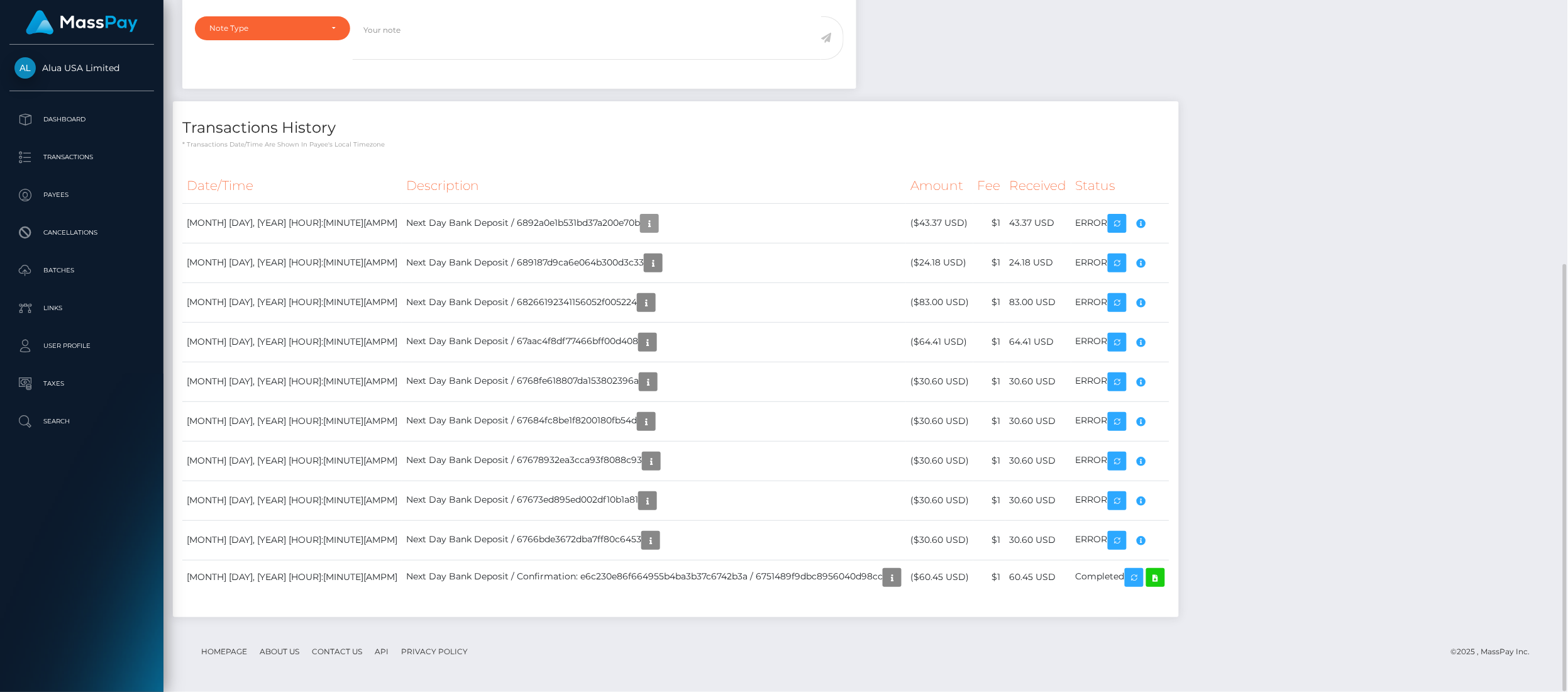 scroll, scrollTop: 151, scrollLeft: 443, axis: both 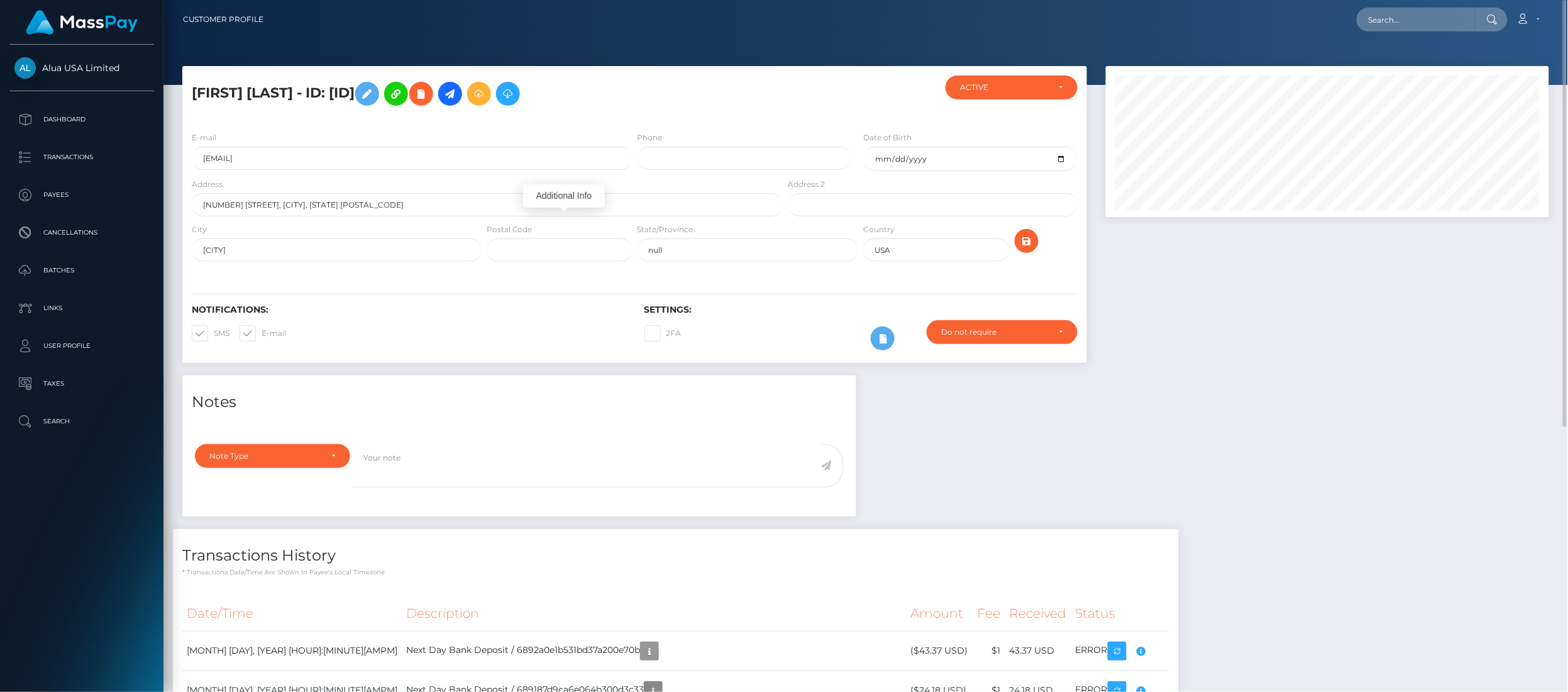type 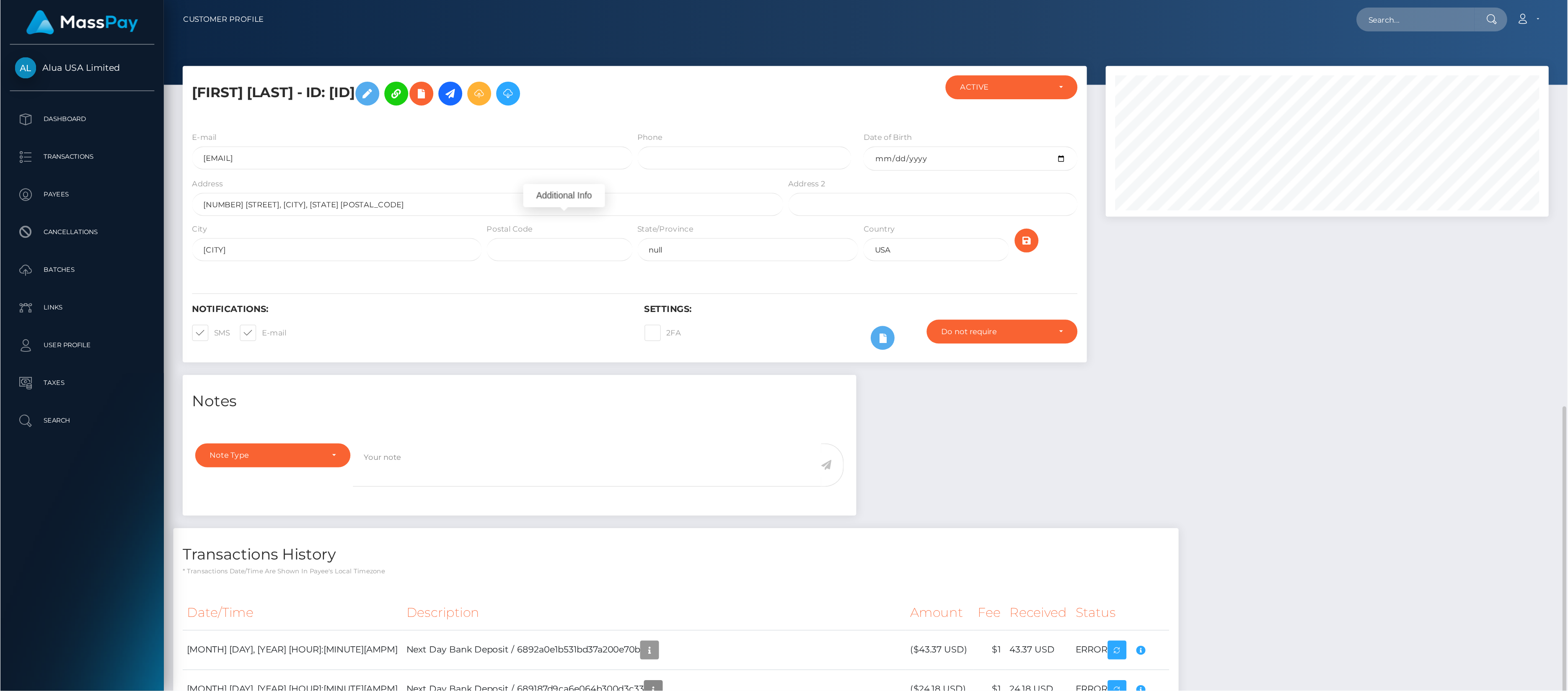 scroll, scrollTop: 0, scrollLeft: 0, axis: both 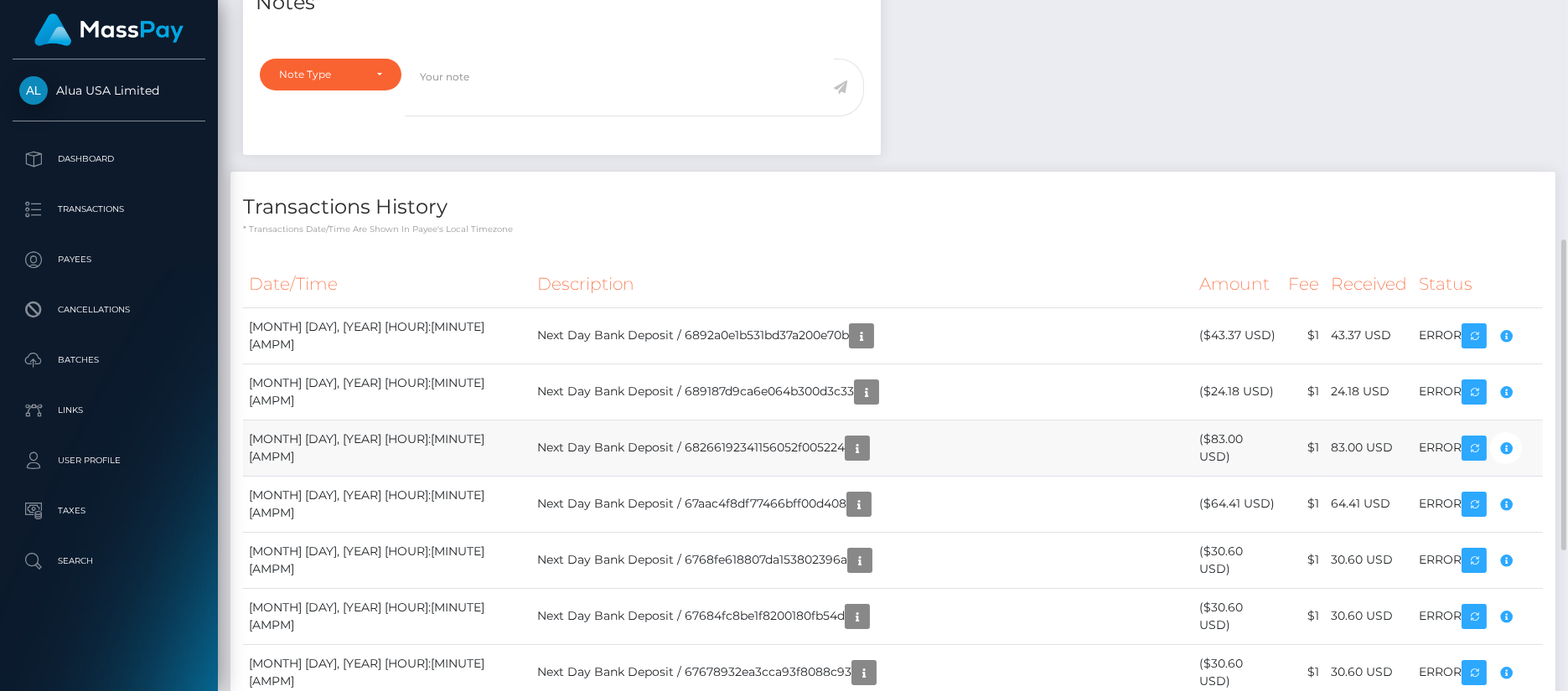 drag, startPoint x: 571, startPoint y: 436, endPoint x: 585, endPoint y: 493, distance: 58.6941 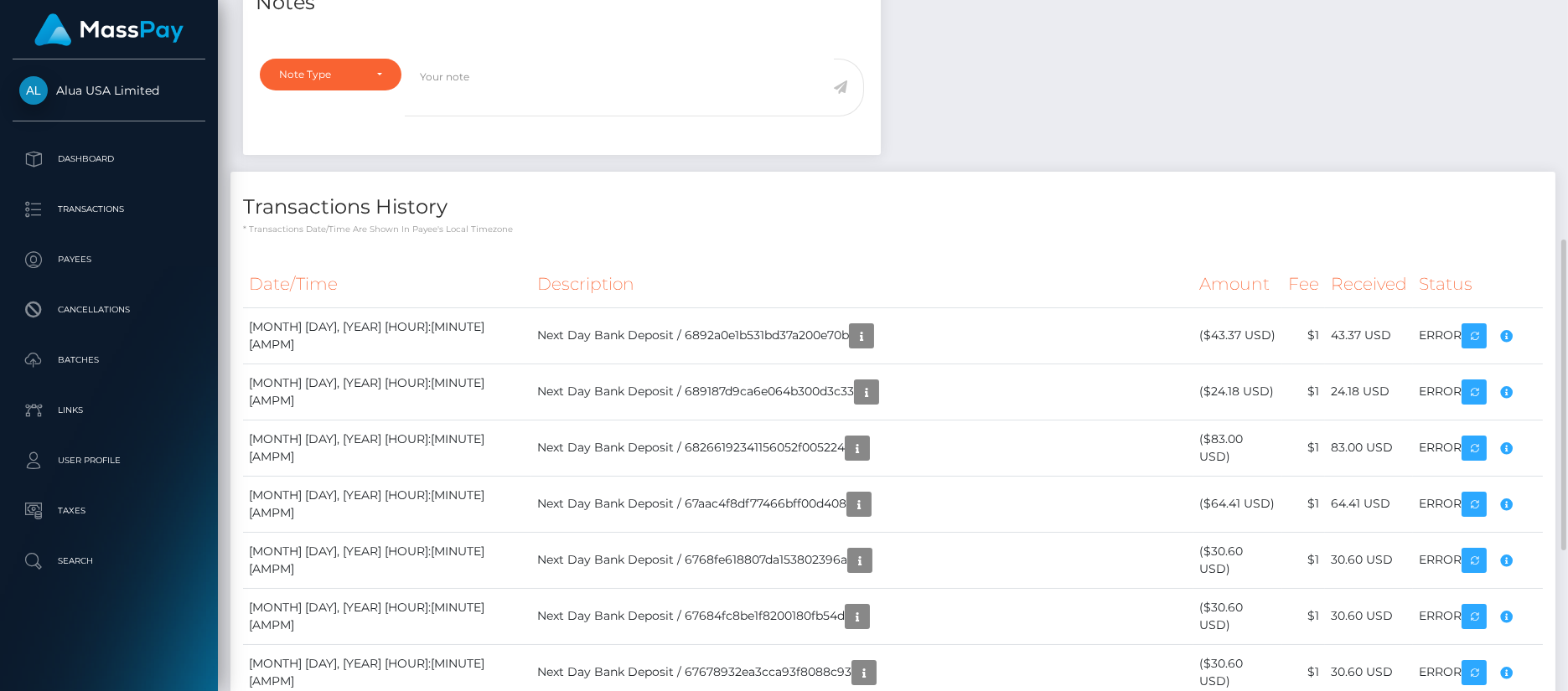 click on "Notes
Note Type
Compliance
Clear Compliance
General
Note Type" at bounding box center [893, 449] 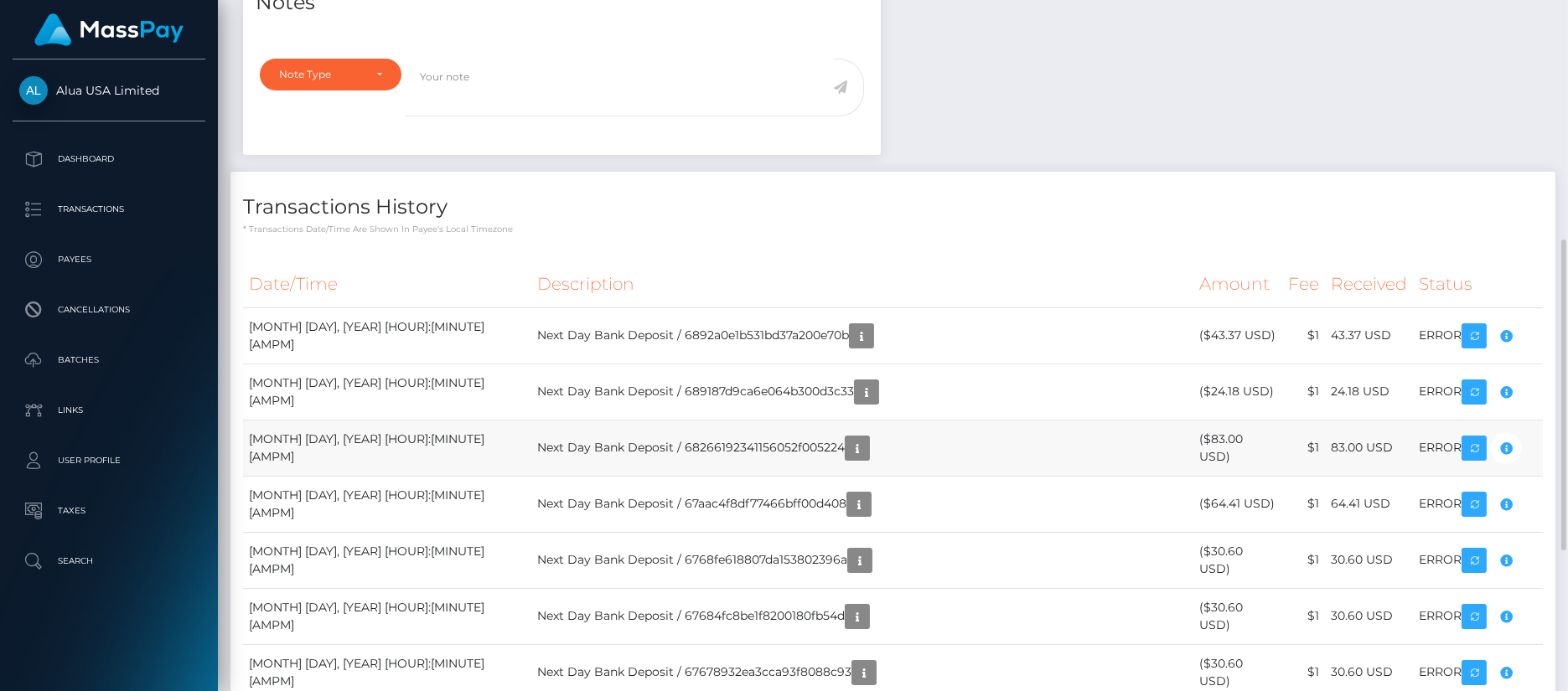 copy on "68266192341156052f005224" 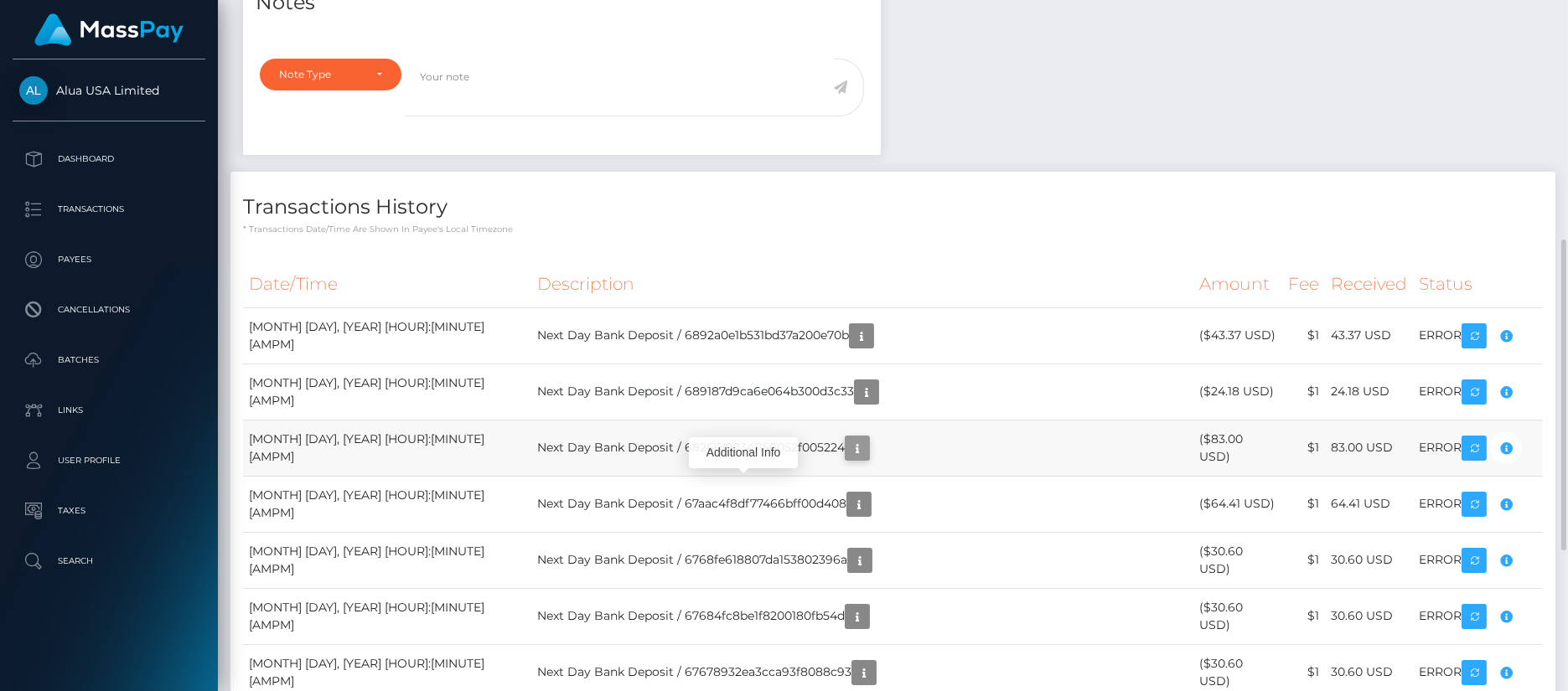 drag, startPoint x: 570, startPoint y: 490, endPoint x: 731, endPoint y: 493, distance: 161.02795 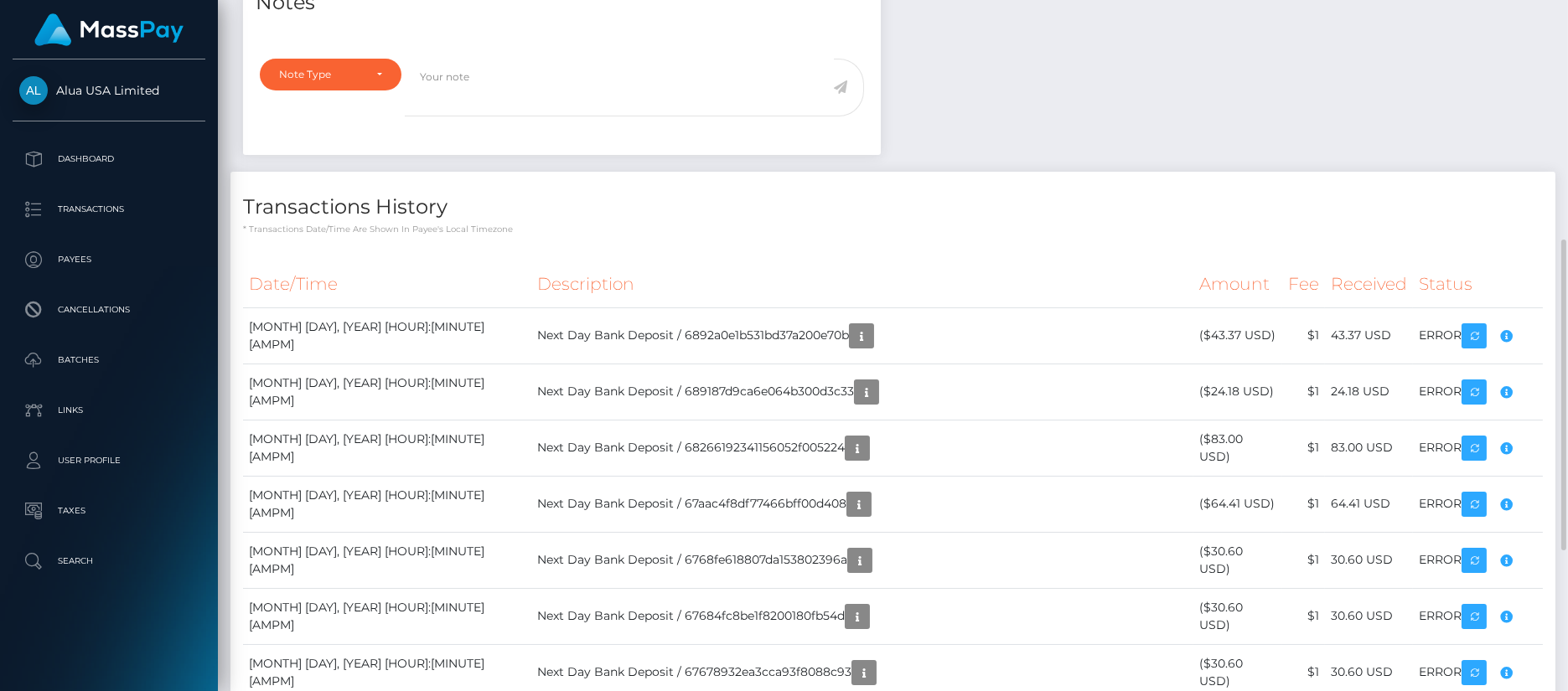 copy on "68266192341156052f005224" 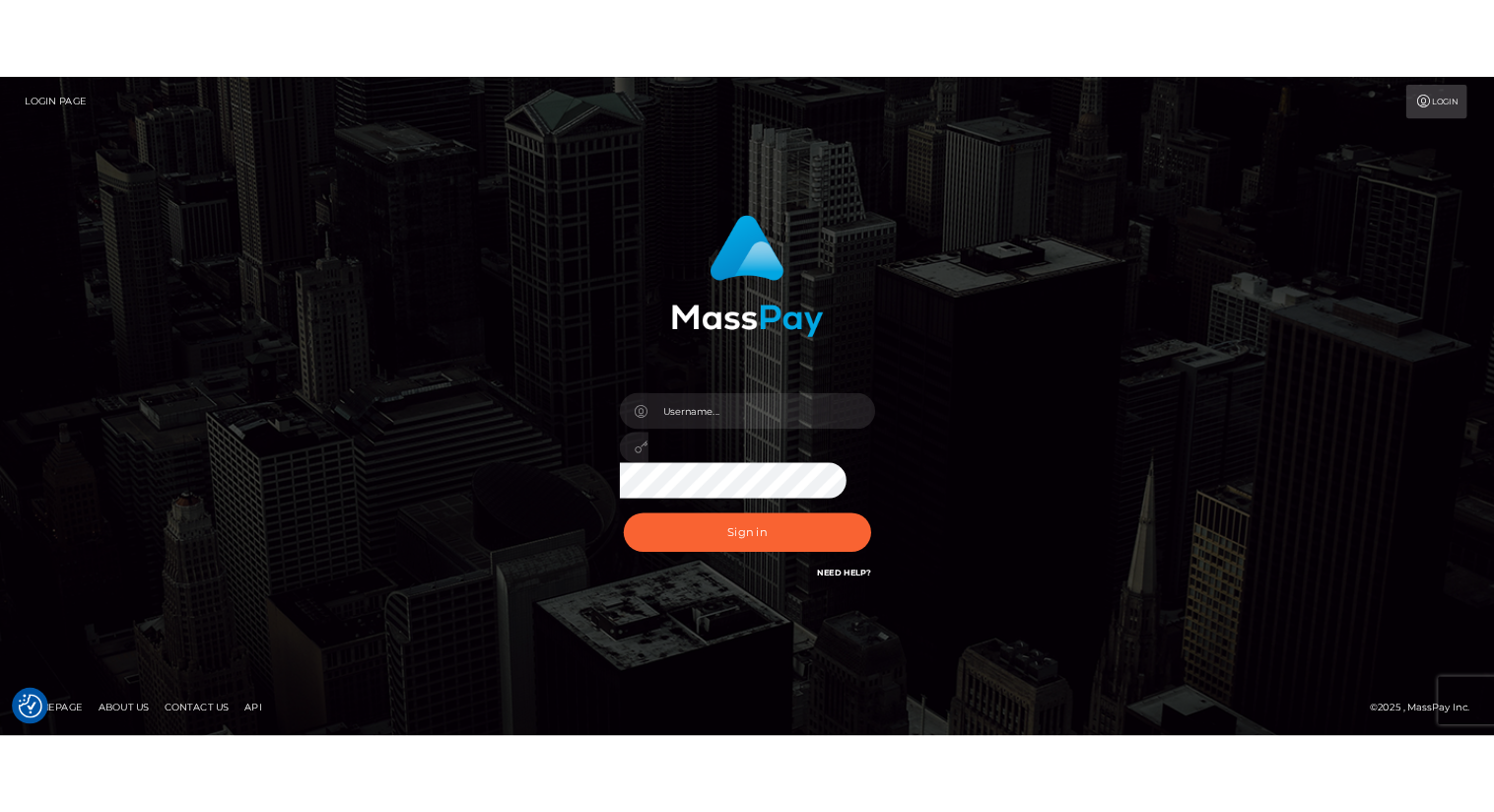 scroll, scrollTop: 0, scrollLeft: 0, axis: both 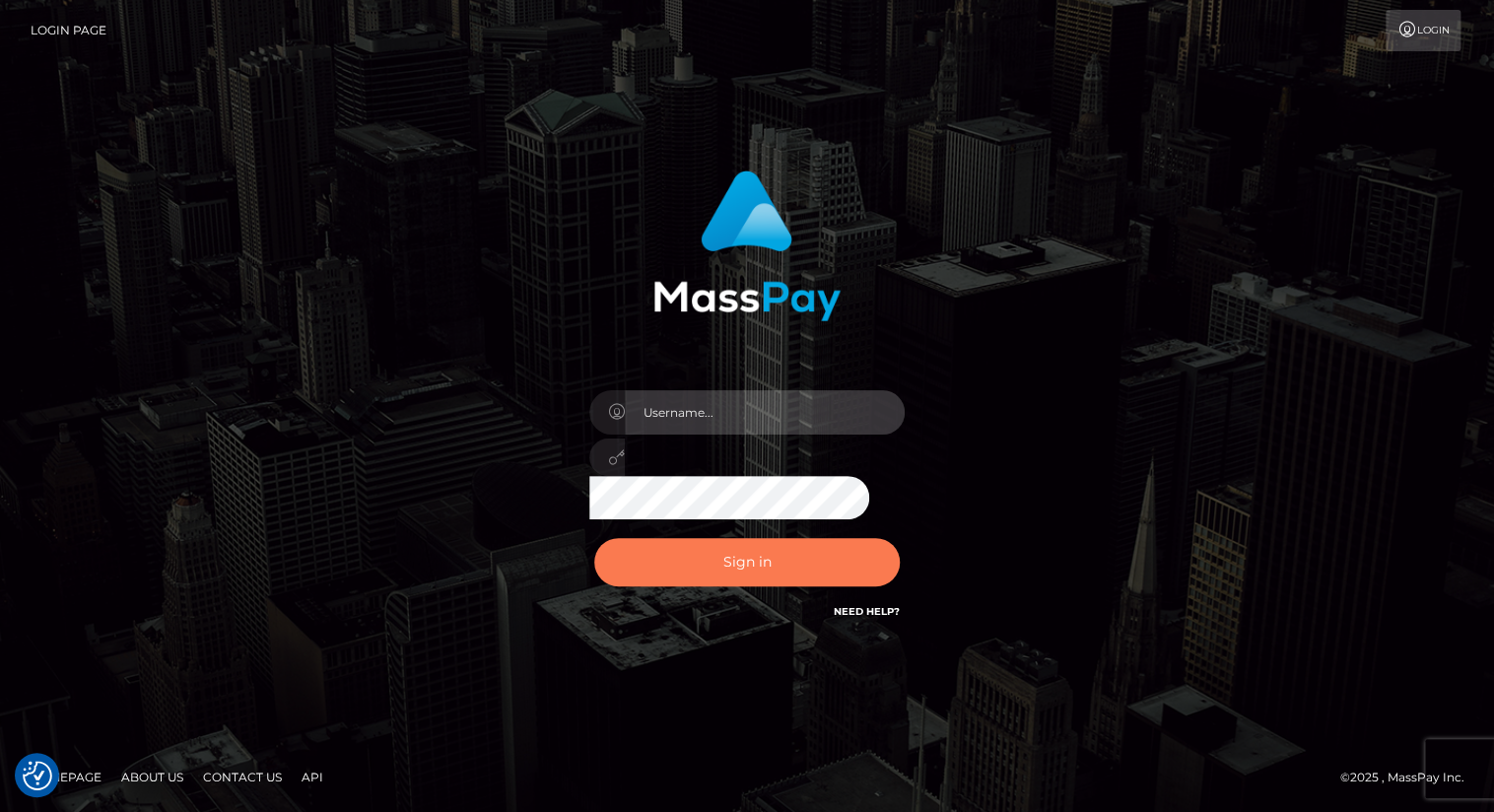 type on "aluasupport" 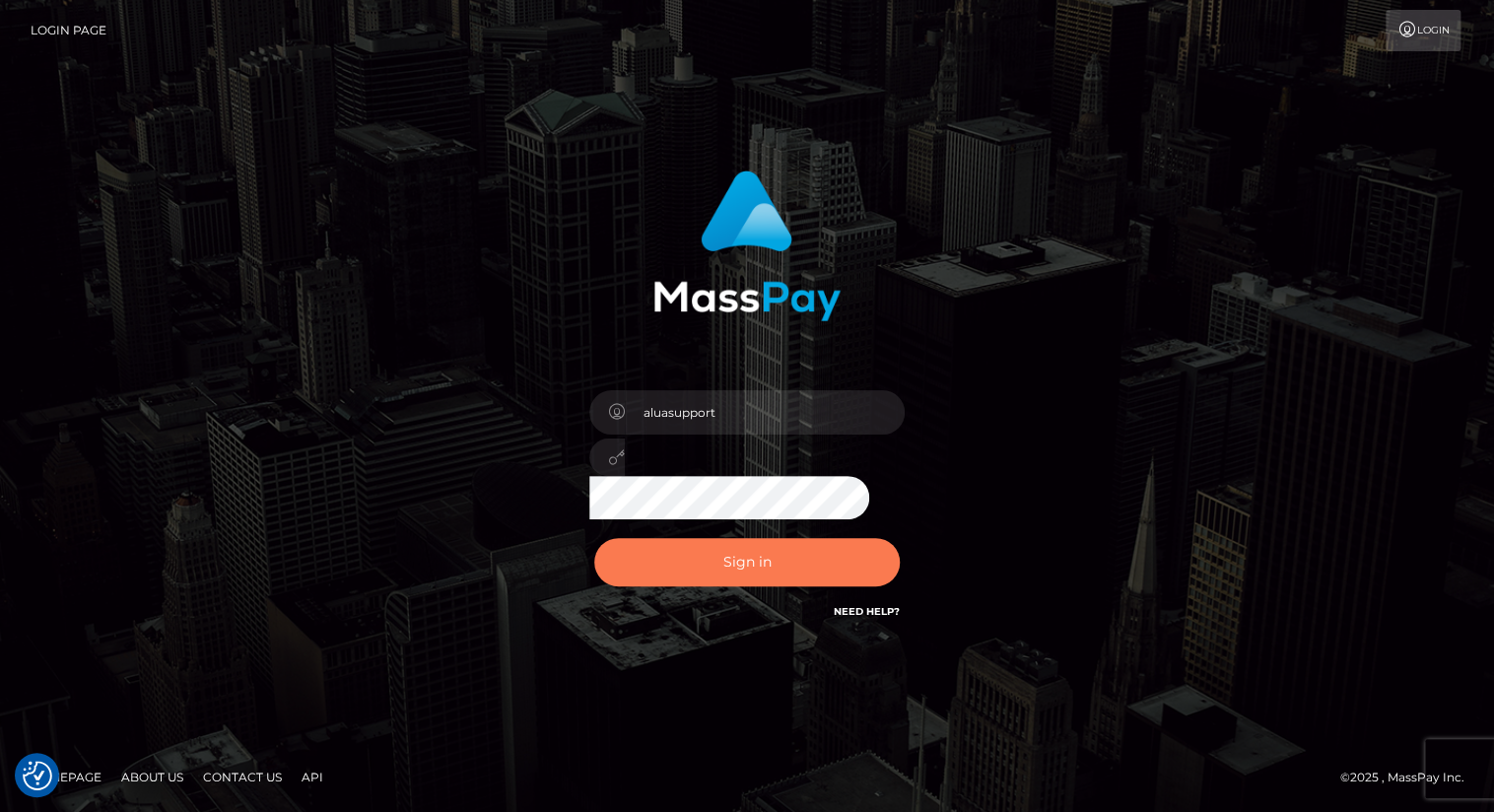 click on "Sign in" at bounding box center (747, 562) 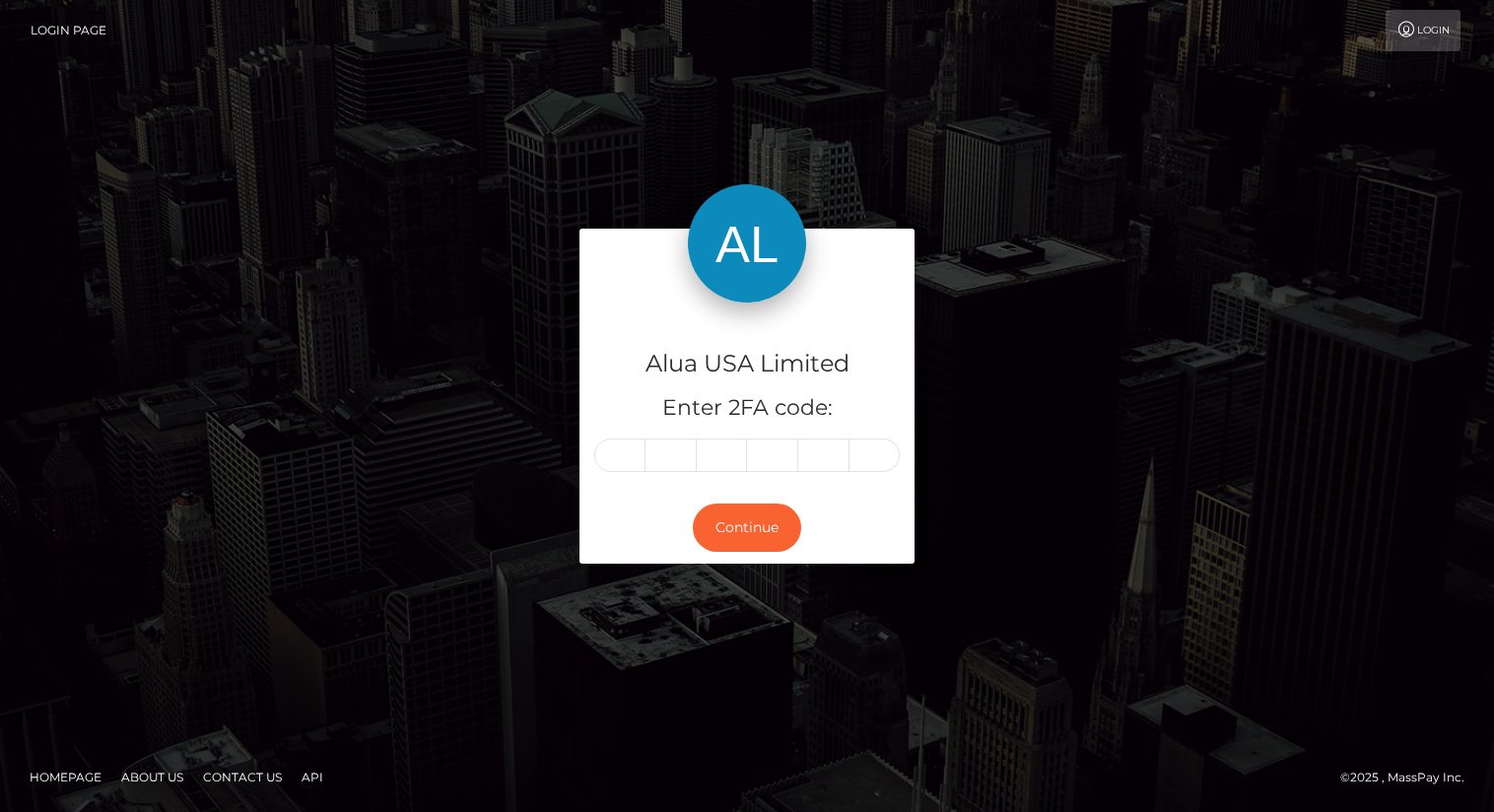 scroll, scrollTop: 0, scrollLeft: 0, axis: both 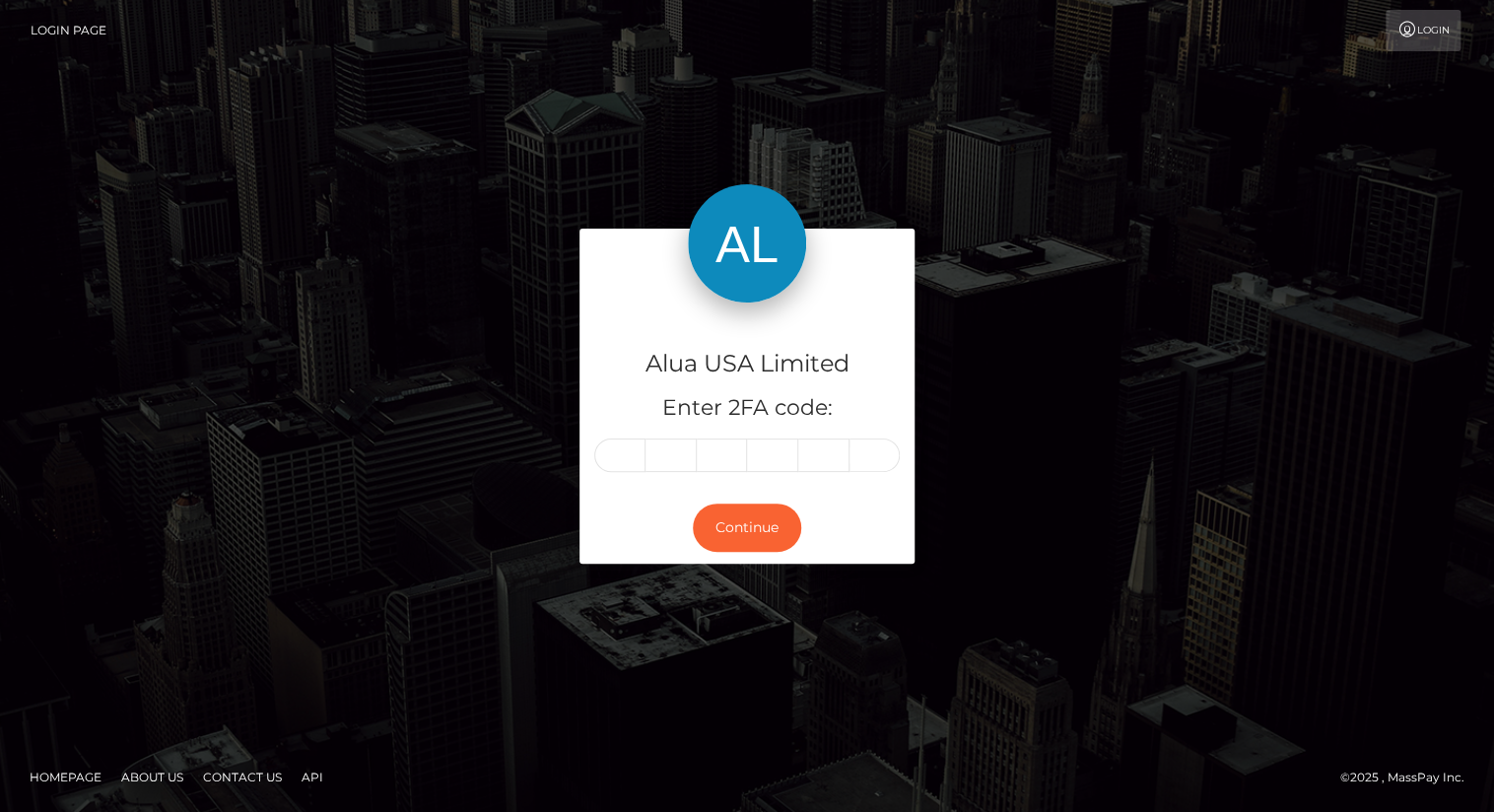 click at bounding box center [620, 455] 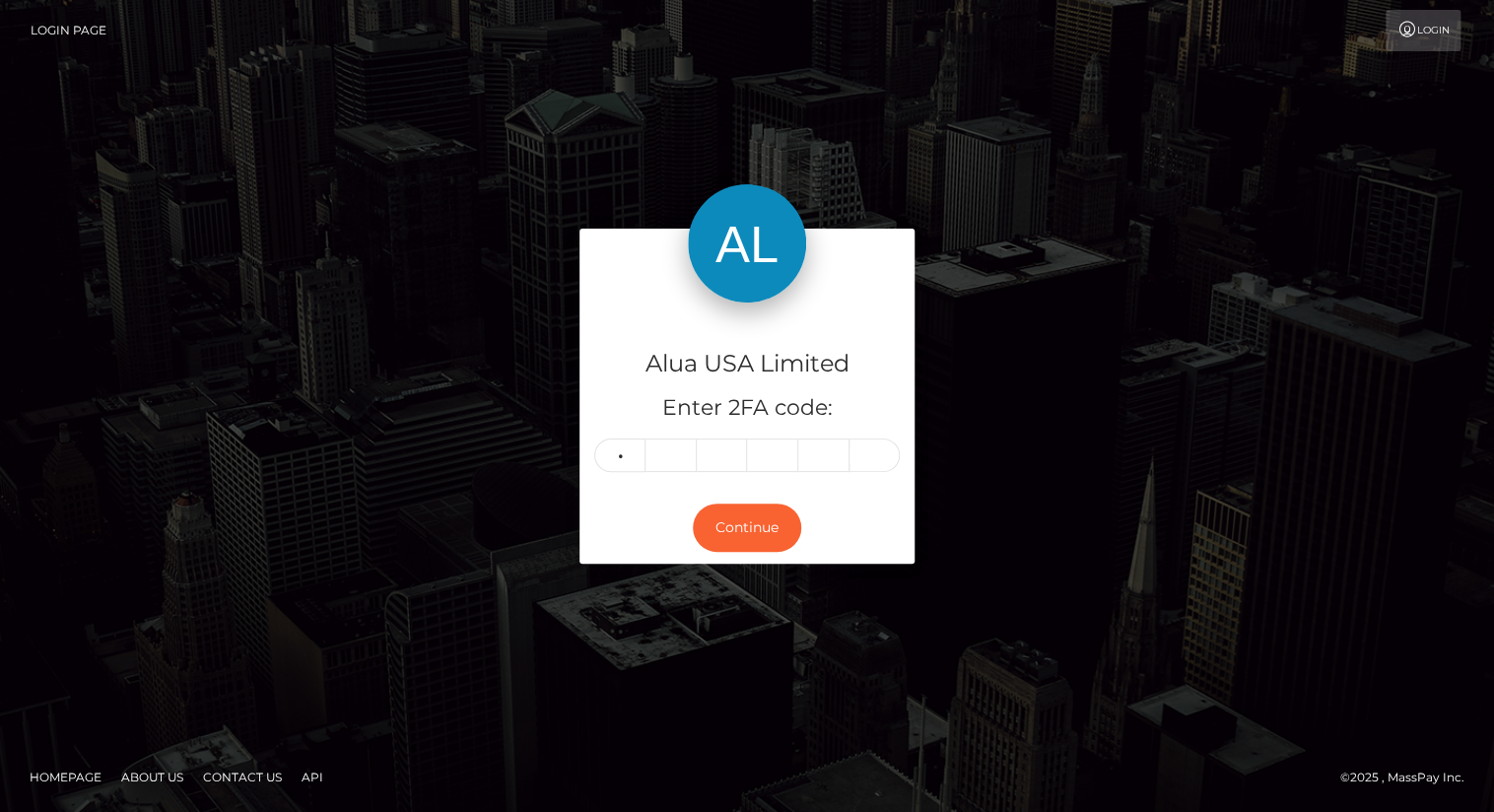 type on "9" 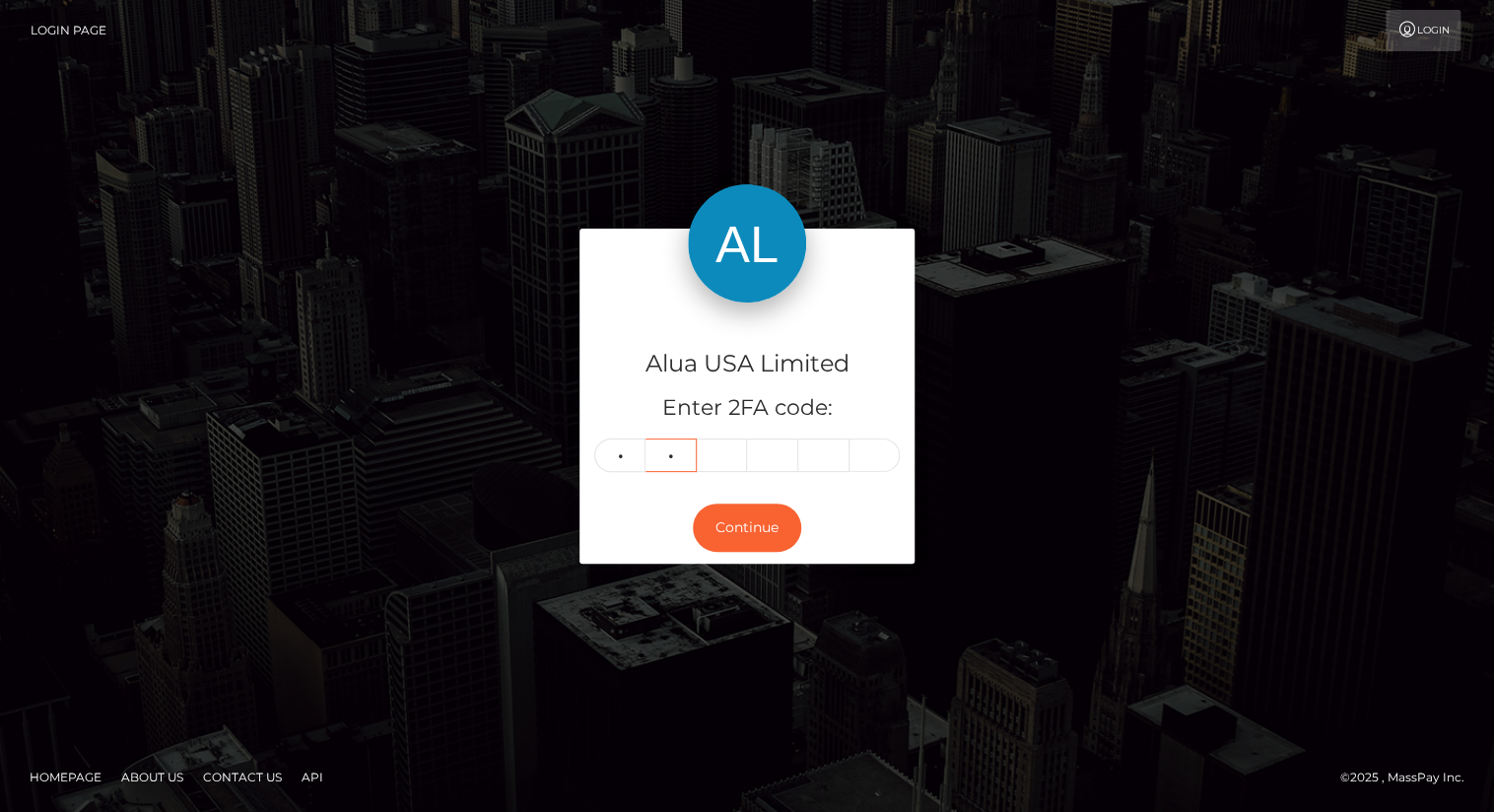 type on "4" 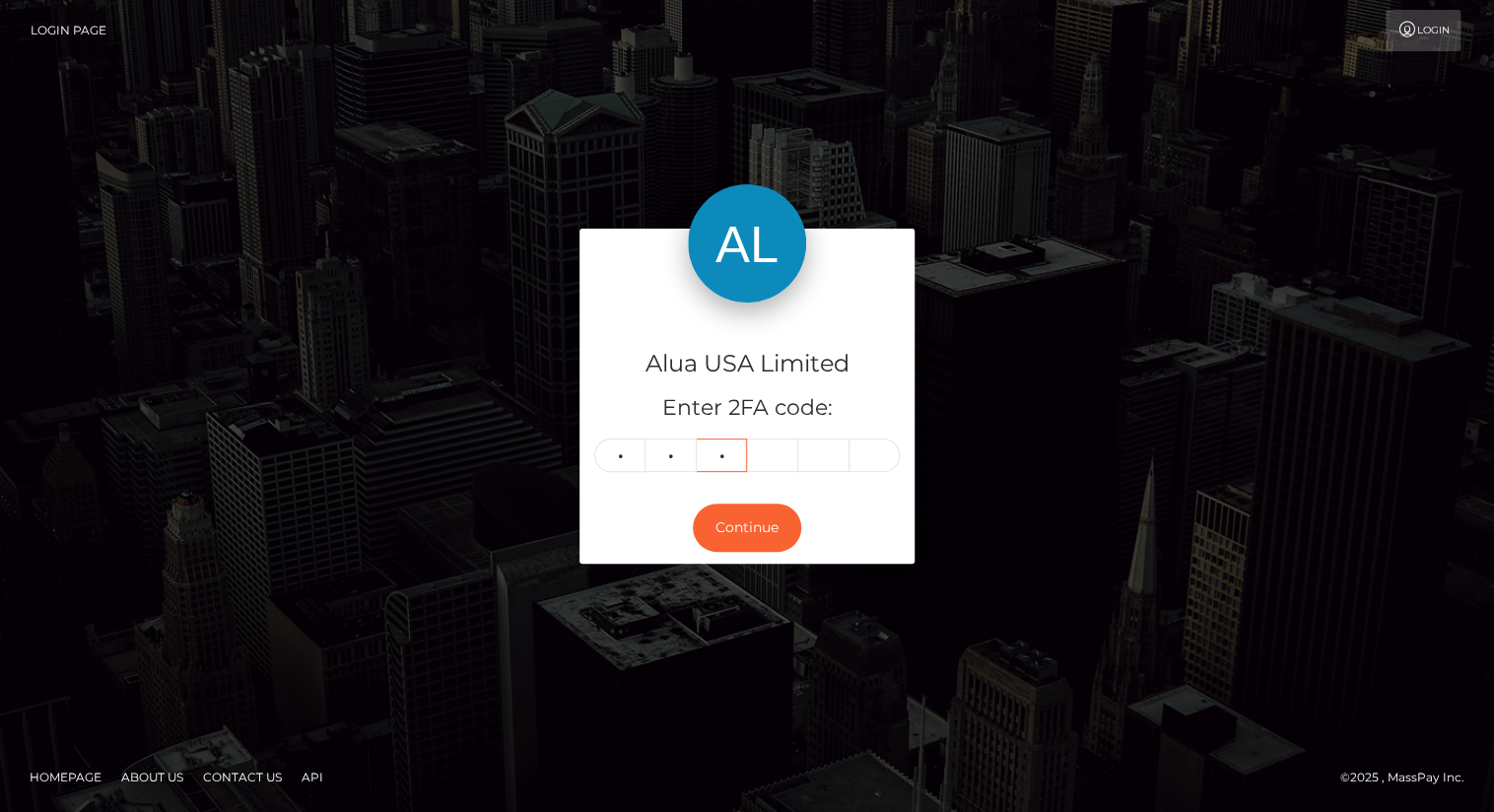 type on "9" 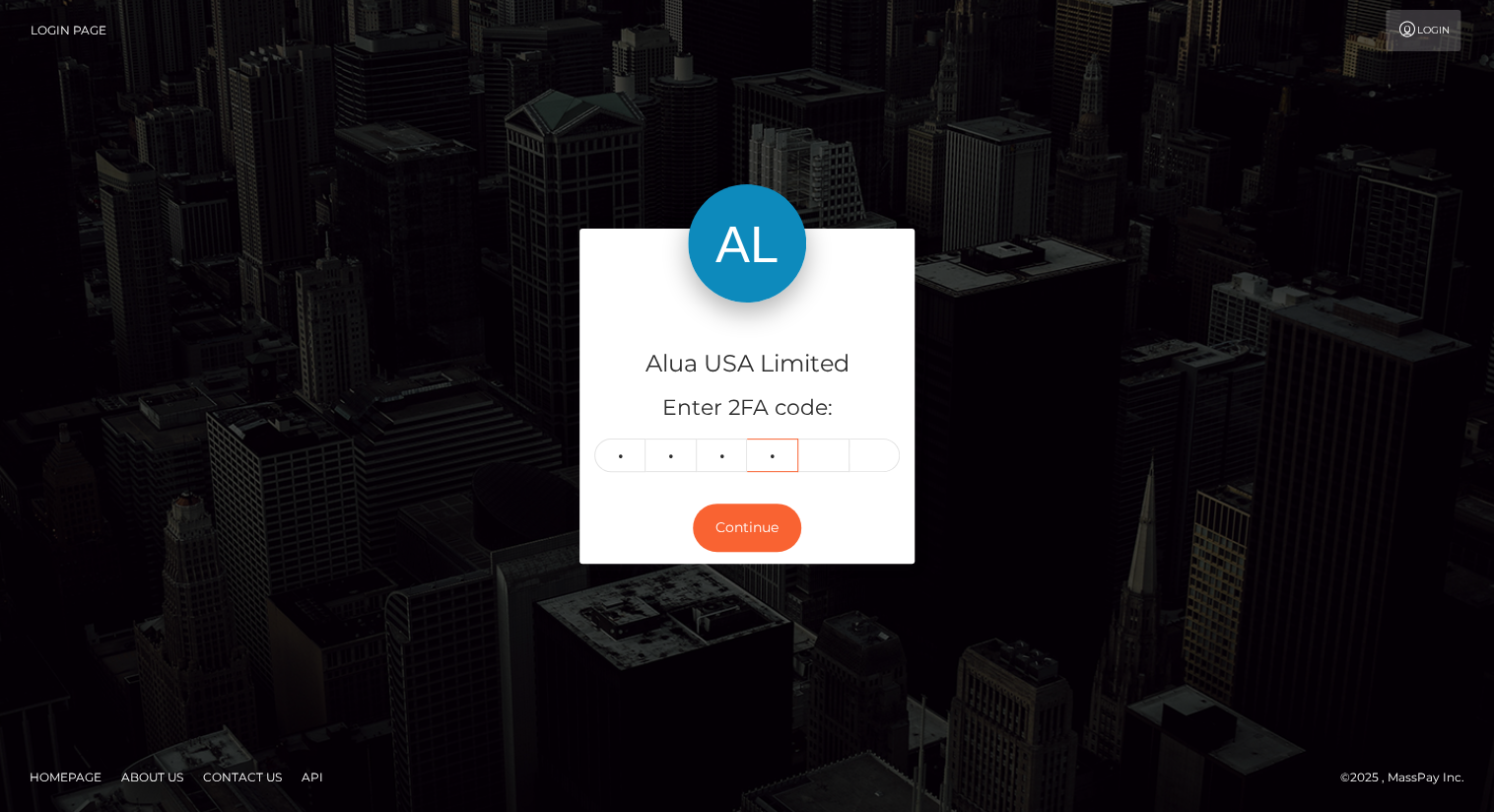 type on "4" 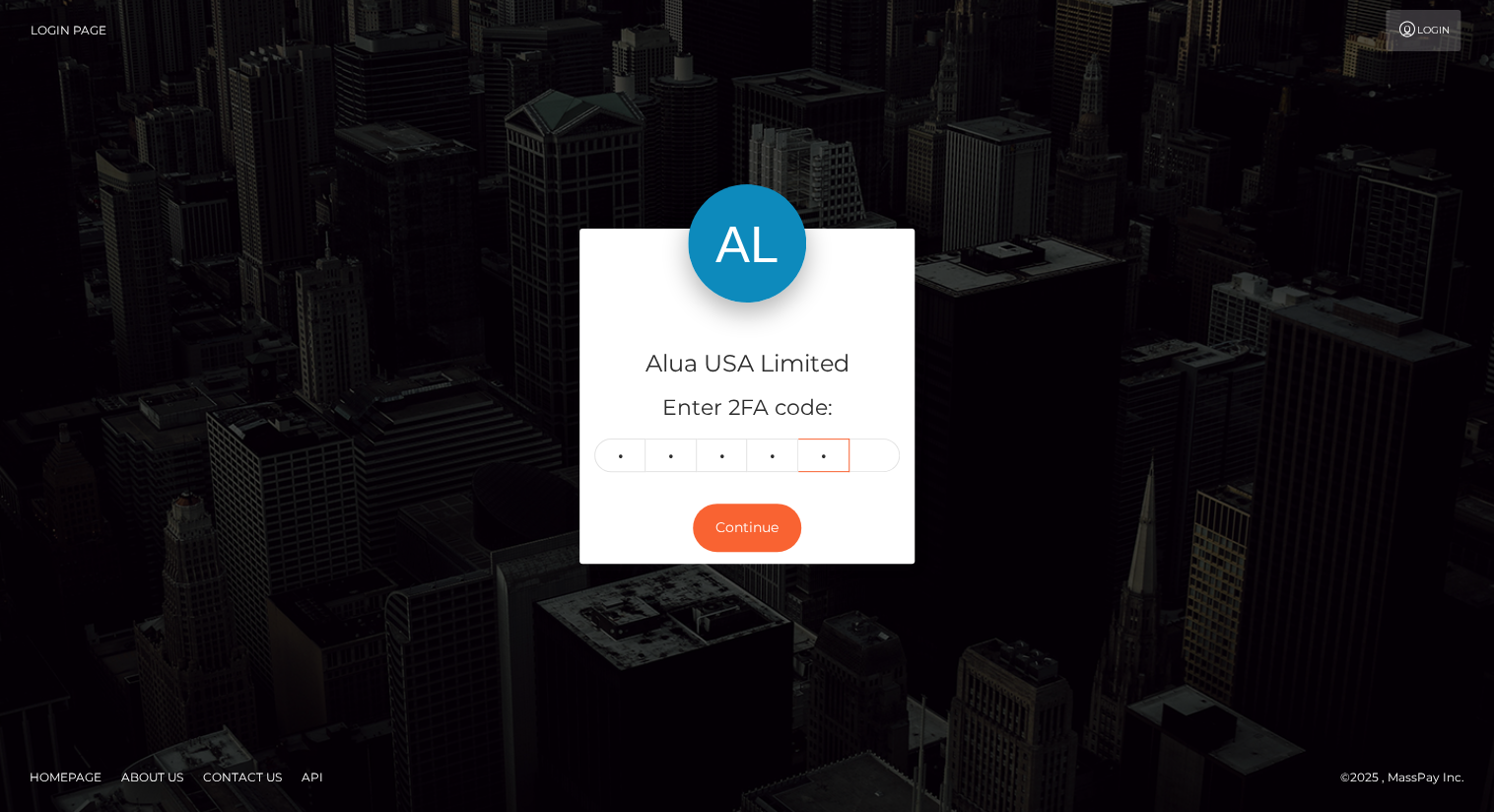 type on "3" 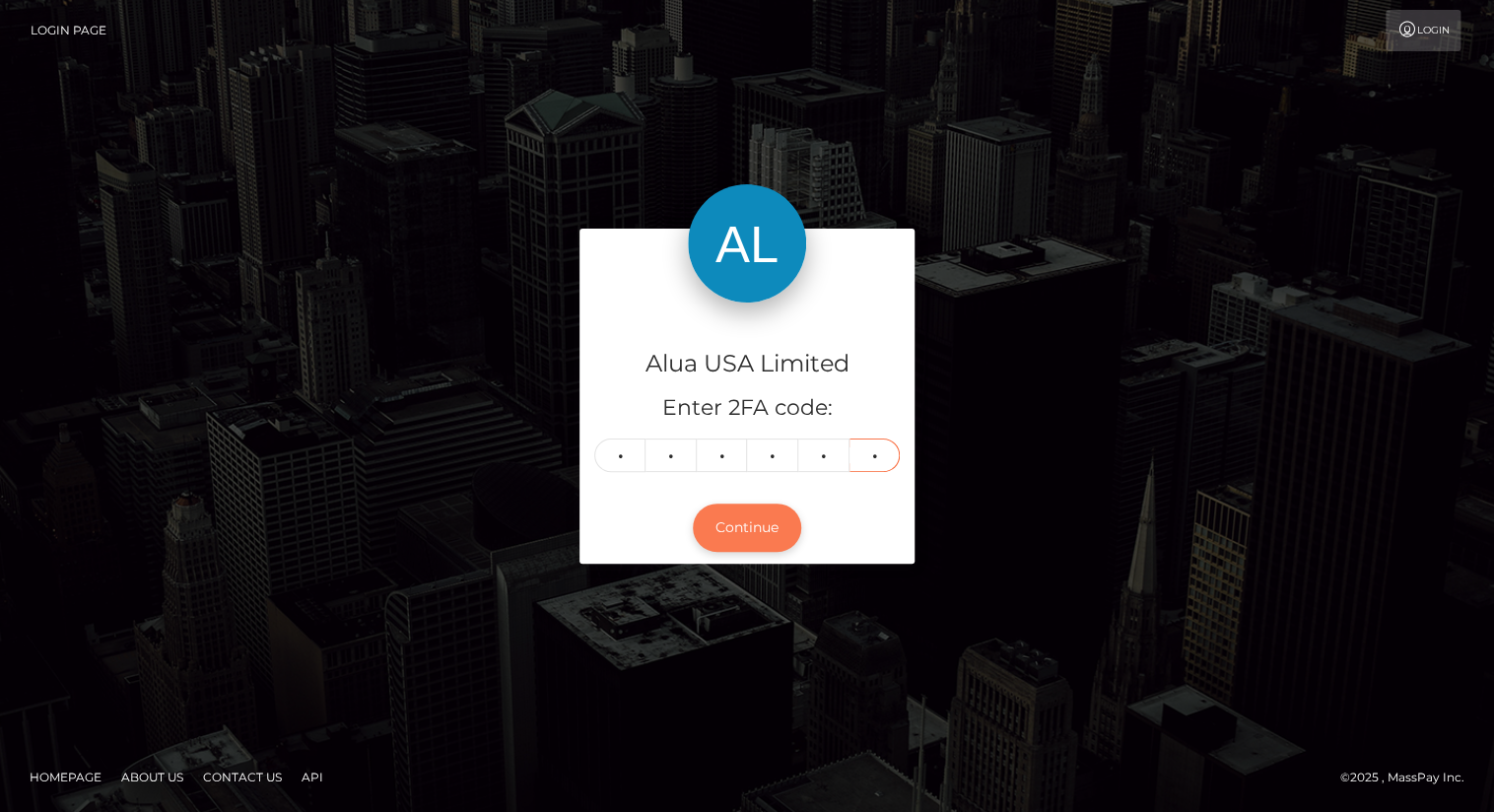 type on "6" 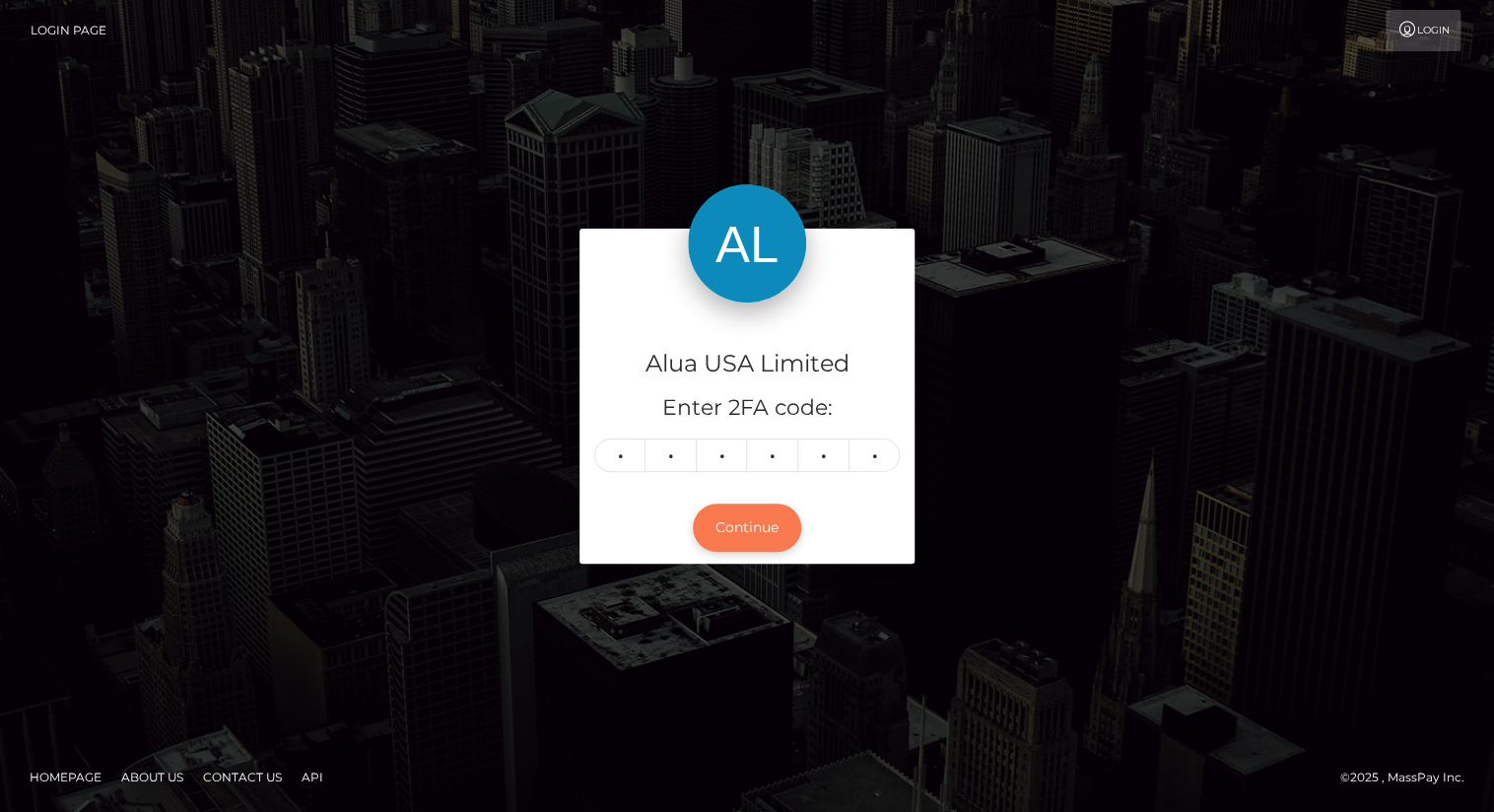 click on "Continue" at bounding box center (747, 527) 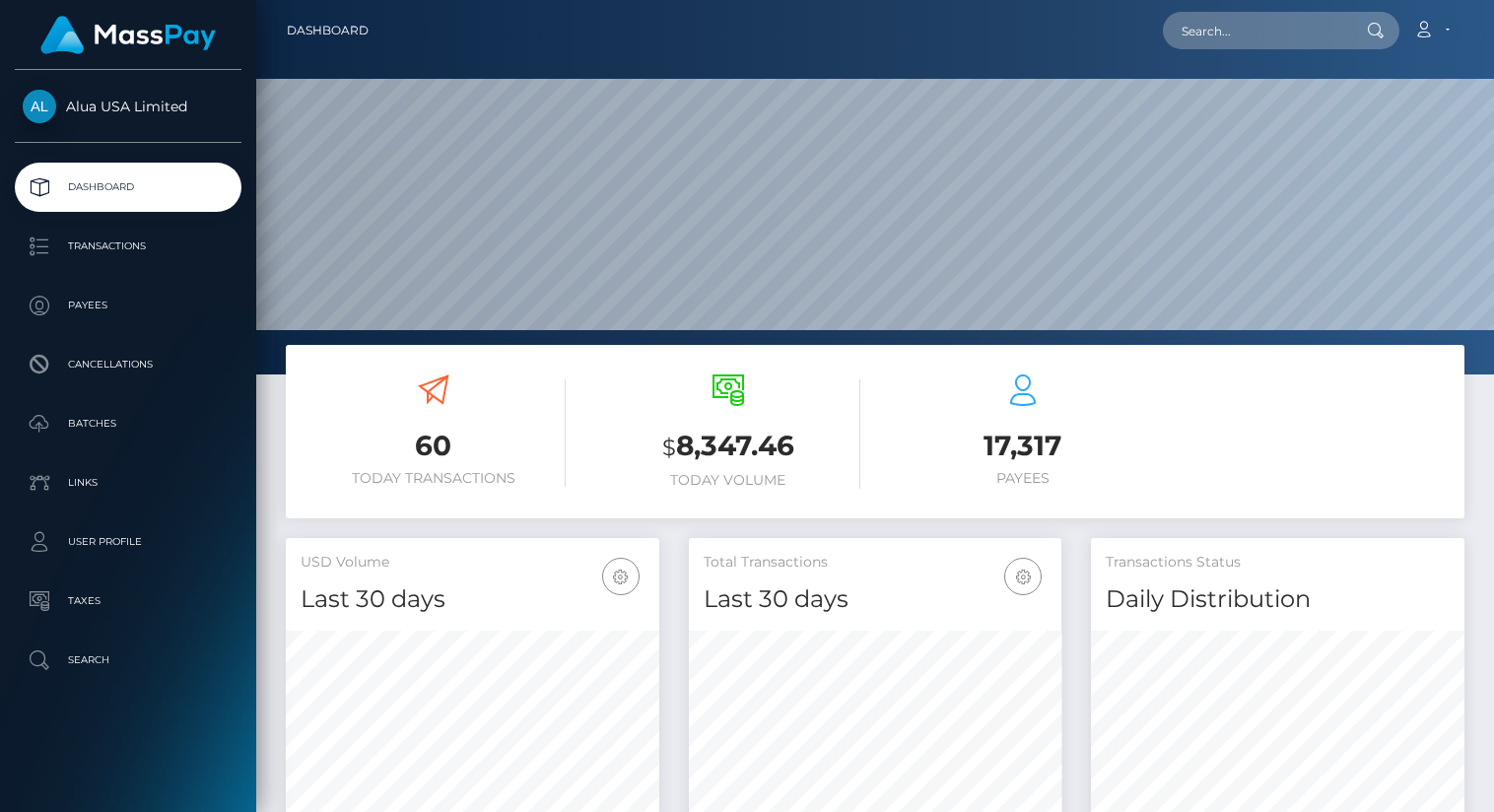 scroll, scrollTop: 0, scrollLeft: 0, axis: both 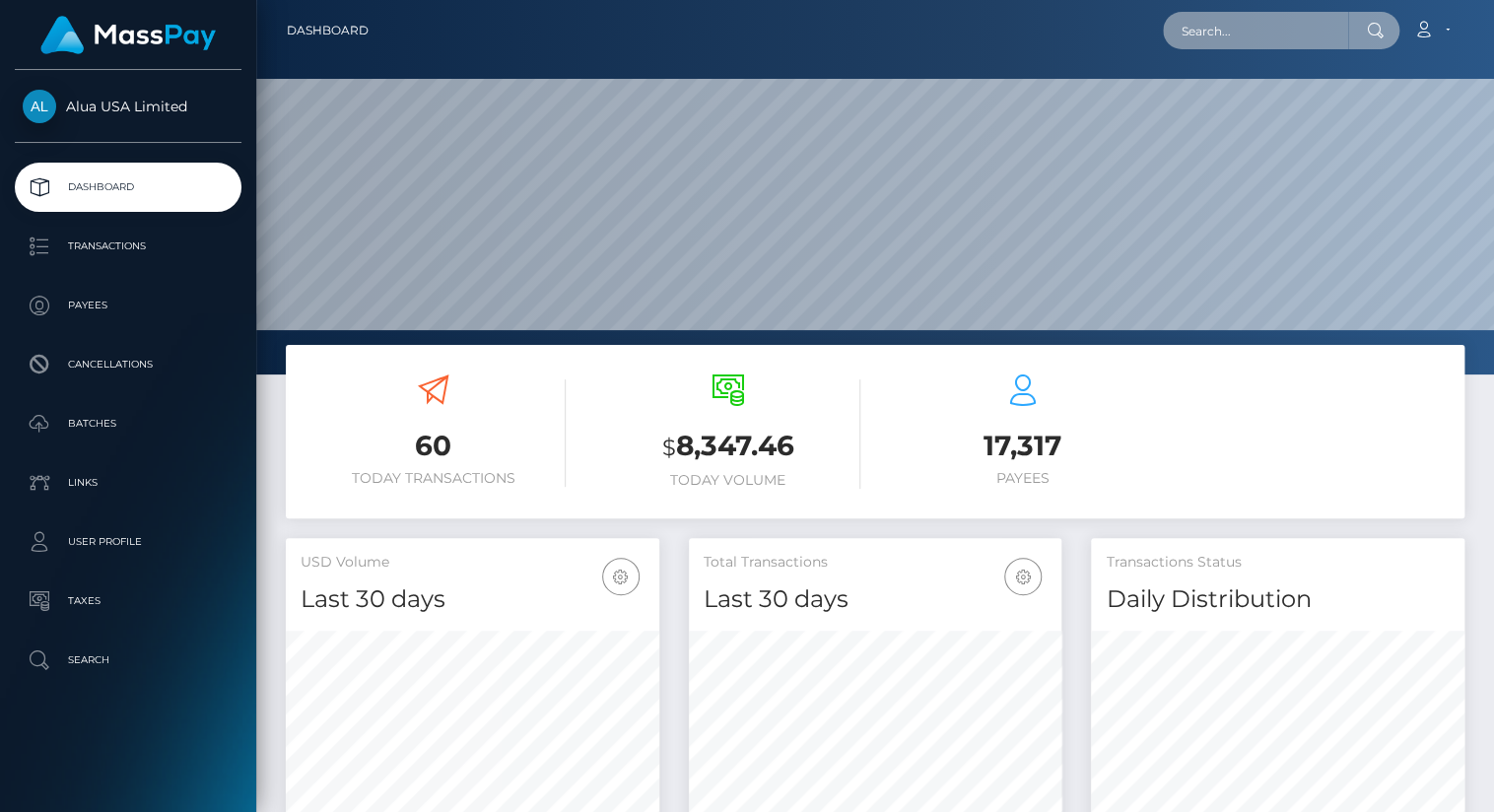 click at bounding box center [1256, 31] 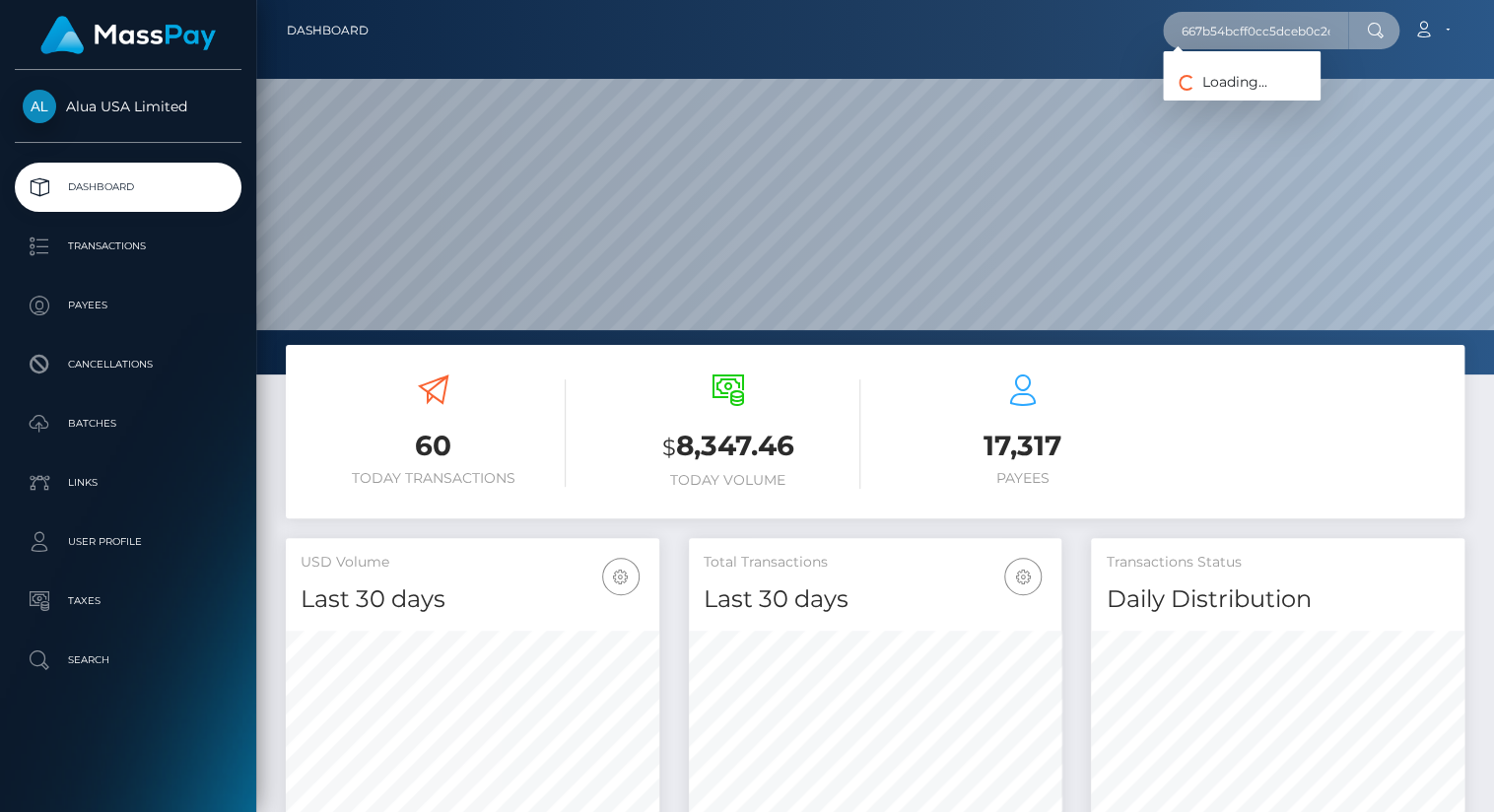 scroll, scrollTop: 0, scrollLeft: 15, axis: horizontal 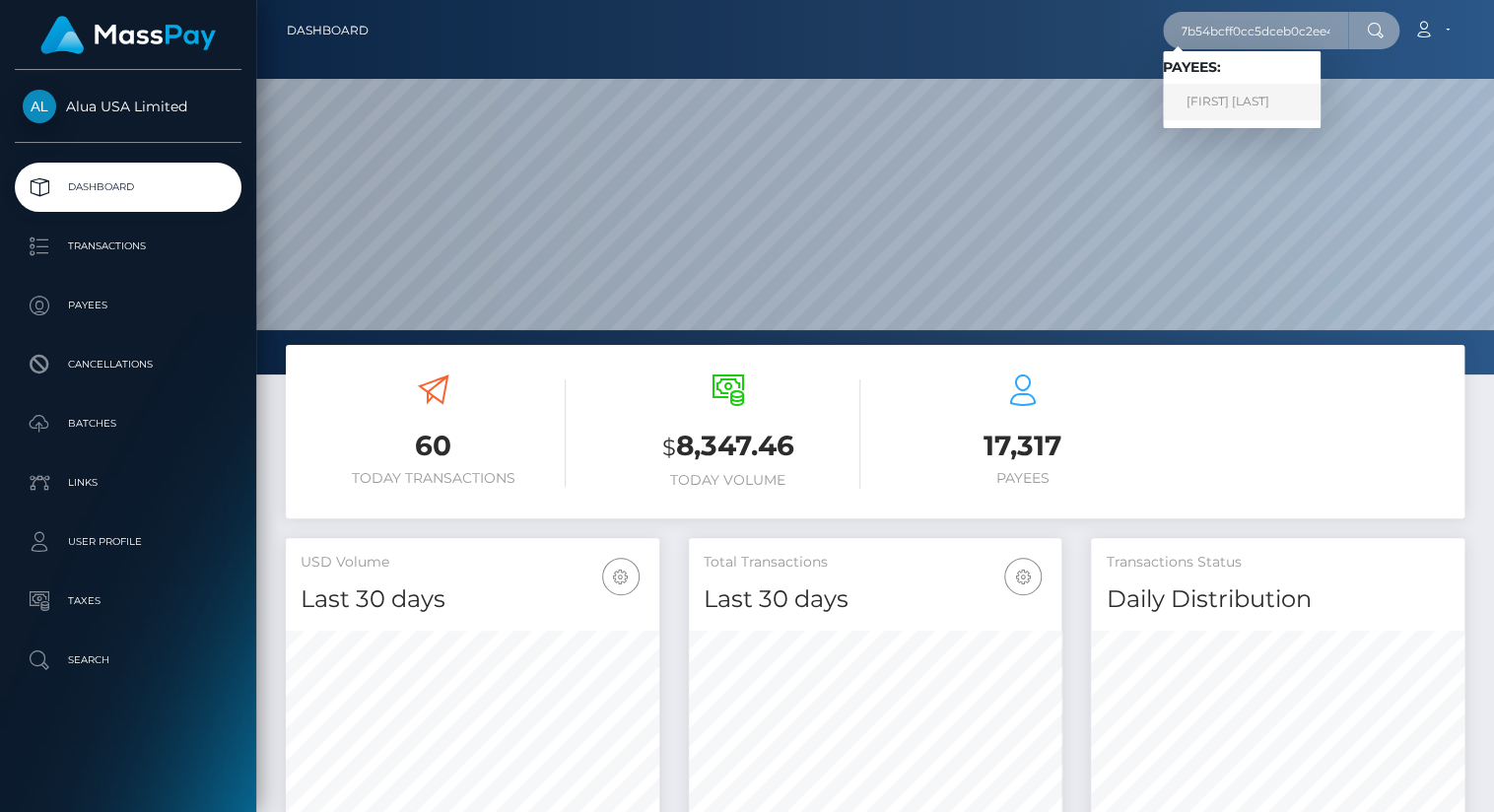 type on "667b54bcff0cc5dceb0c2ee4" 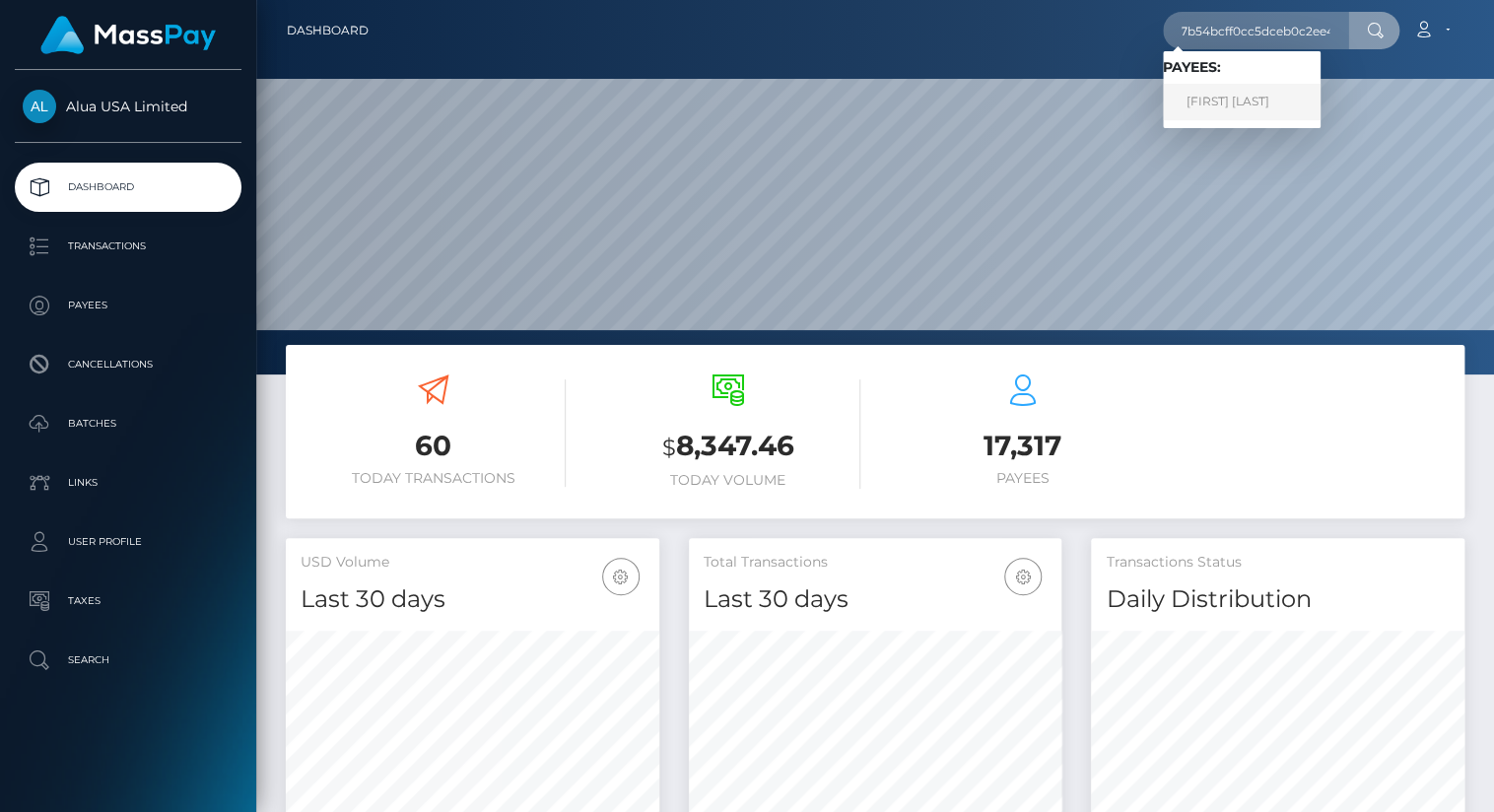 click on "Lara  Bolzi" at bounding box center [1242, 102] 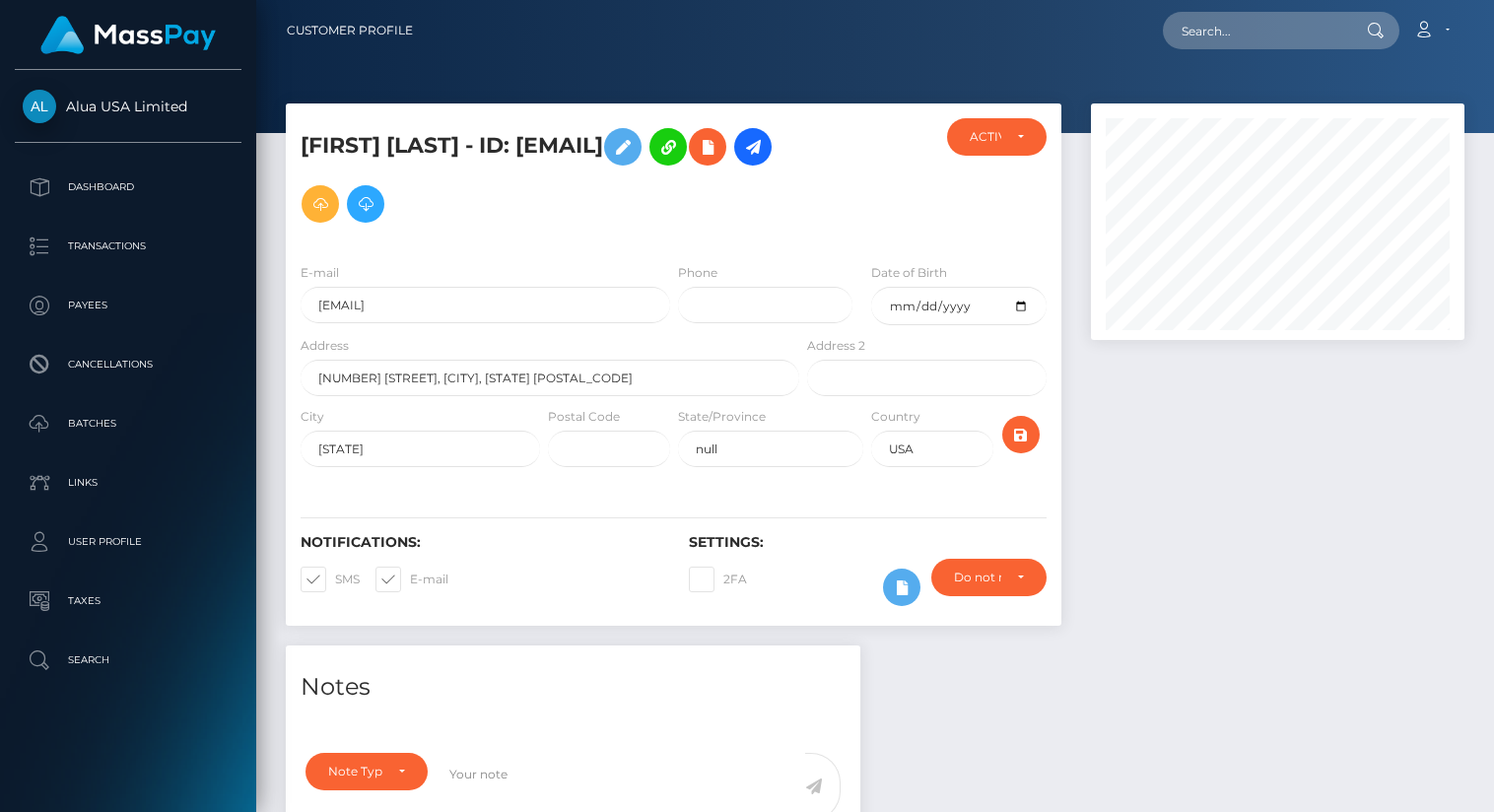 scroll, scrollTop: 0, scrollLeft: 0, axis: both 